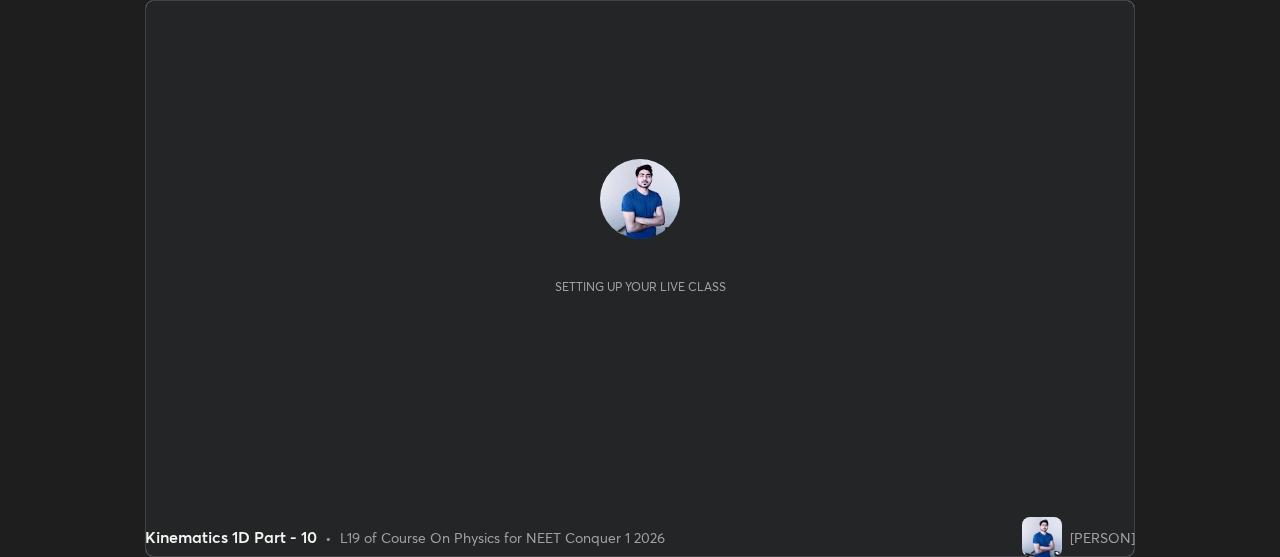 scroll, scrollTop: 0, scrollLeft: 0, axis: both 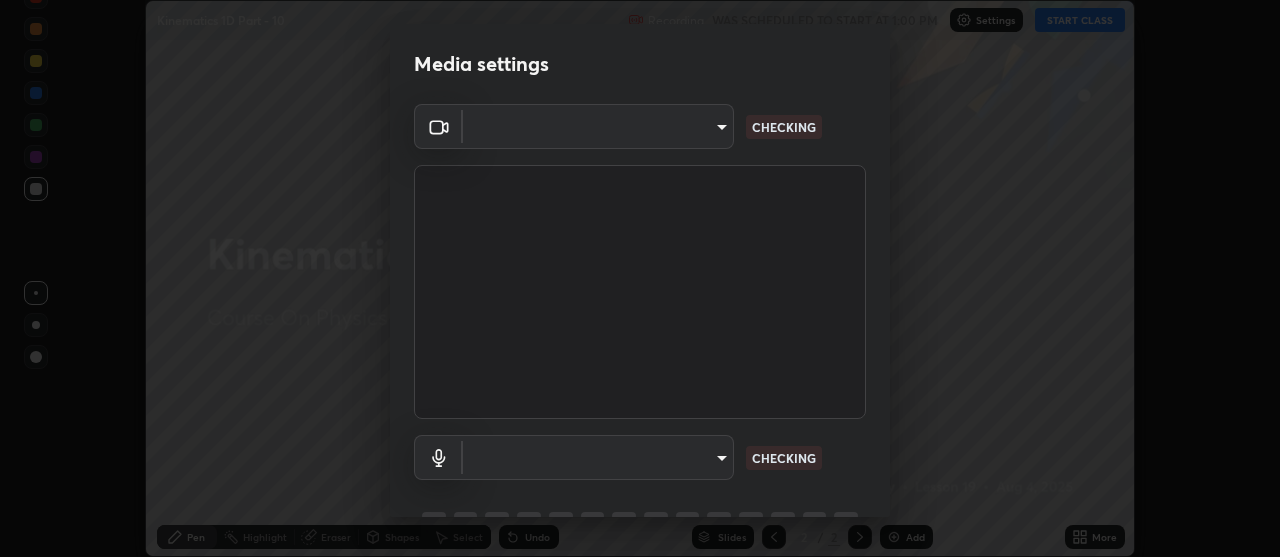 type on "4eebad9fb2b760257747d3faba0537f77ebfd590b97cb0ff6e10e17389be776b" 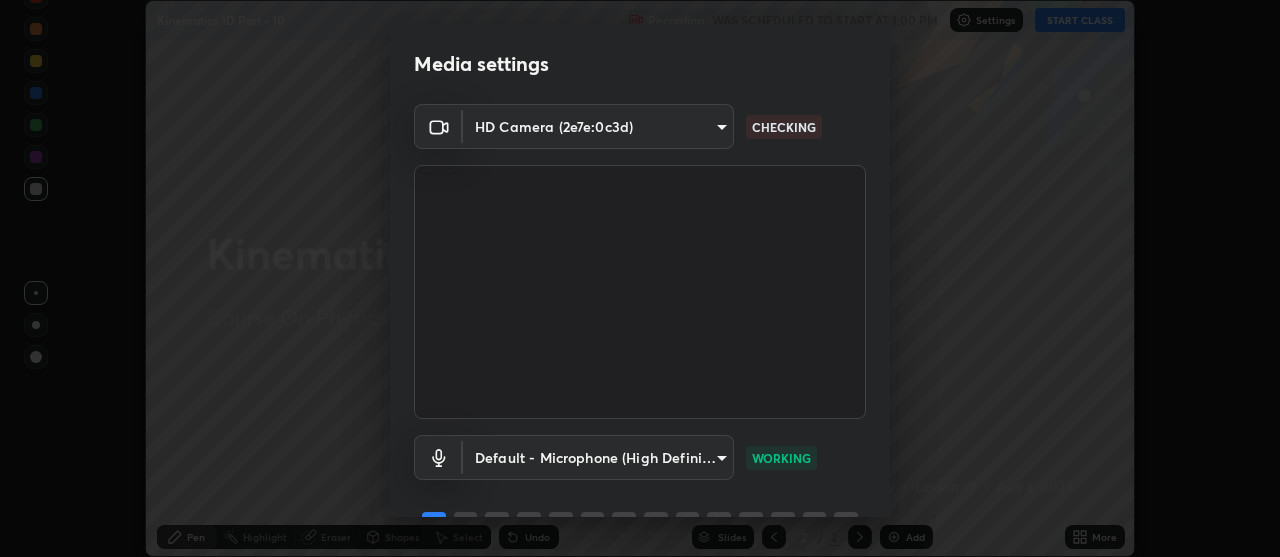 click on "Erase all Kinematics 1D Part - 10 Recording WAS SCHEDULED TO START AT  1:00 PM Settings START CLASS Setting up your live class Kinematics 1D Part - 10 • L19 of Course On Physics for NEET Conquer 1 2026 [PERSON] Pen Highlight Eraser Shapes Select Undo Slides 2 / 2 Add More No doubts shared Encourage your learners to ask a doubt for better clarity Report an issue Reason for reporting Buffering Chat not working Audio - Video sync issue Educator video quality low ​ Attach an image Report Media settings HD Camera ([DEVICE_ID]) [MAC_ADDRESS] CHECKING Default - Microphone (High Definition Audio Device) default WORKING 1 / 5 Next" at bounding box center [640, 278] 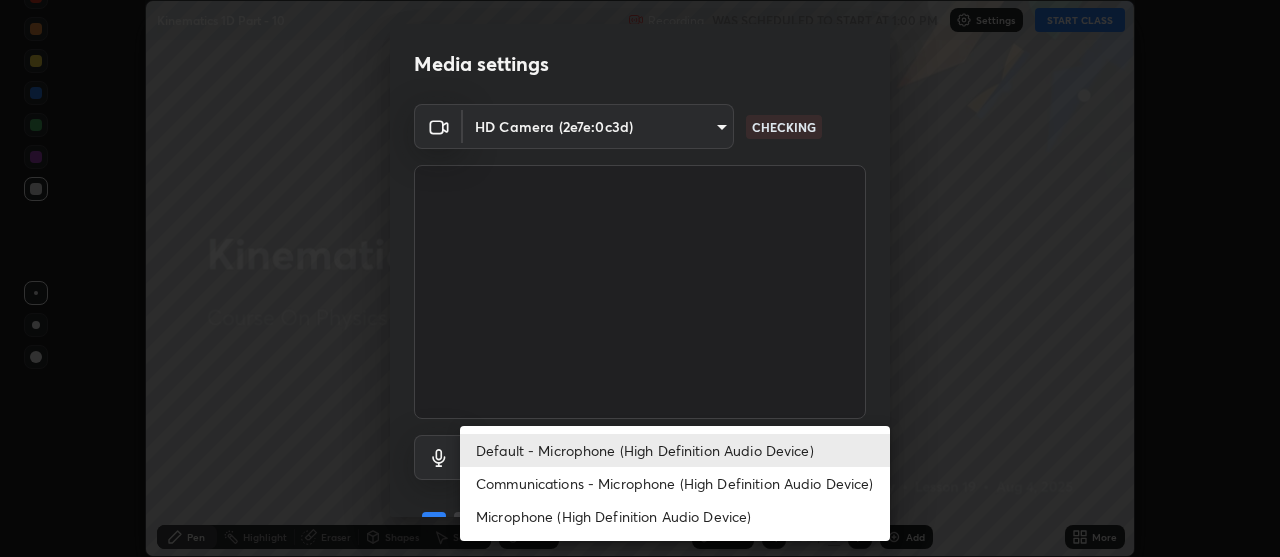 click on "Communications - Microphone (High Definition Audio Device)" at bounding box center (675, 483) 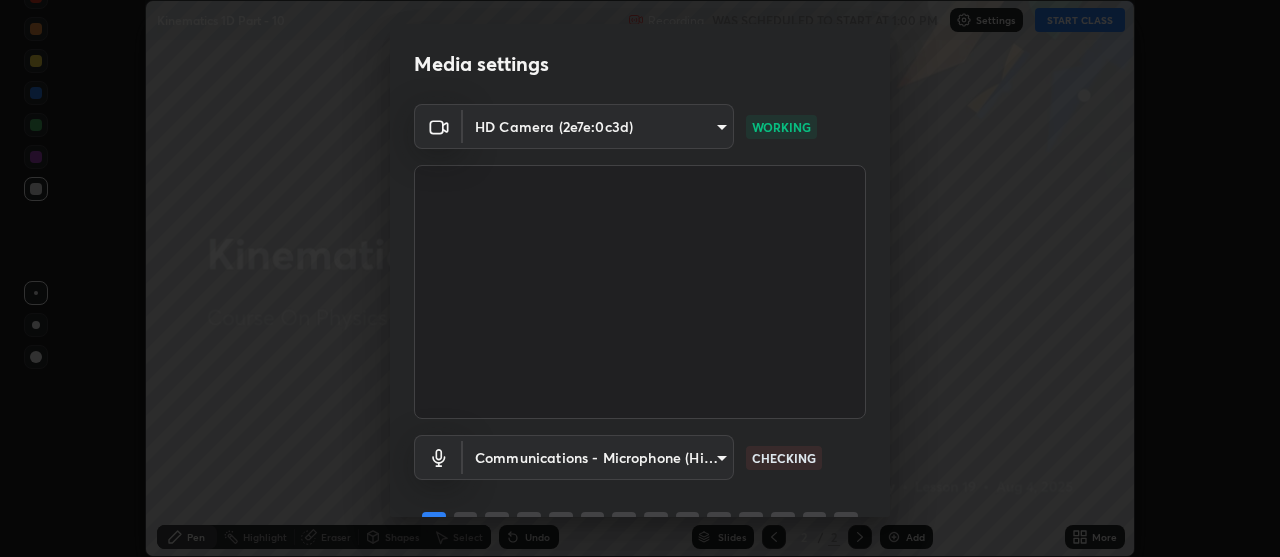 click on "Erase all Kinematics 1D Part - 10 Recording WAS SCHEDULED TO START AT  1:00 PM Settings START CLASS Setting up your live class Kinematics 1D Part - 10 • L19 of Course On Physics for NEET Conquer 1 2026 [PERSON] Pen Highlight Eraser Shapes Select Undo Slides 2 / 2 Add More No doubts shared Encourage your learners to ask a doubt for better clarity Report an issue Reason for reporting Buffering Chat not working Audio - Video sync issue Educator video quality low ​ Attach an image Report Media settings HD Camera ([DEVICE_ID]) [MAC_ADDRESS] WORKING Communications - Microphone (High Definition Audio Device) communications CHECKING 1 / 5 Next" at bounding box center (640, 278) 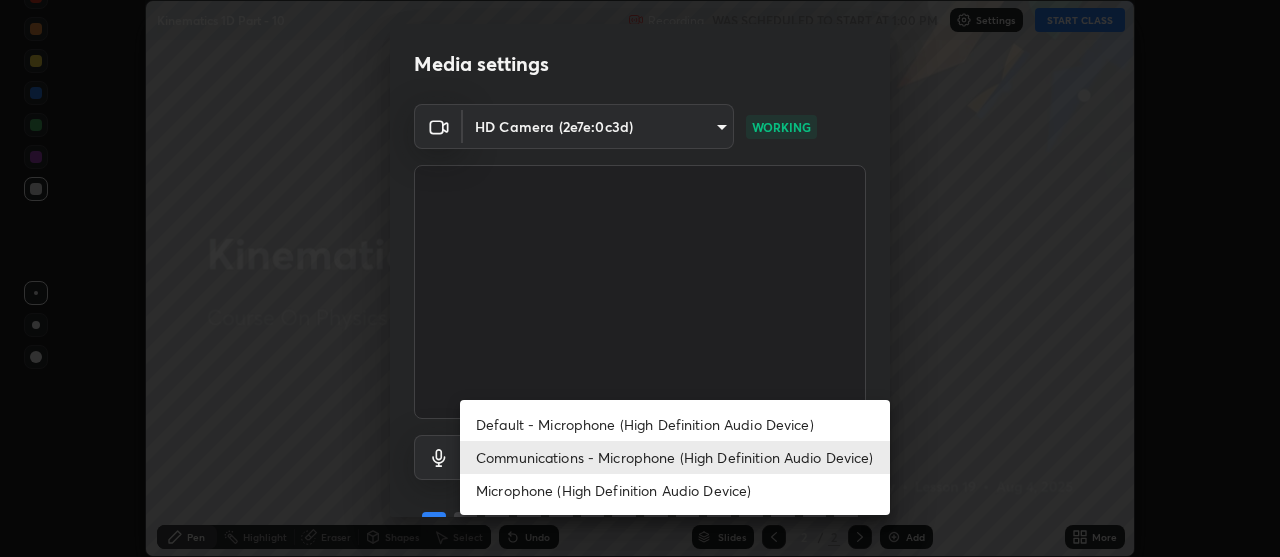 click on "Default - Microphone (High Definition Audio Device)" at bounding box center [675, 424] 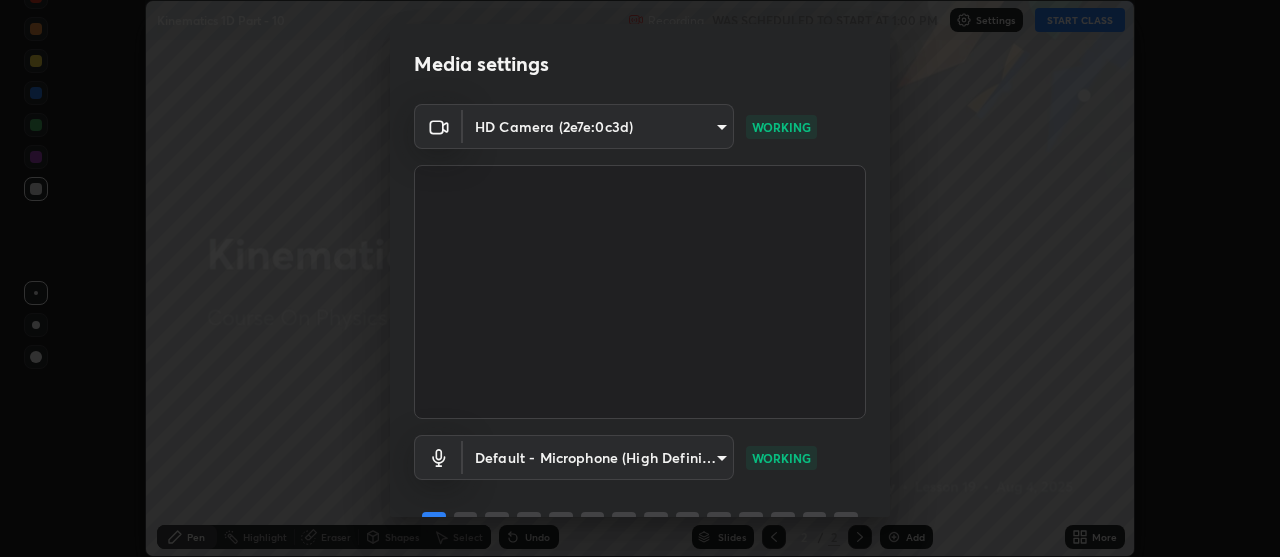 scroll, scrollTop: 99, scrollLeft: 0, axis: vertical 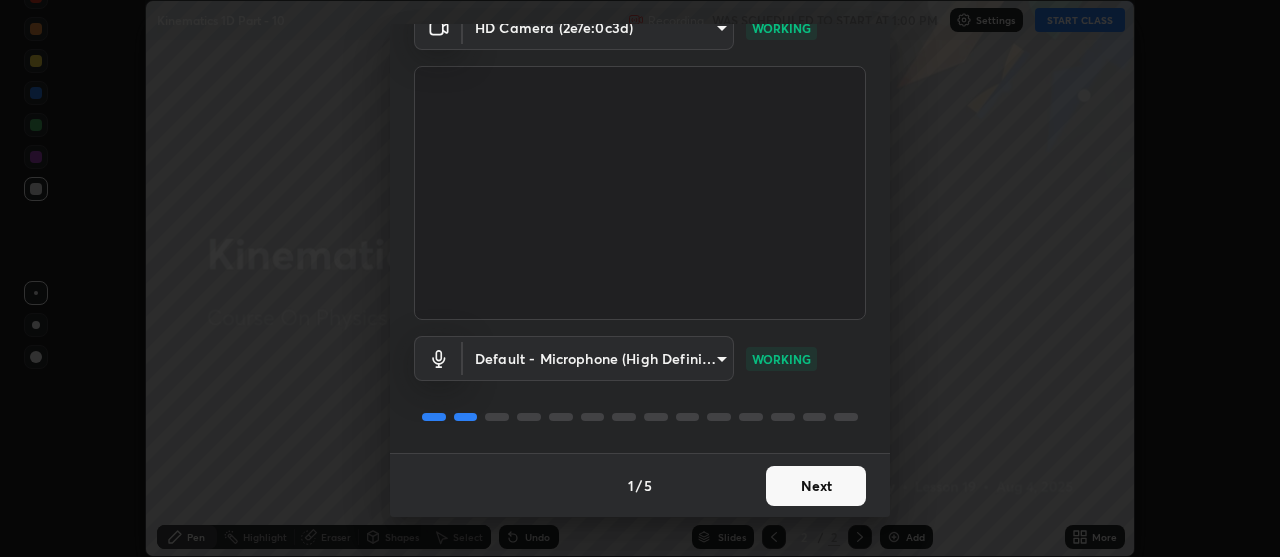 click on "Next" at bounding box center [816, 486] 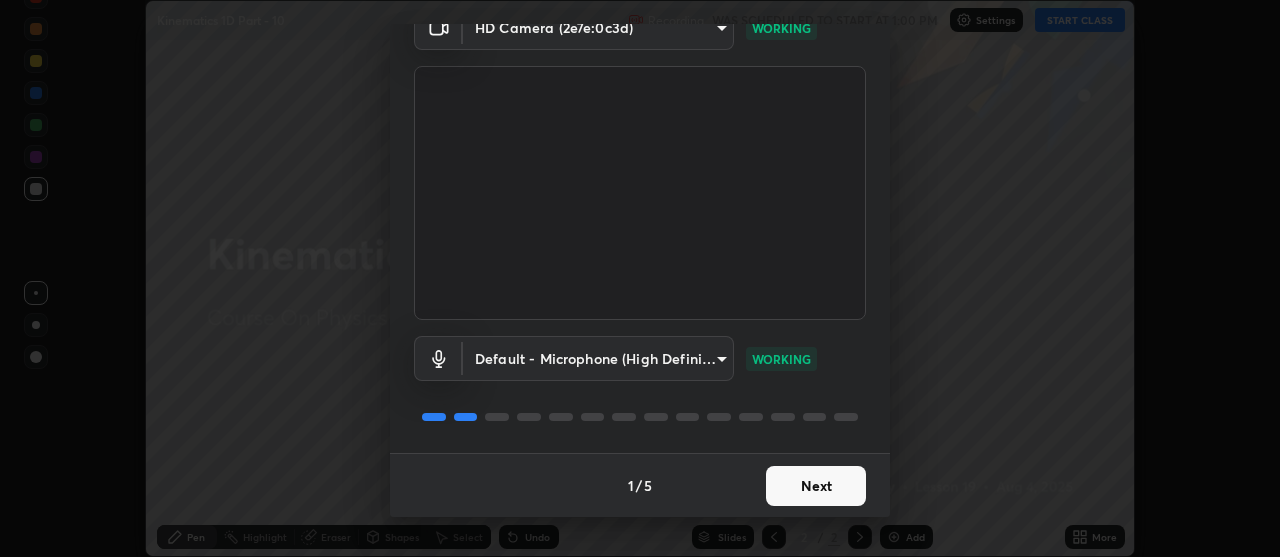 scroll, scrollTop: 0, scrollLeft: 0, axis: both 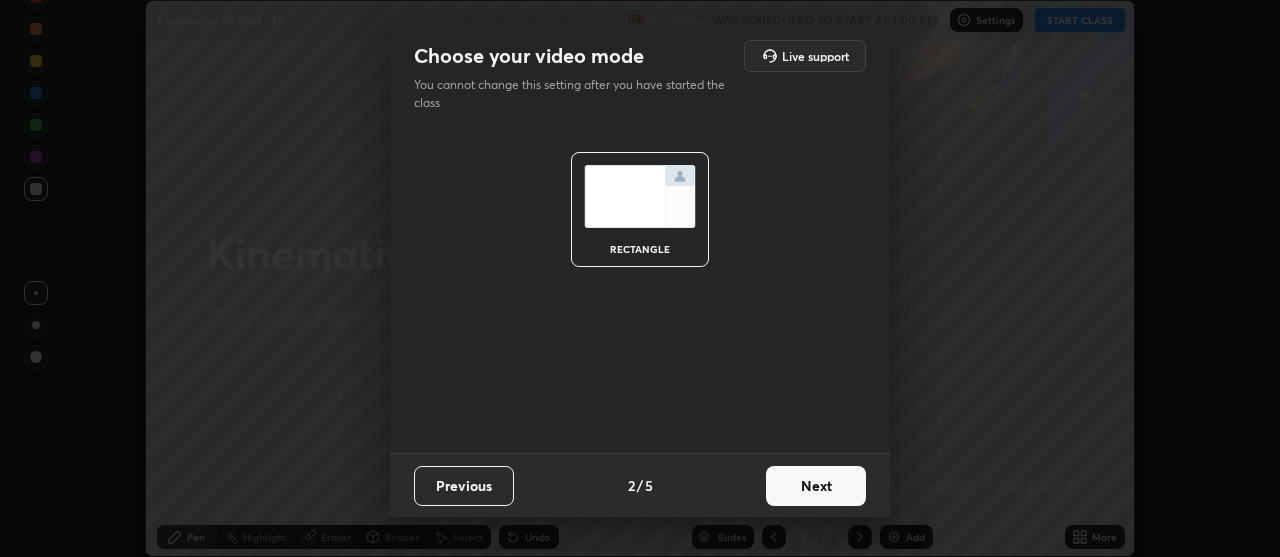 click on "Next" at bounding box center (816, 486) 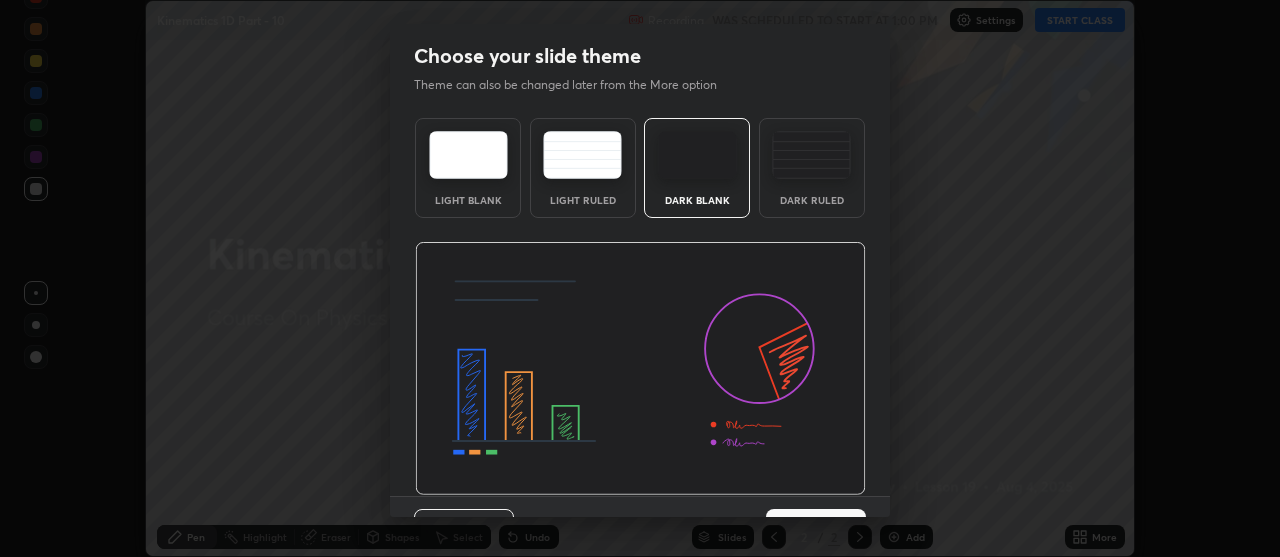 scroll, scrollTop: 43, scrollLeft: 0, axis: vertical 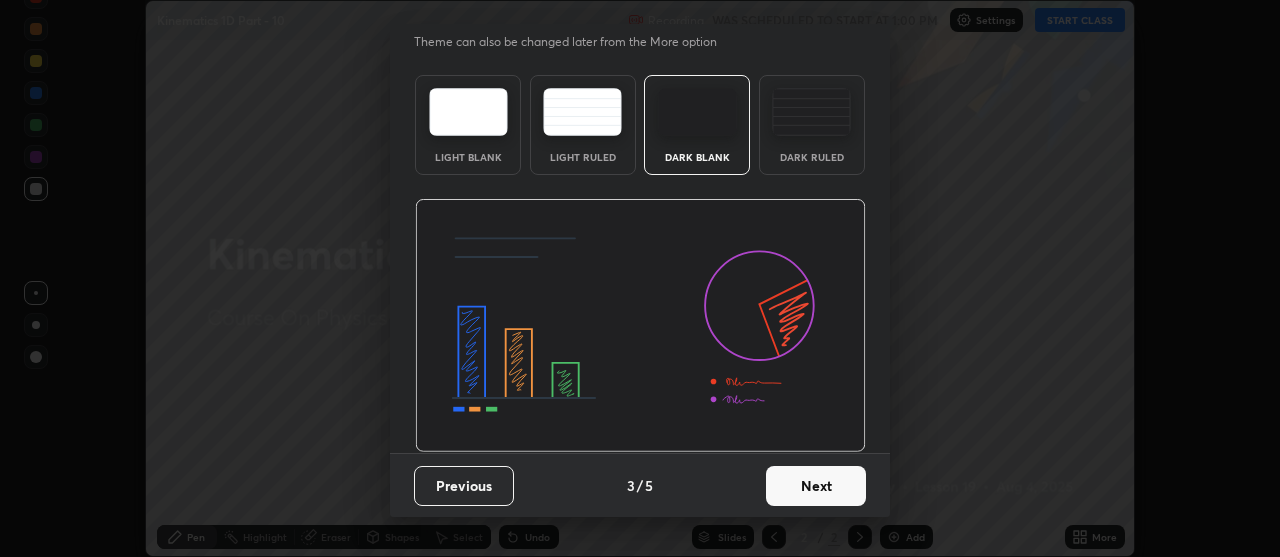 click on "Next" at bounding box center (816, 486) 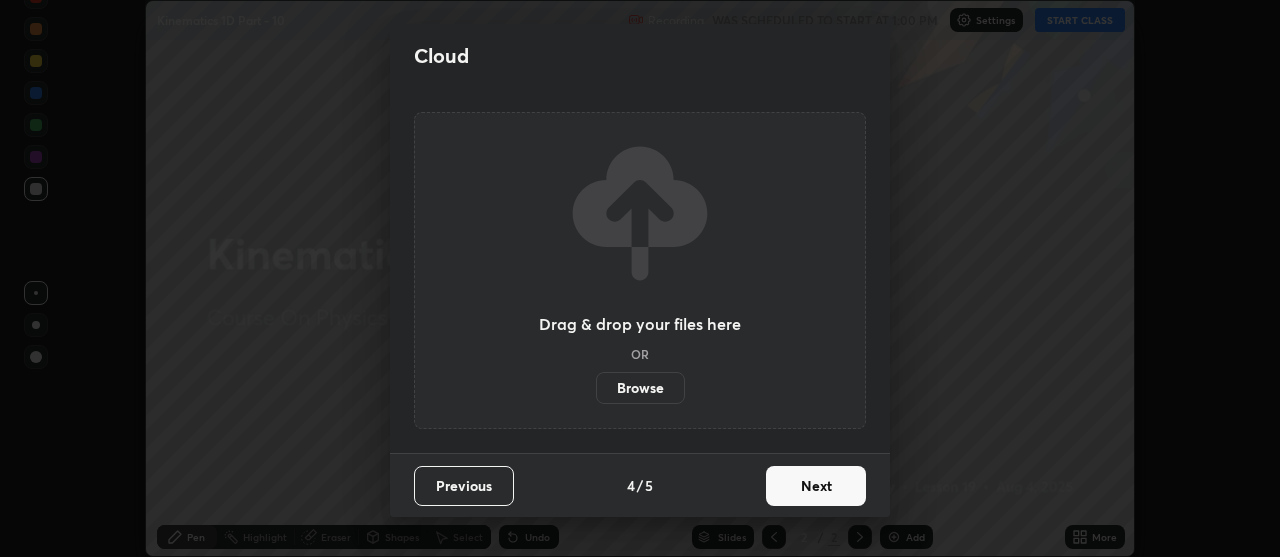 click on "Next" at bounding box center (816, 486) 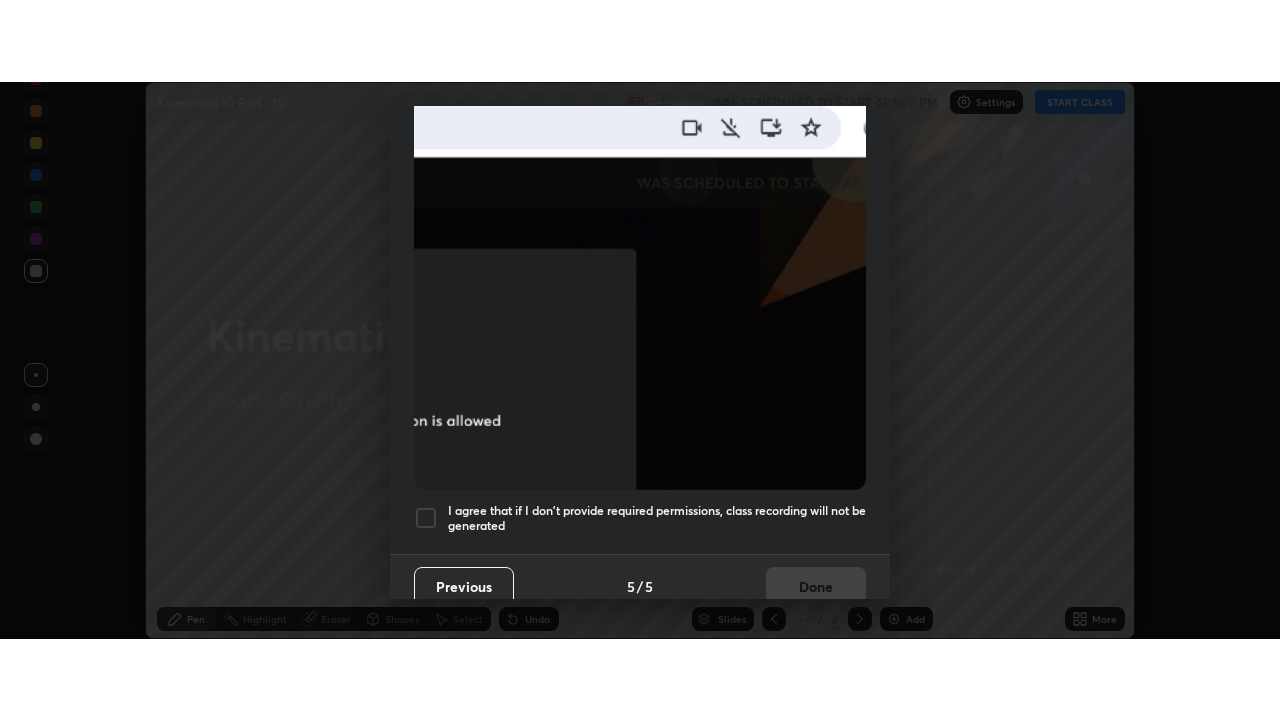 scroll, scrollTop: 507, scrollLeft: 0, axis: vertical 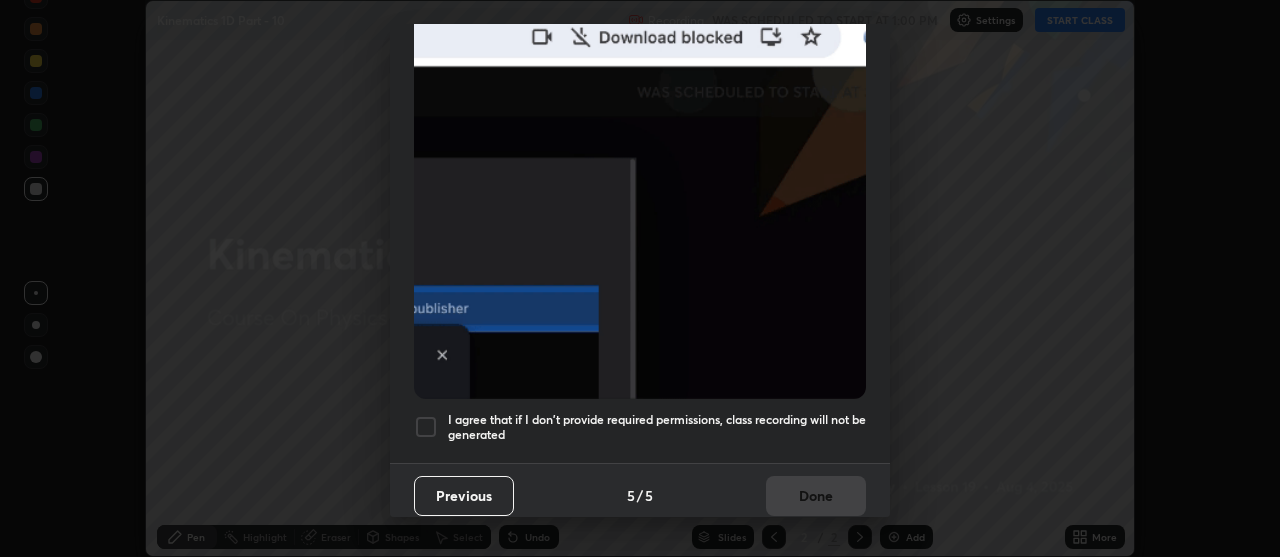 click at bounding box center (426, 427) 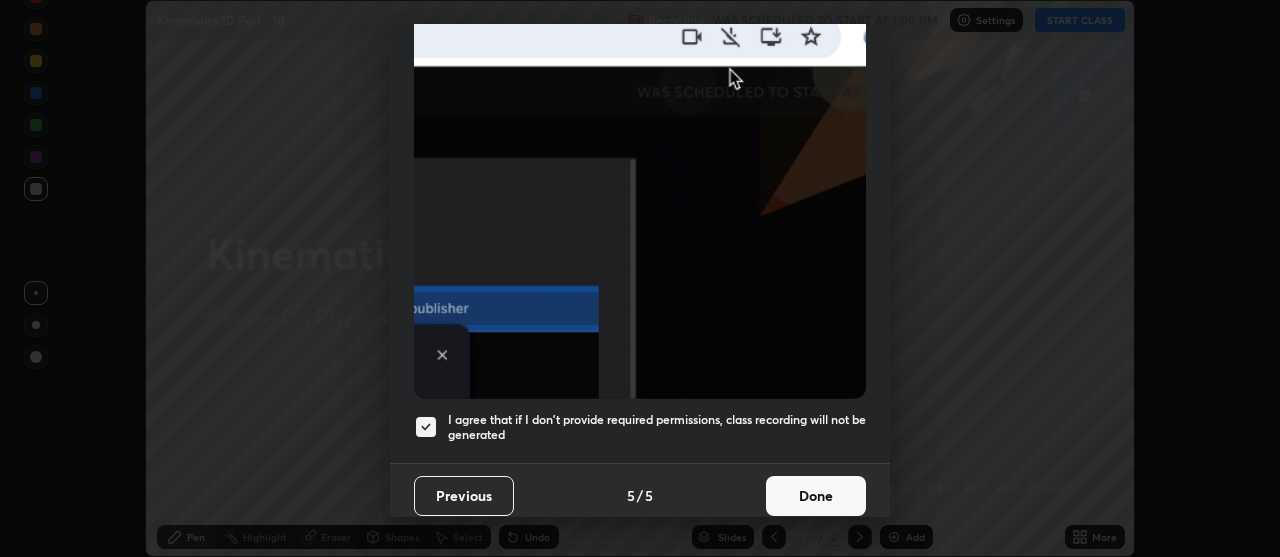click on "Done" at bounding box center (816, 496) 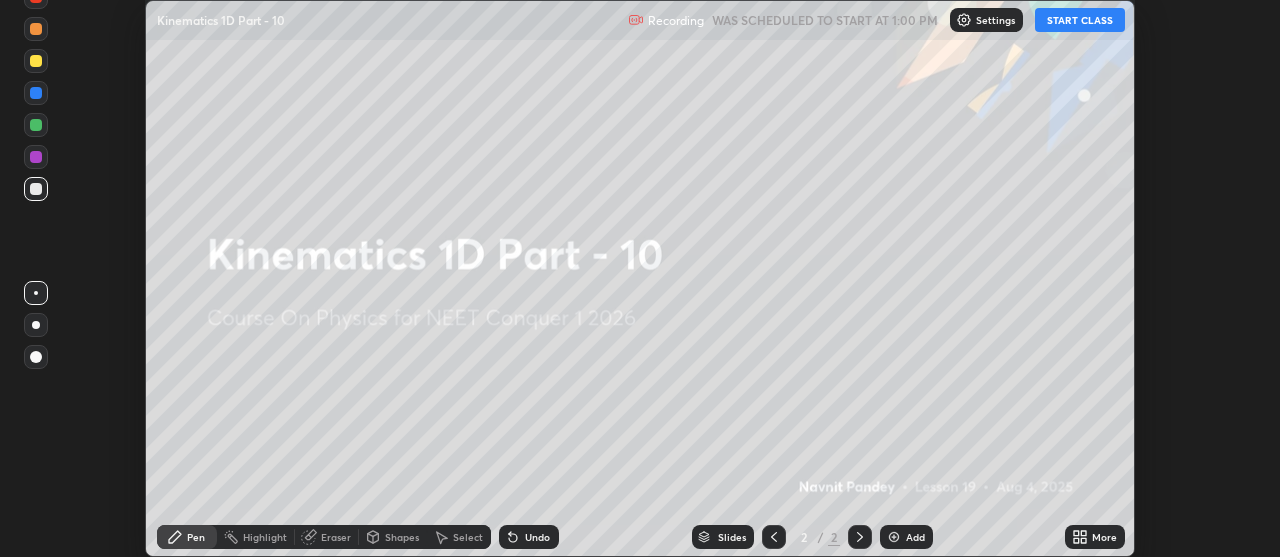 click 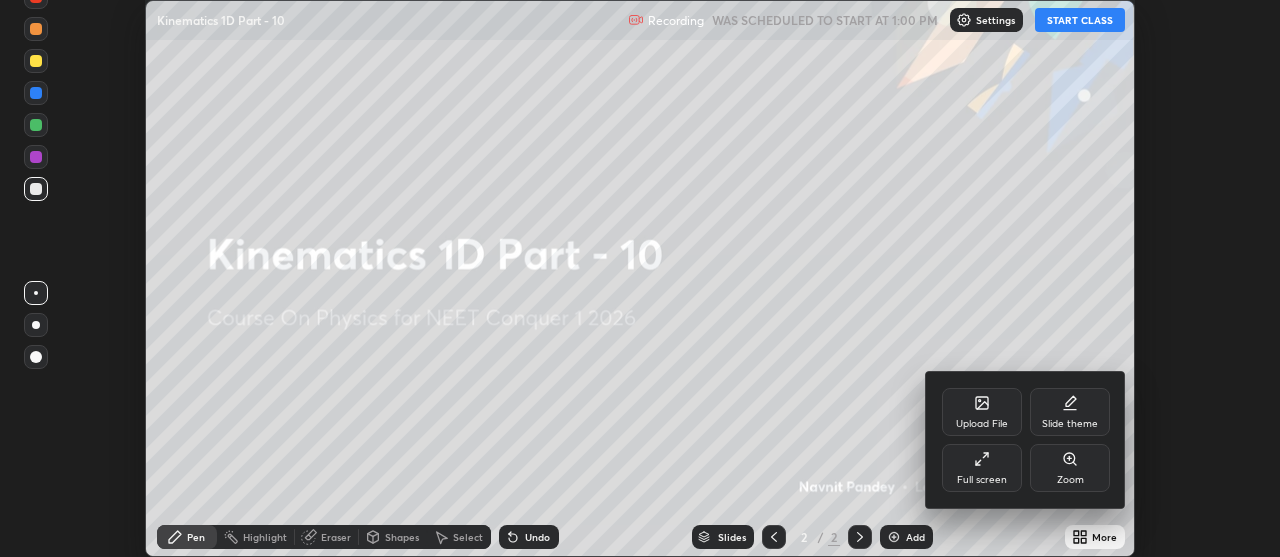 click 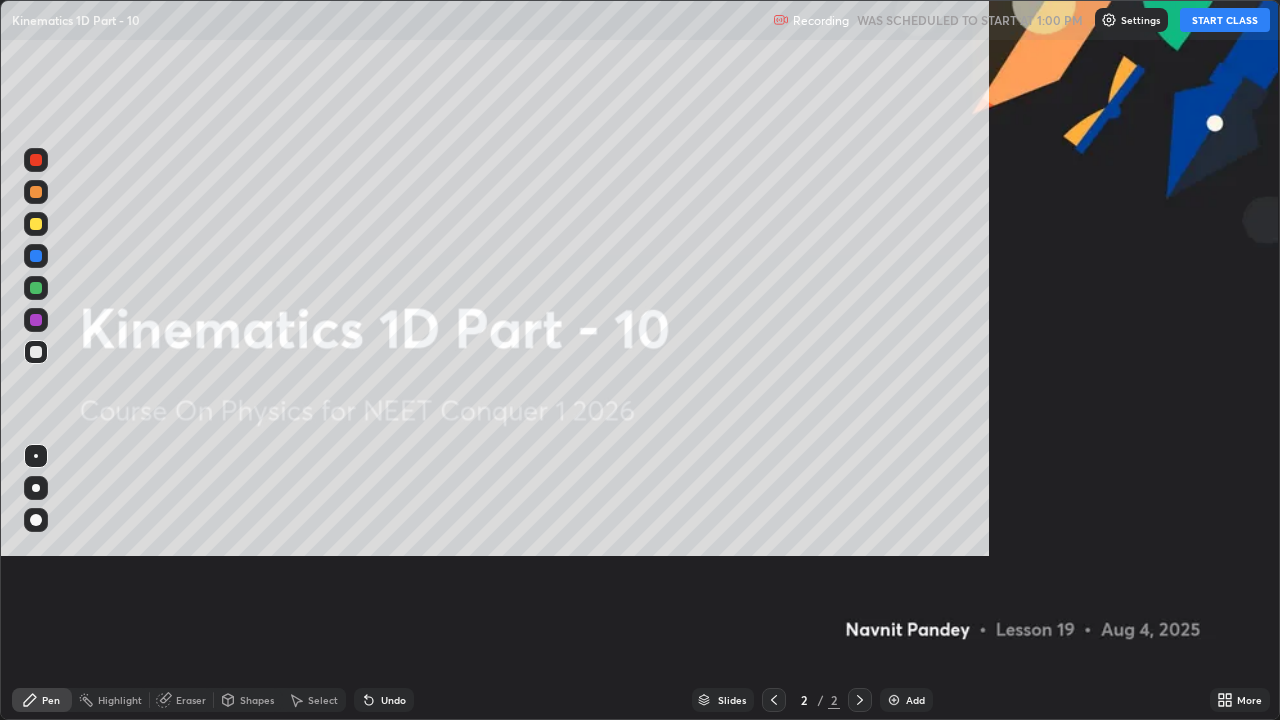 scroll, scrollTop: 99280, scrollLeft: 98720, axis: both 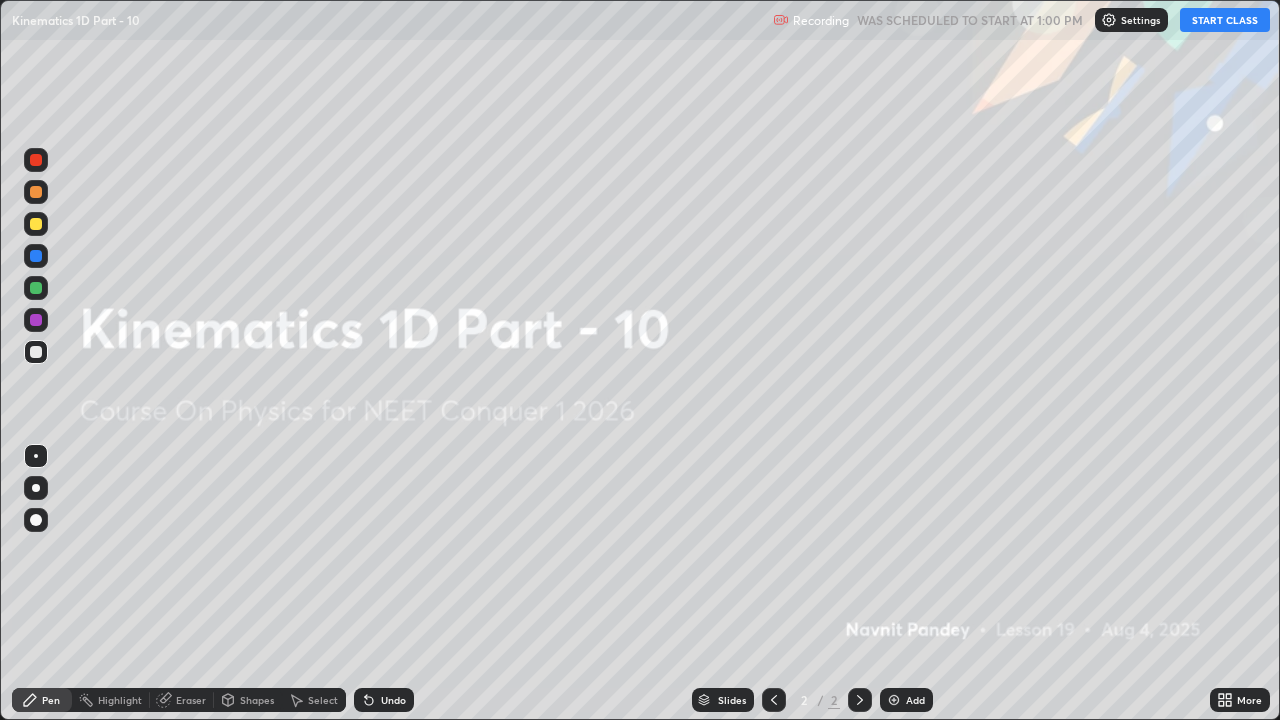 click on "START CLASS" at bounding box center (1225, 20) 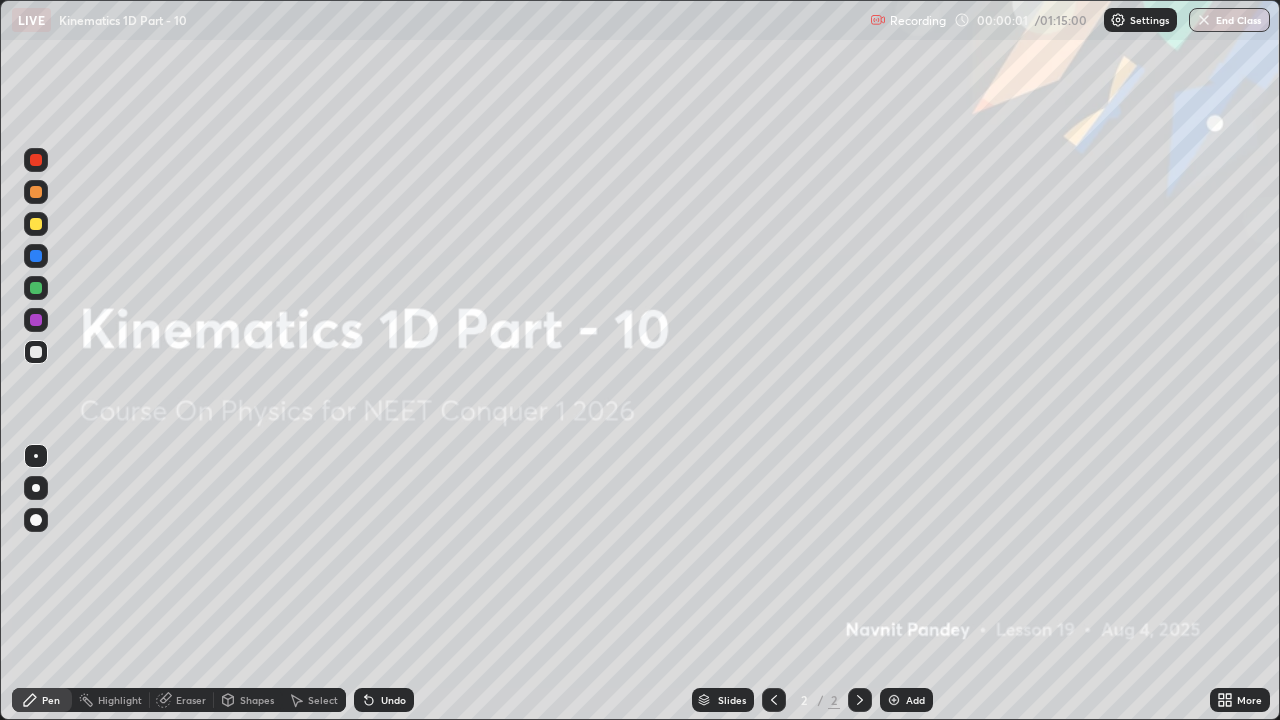 click at bounding box center (894, 700) 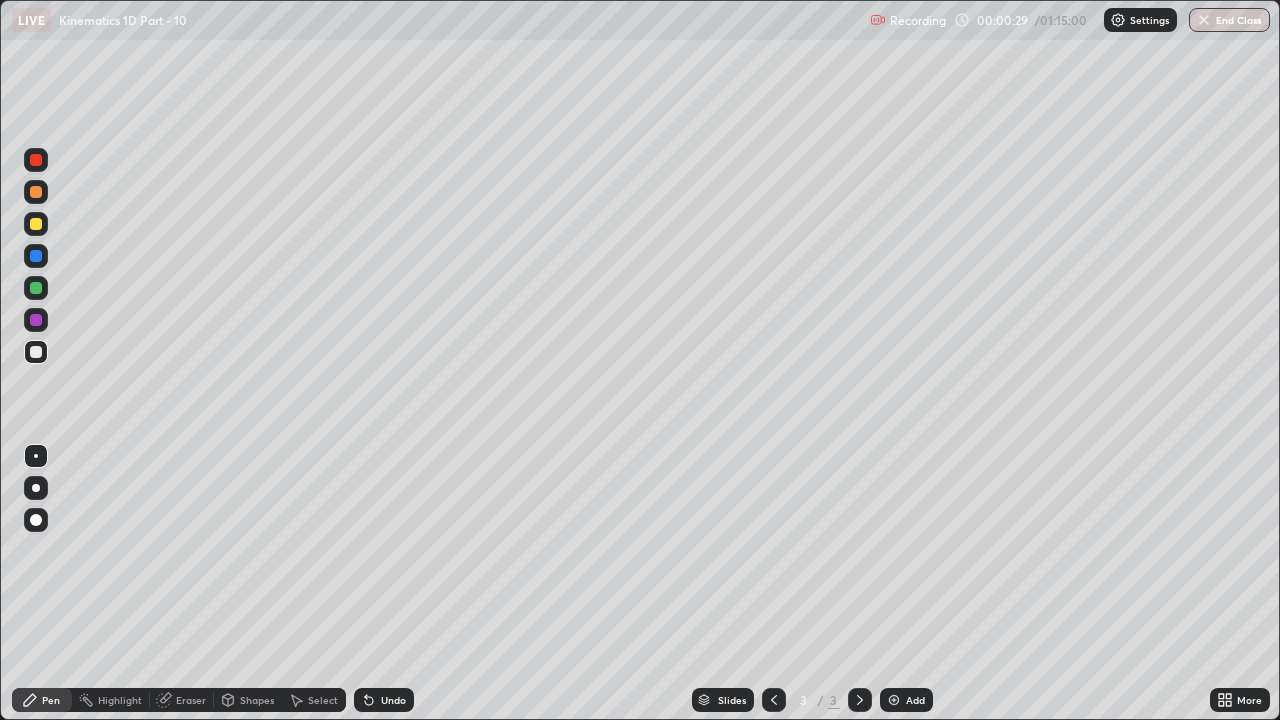 click at bounding box center [36, 320] 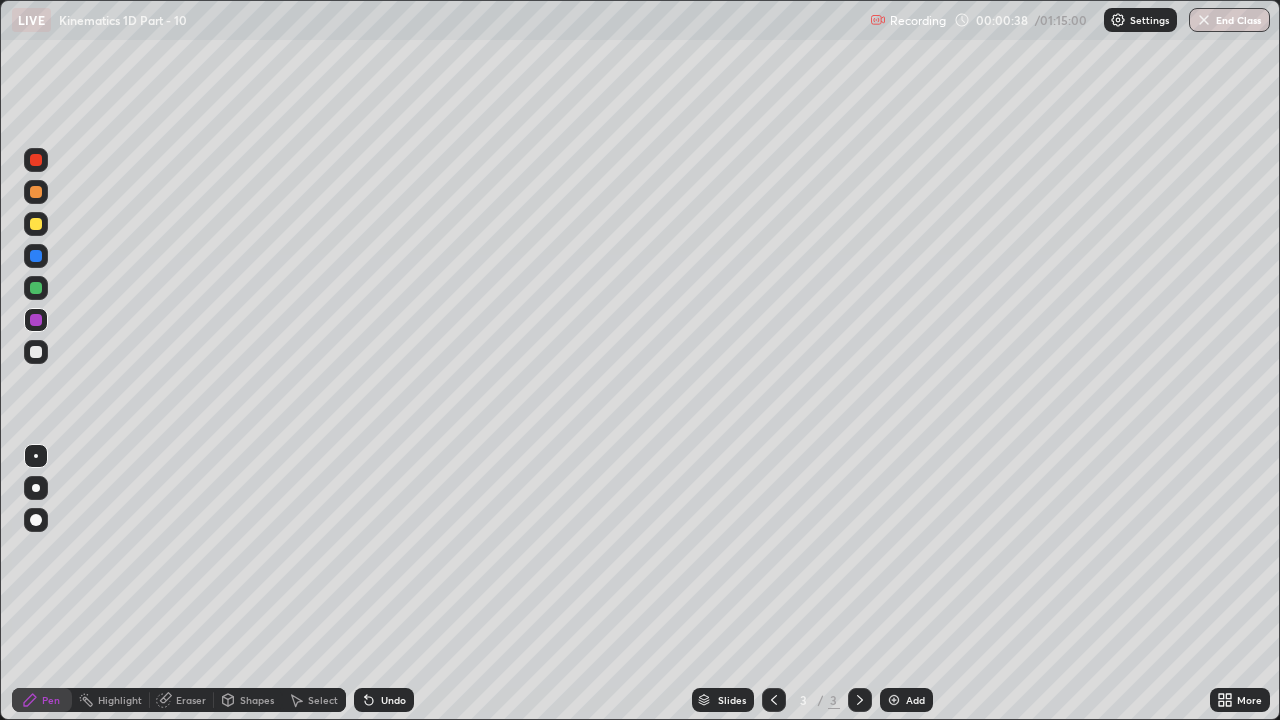 click at bounding box center [36, 288] 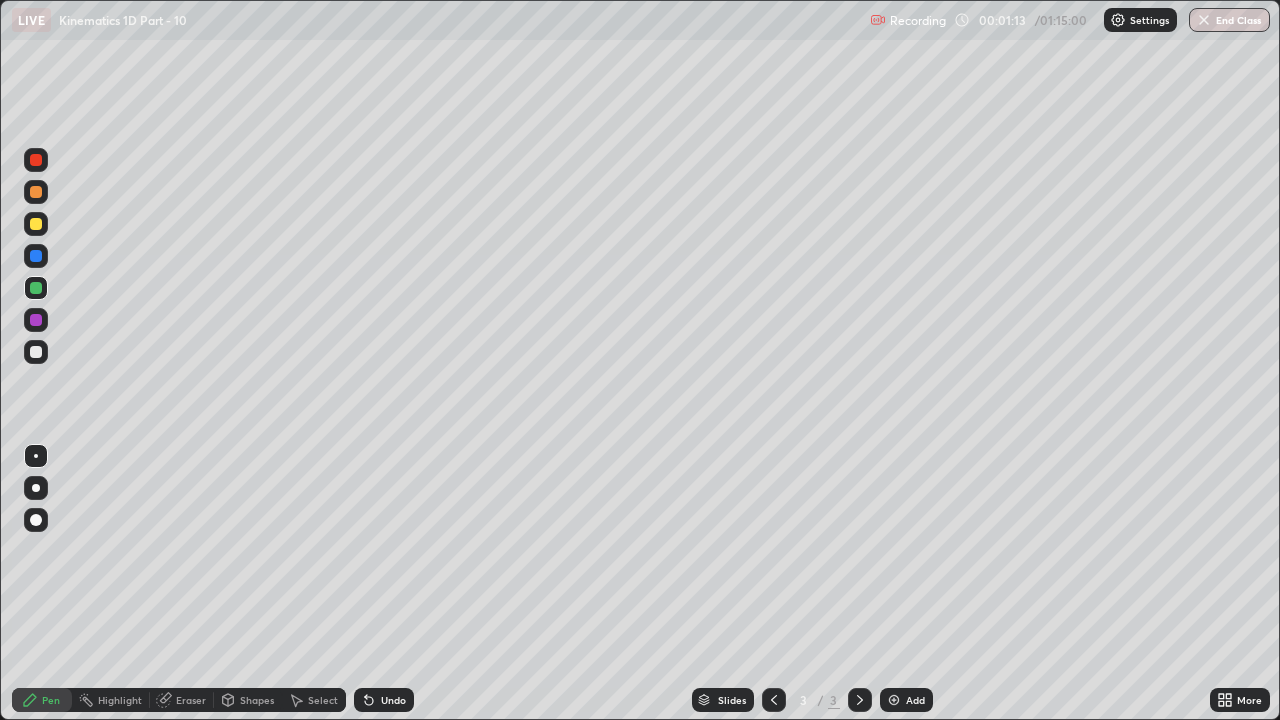 click at bounding box center [36, 320] 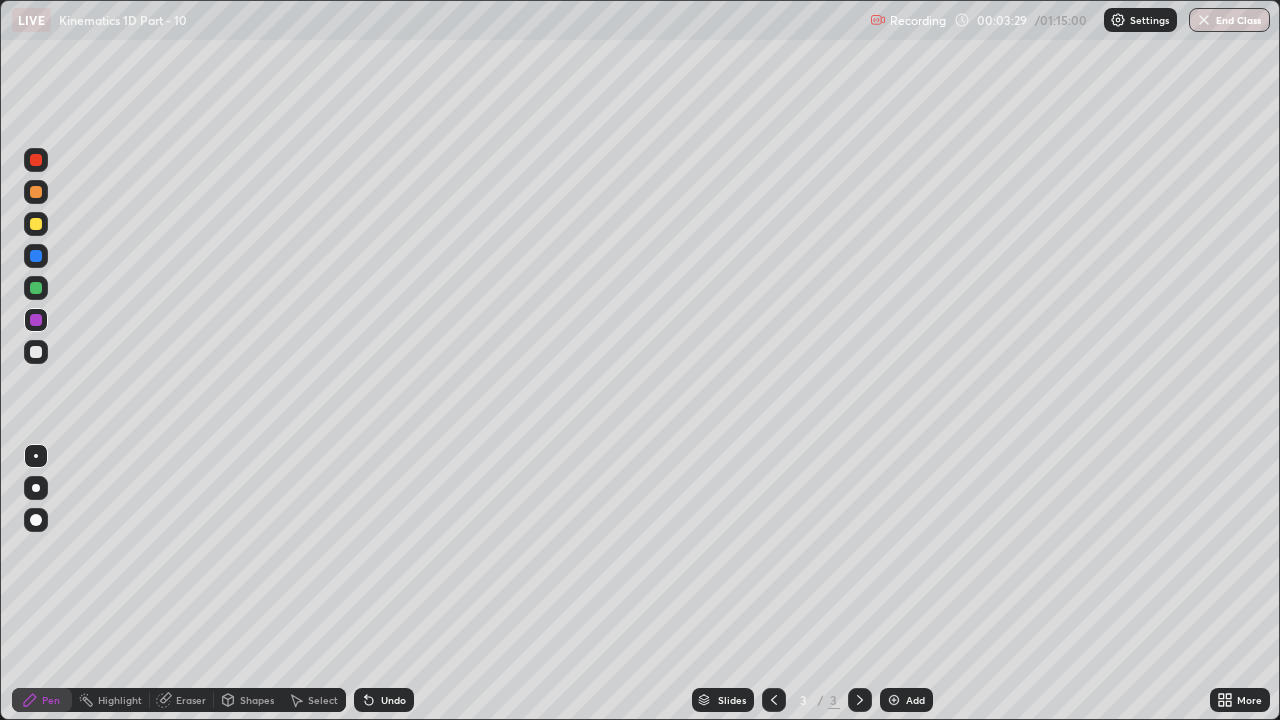 click at bounding box center [36, 352] 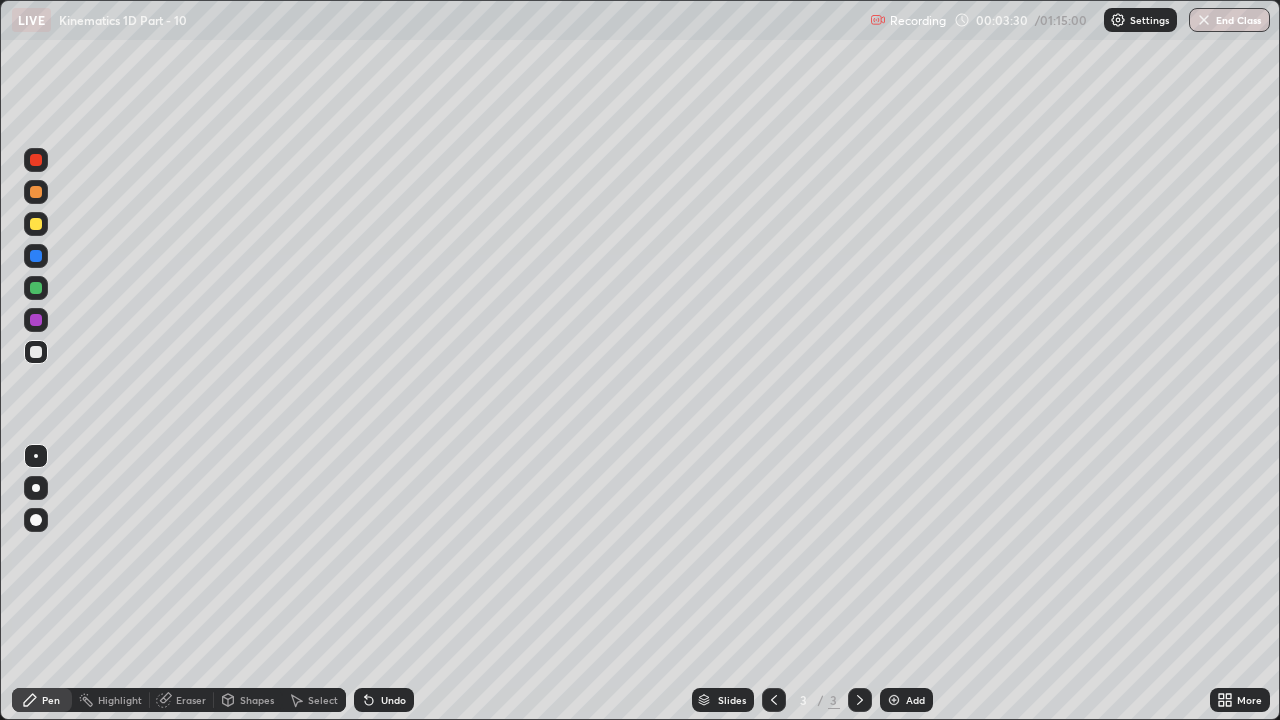 click at bounding box center (36, 224) 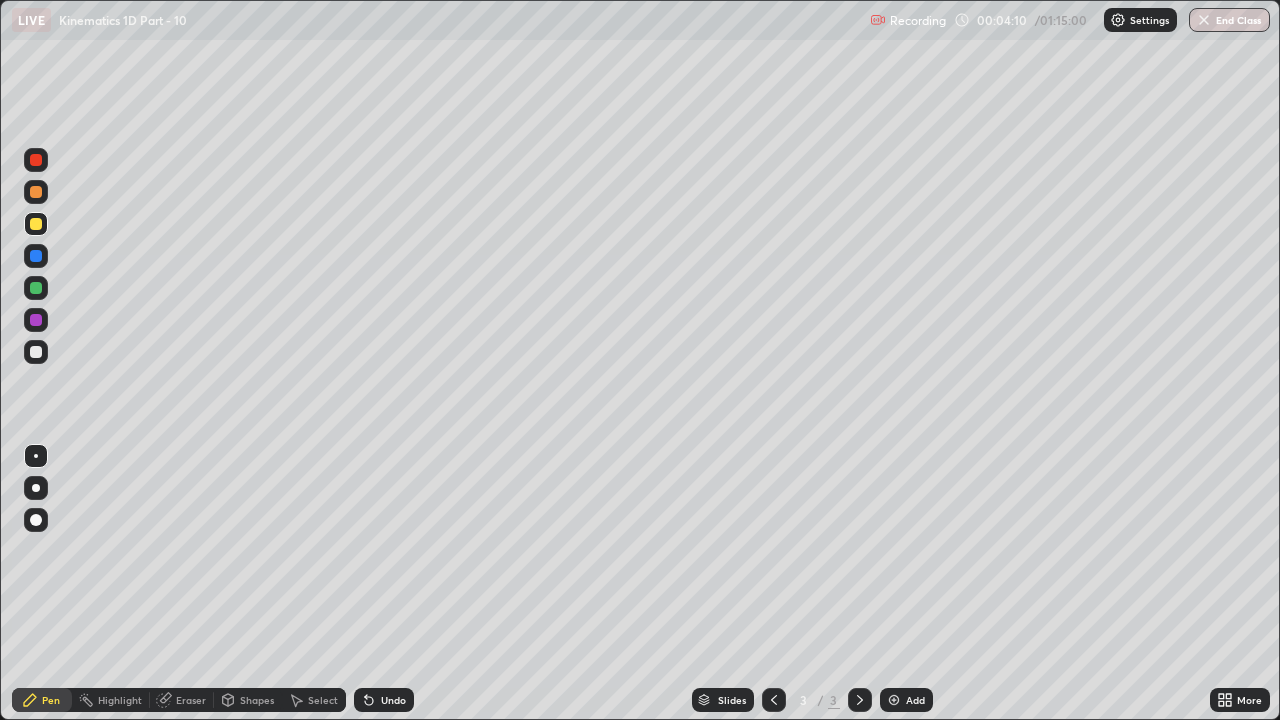 click at bounding box center (36, 192) 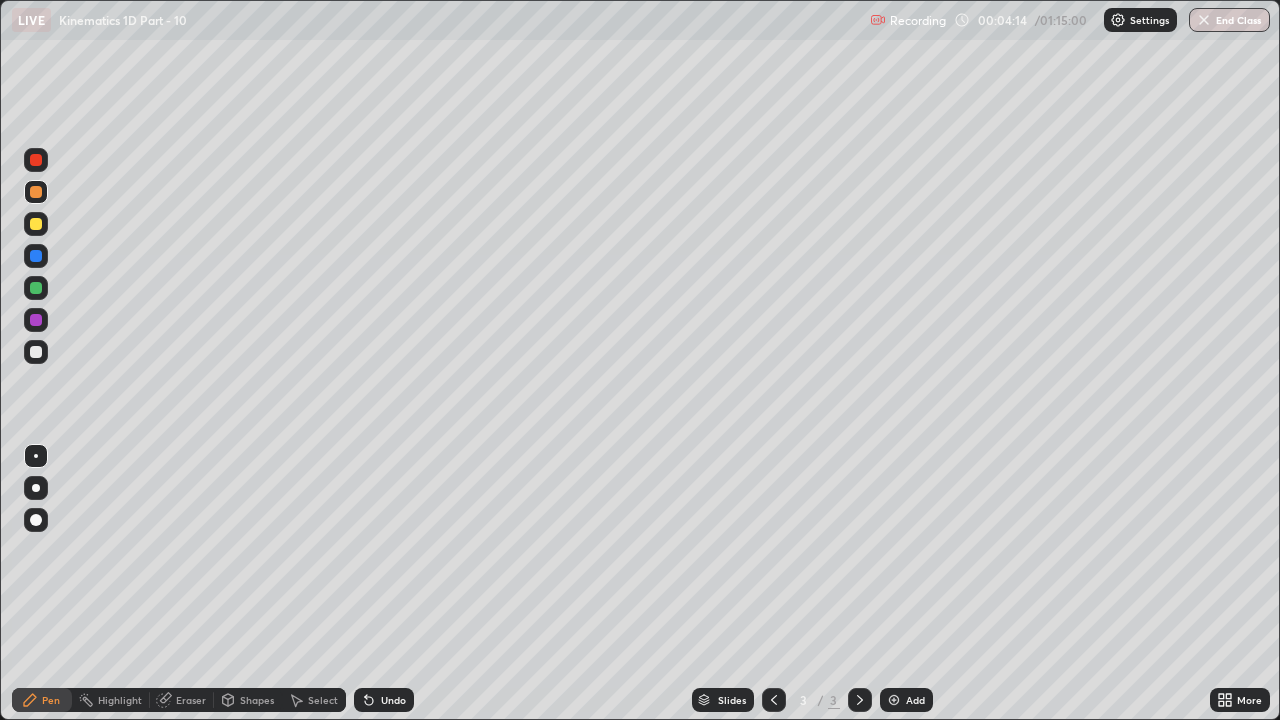 click at bounding box center [36, 160] 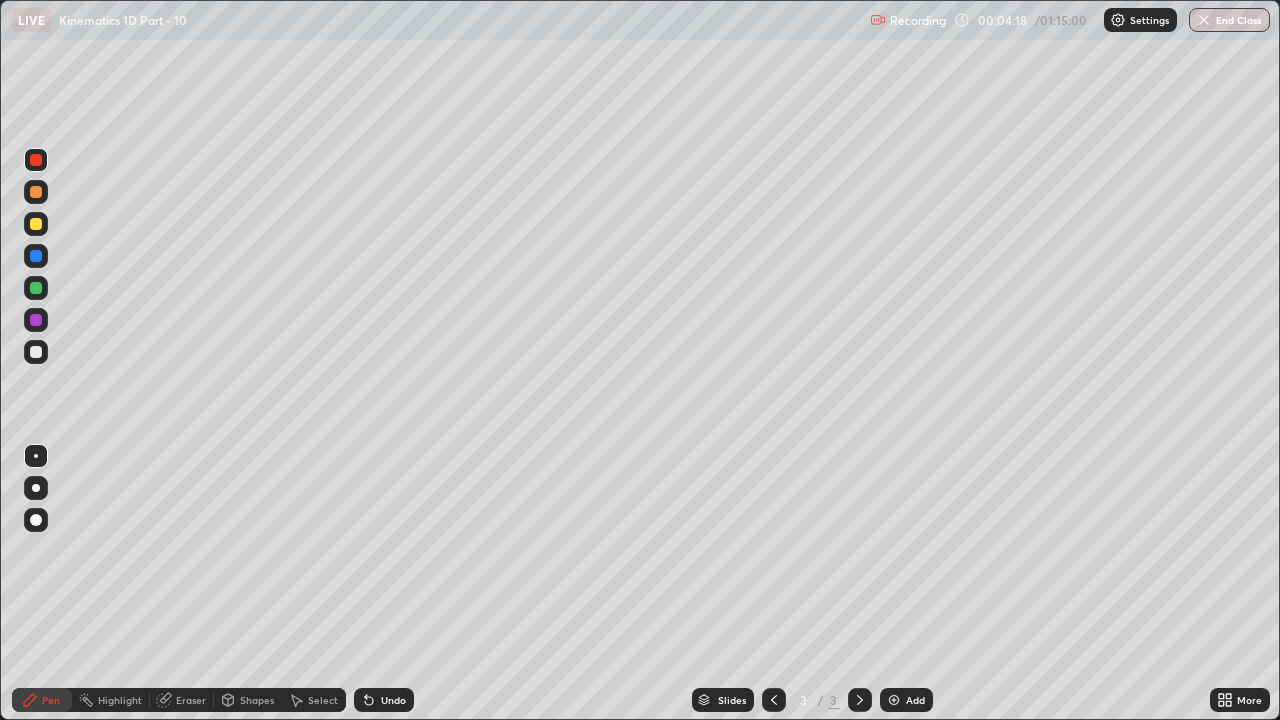 click at bounding box center (36, 224) 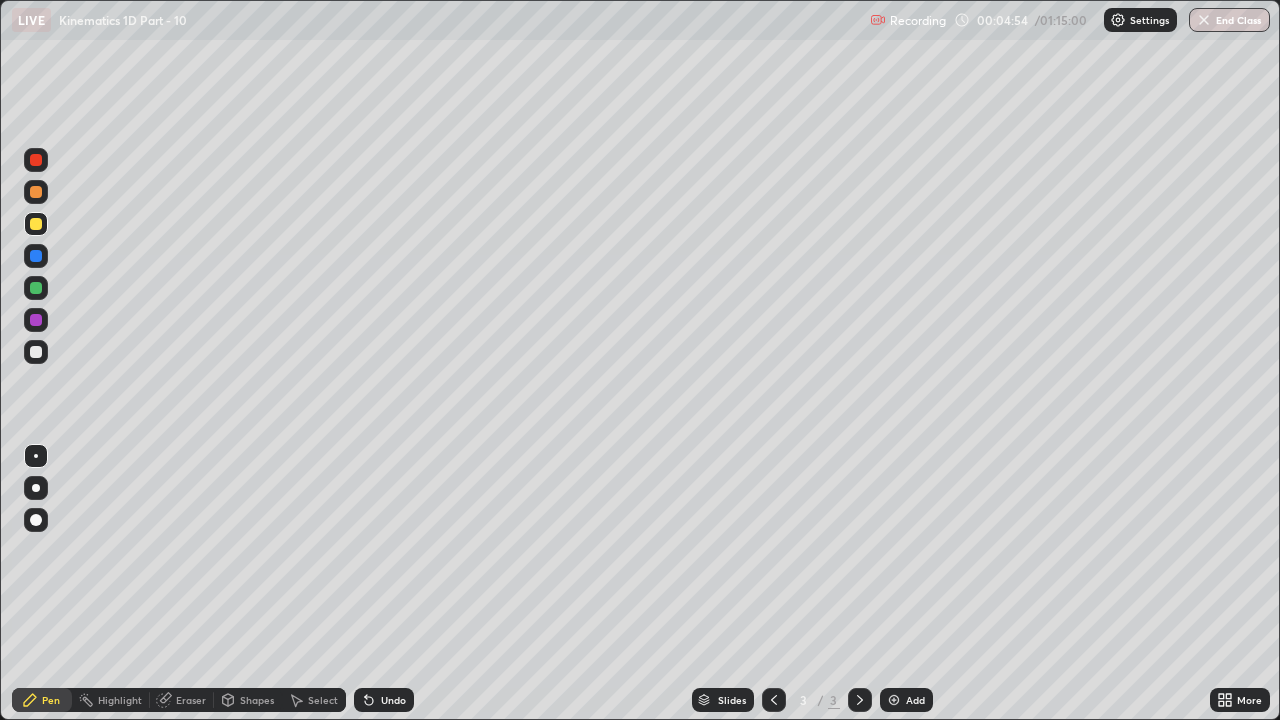 click at bounding box center (36, 352) 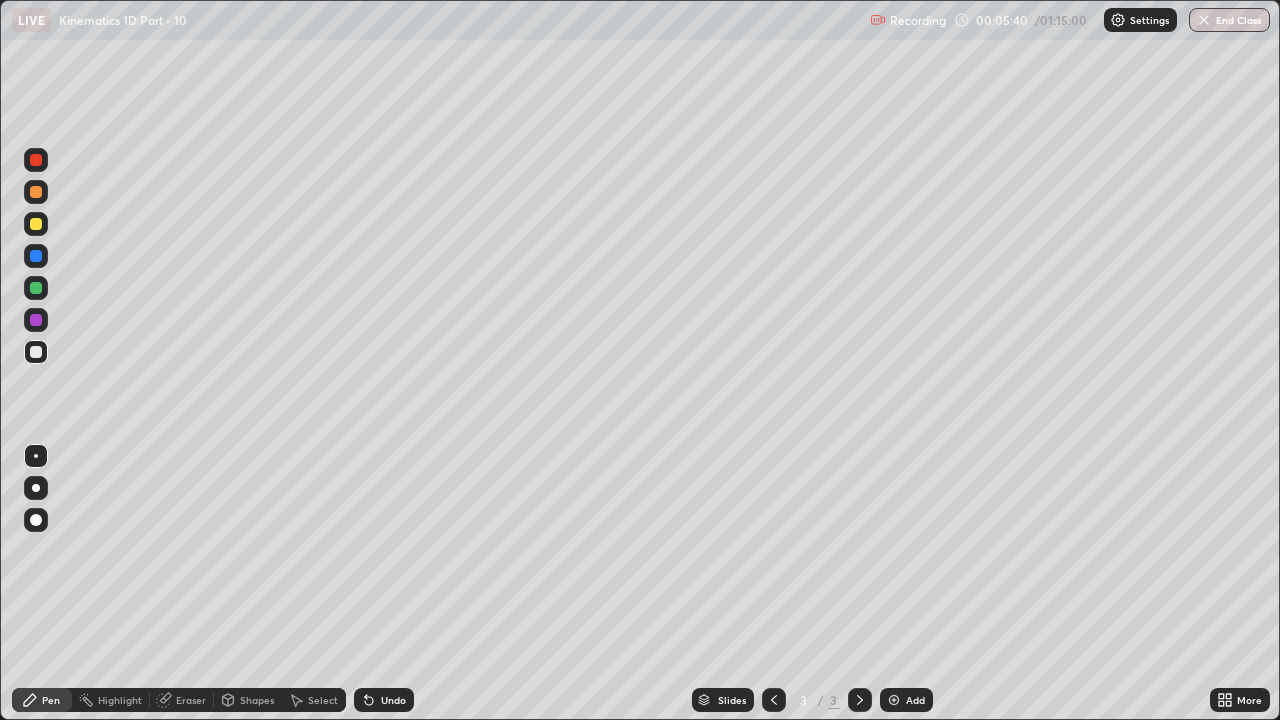 click at bounding box center (36, 320) 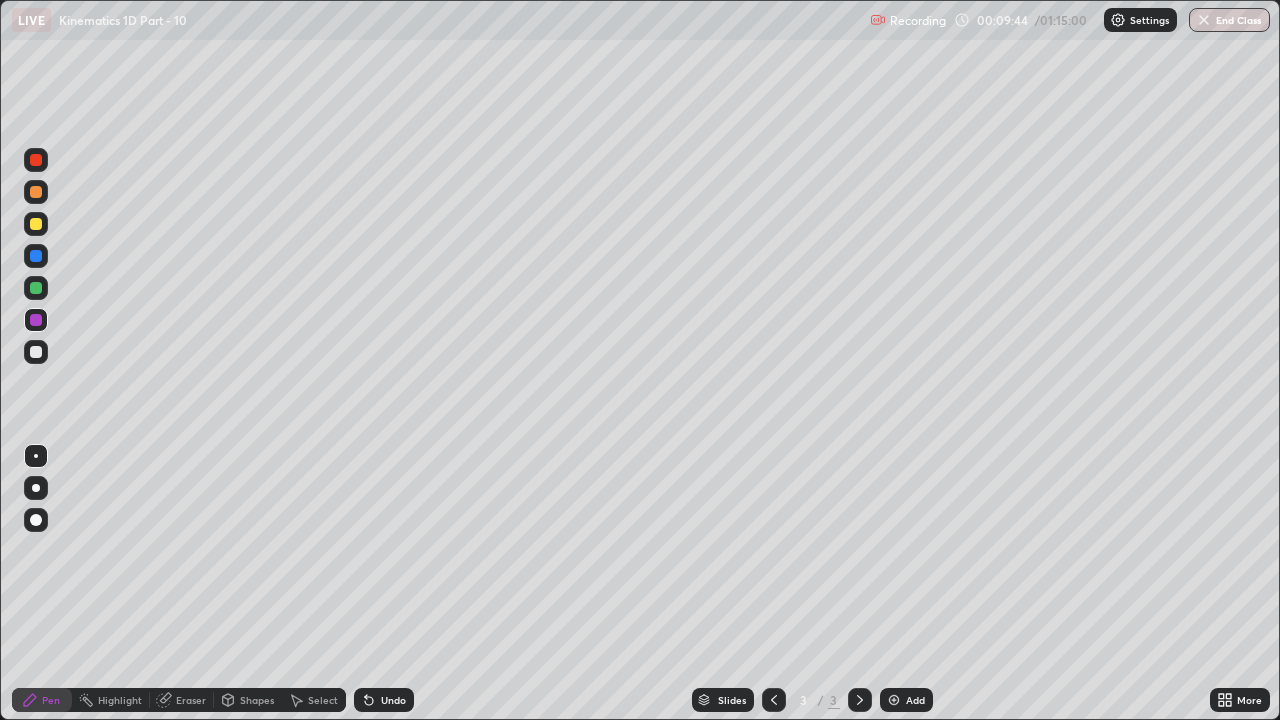click at bounding box center (894, 700) 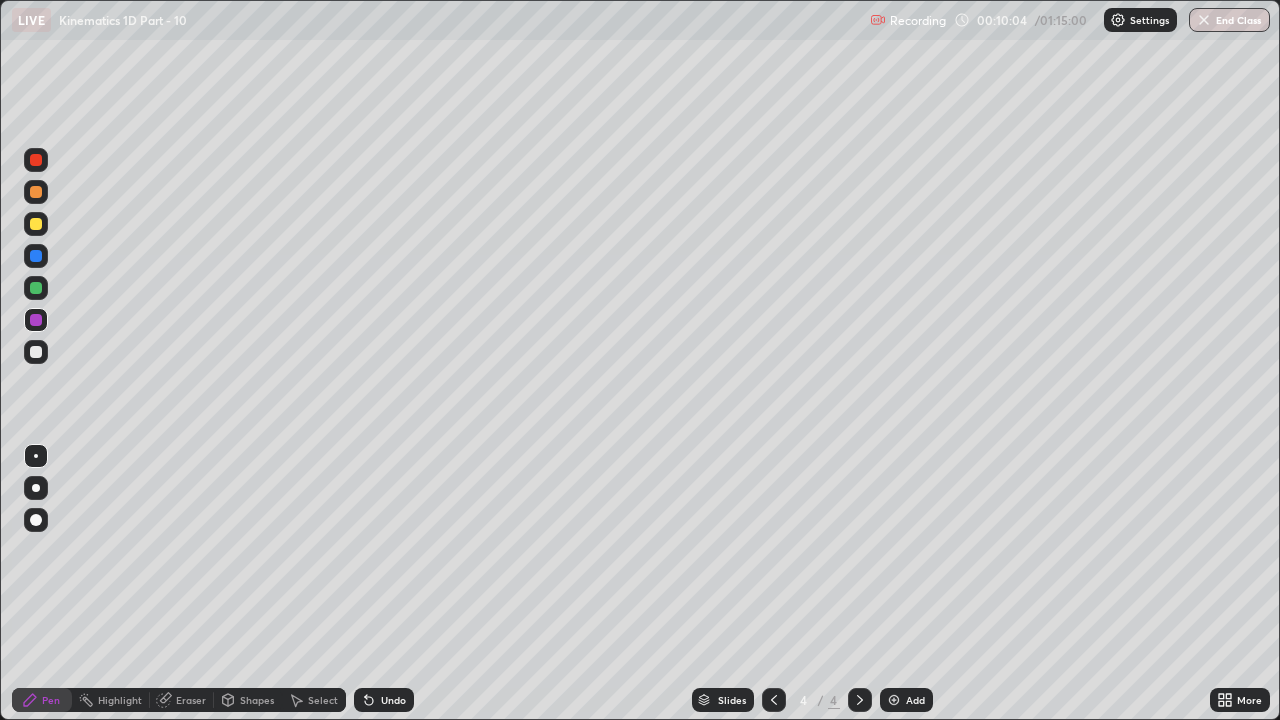 click at bounding box center [36, 224] 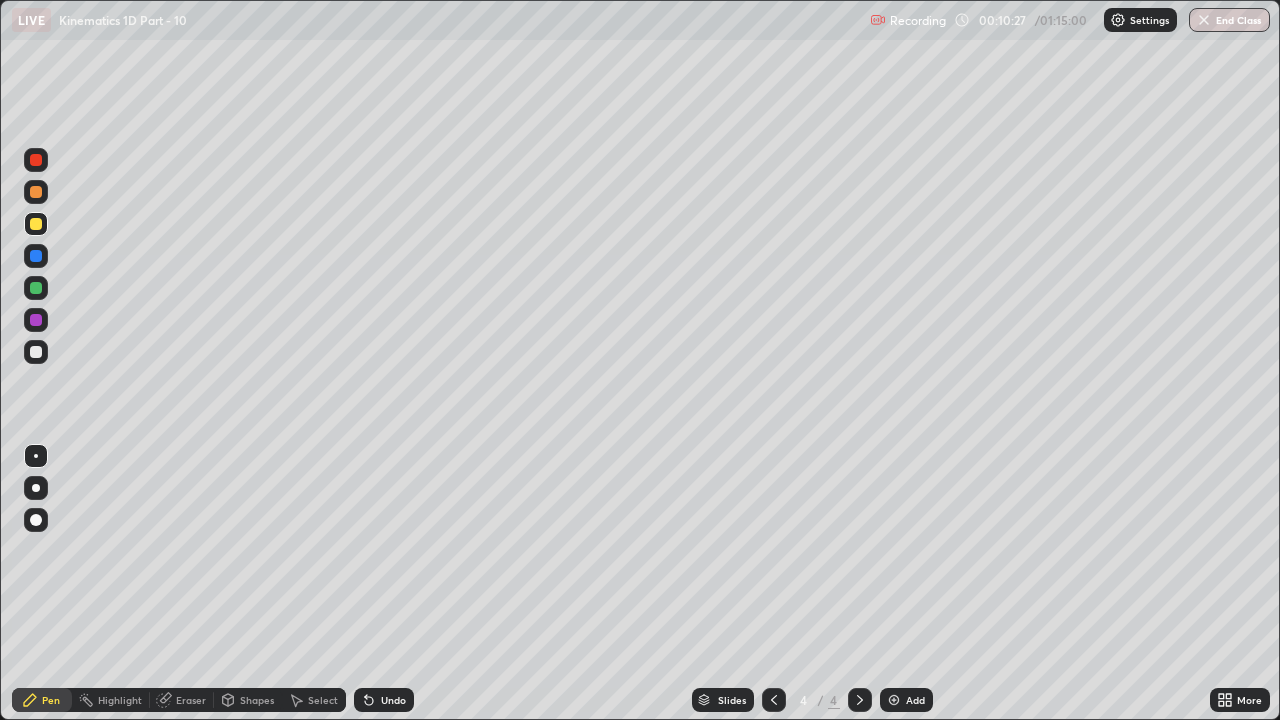 click at bounding box center (36, 256) 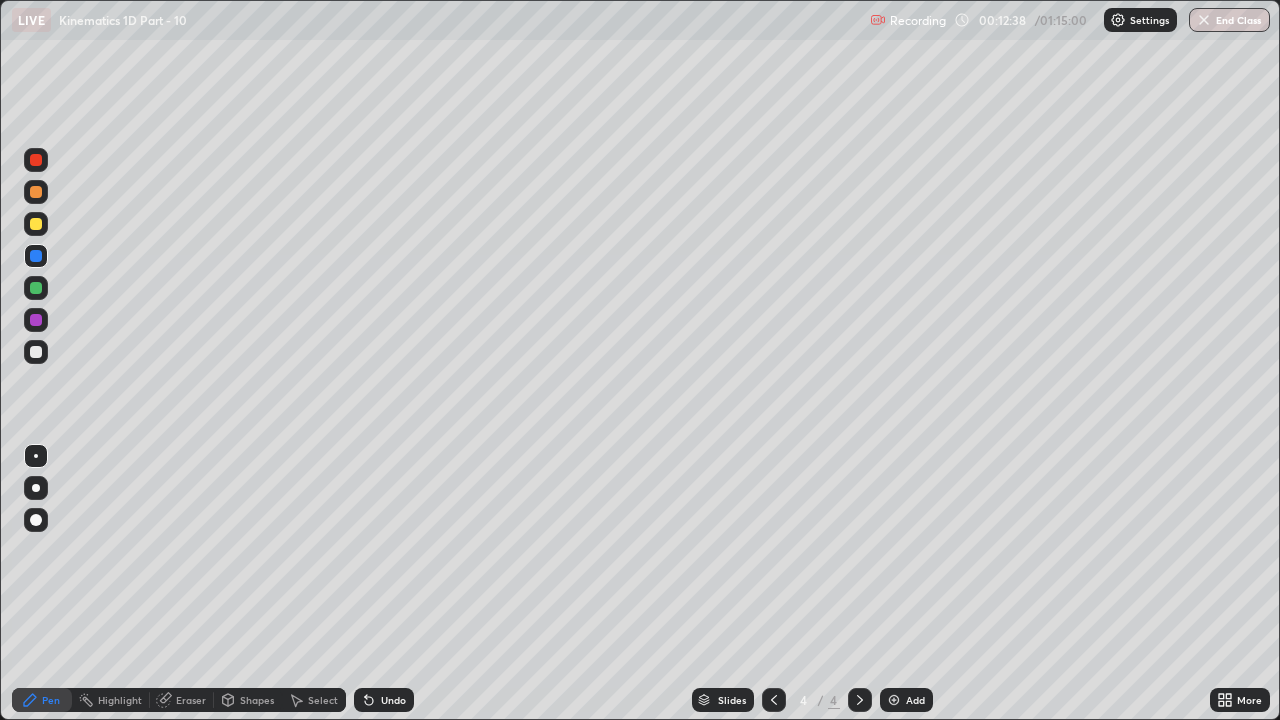 click at bounding box center (36, 352) 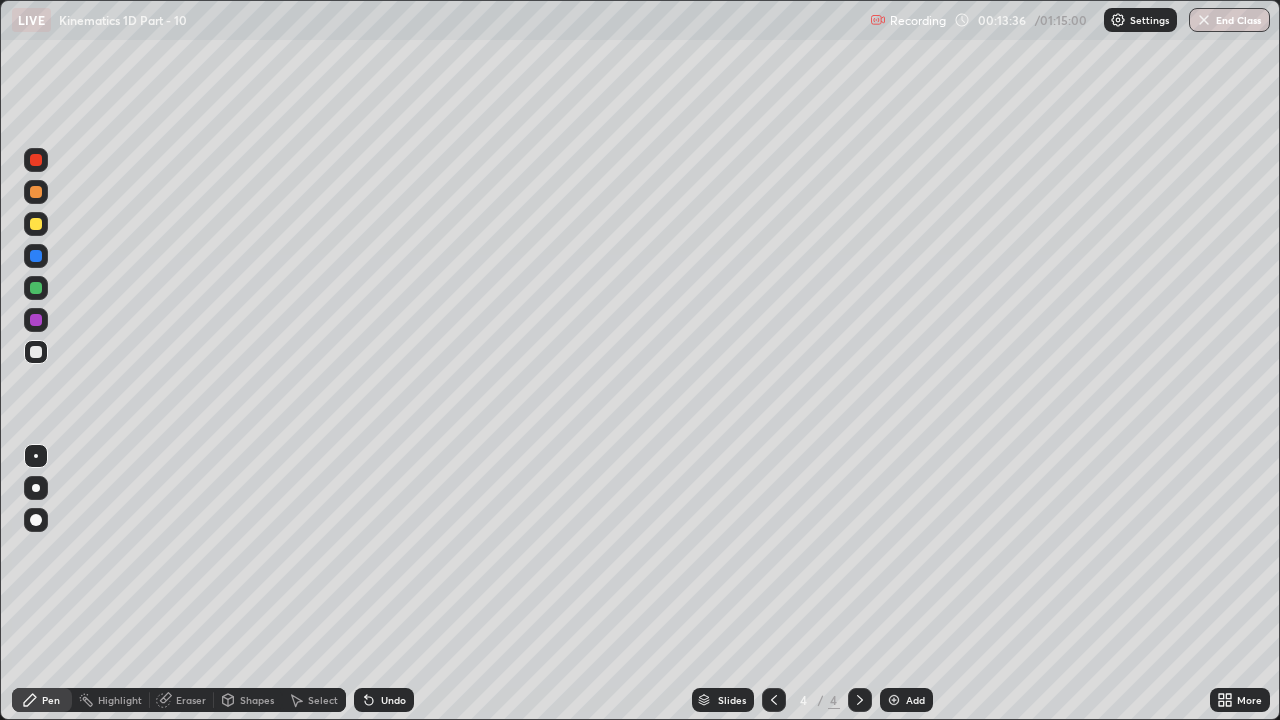 click at bounding box center [36, 320] 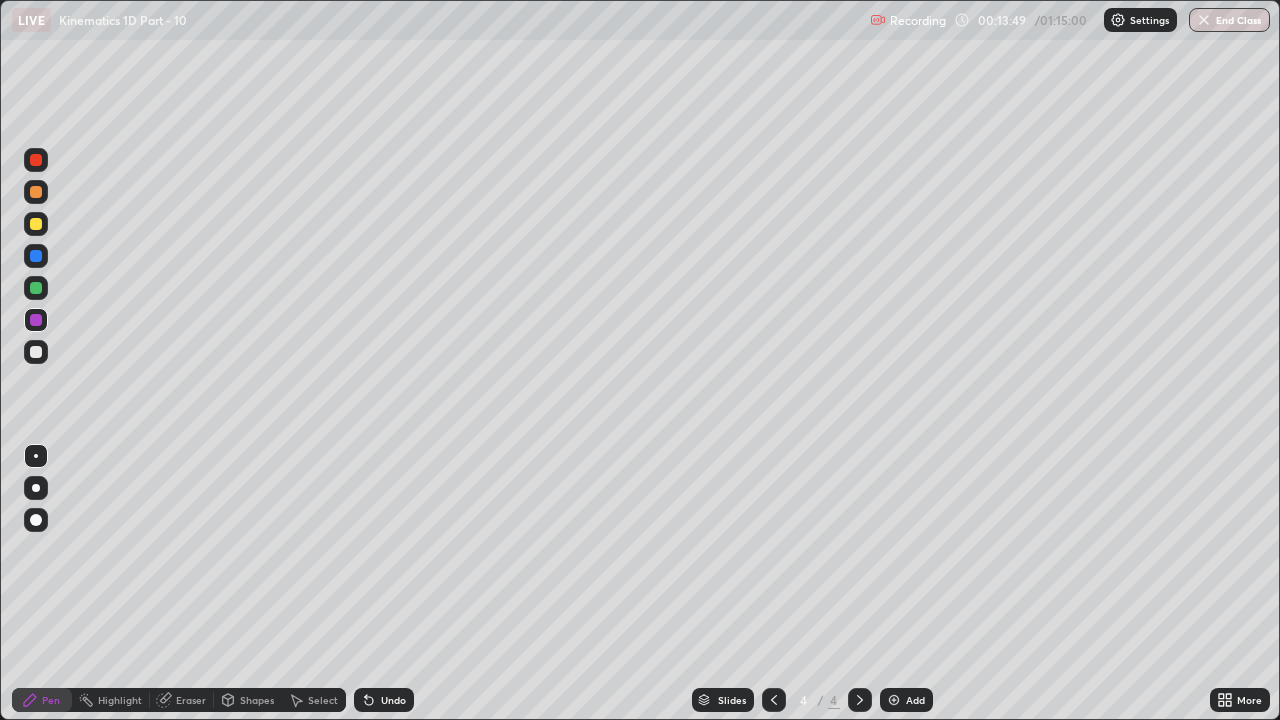 click at bounding box center [36, 352] 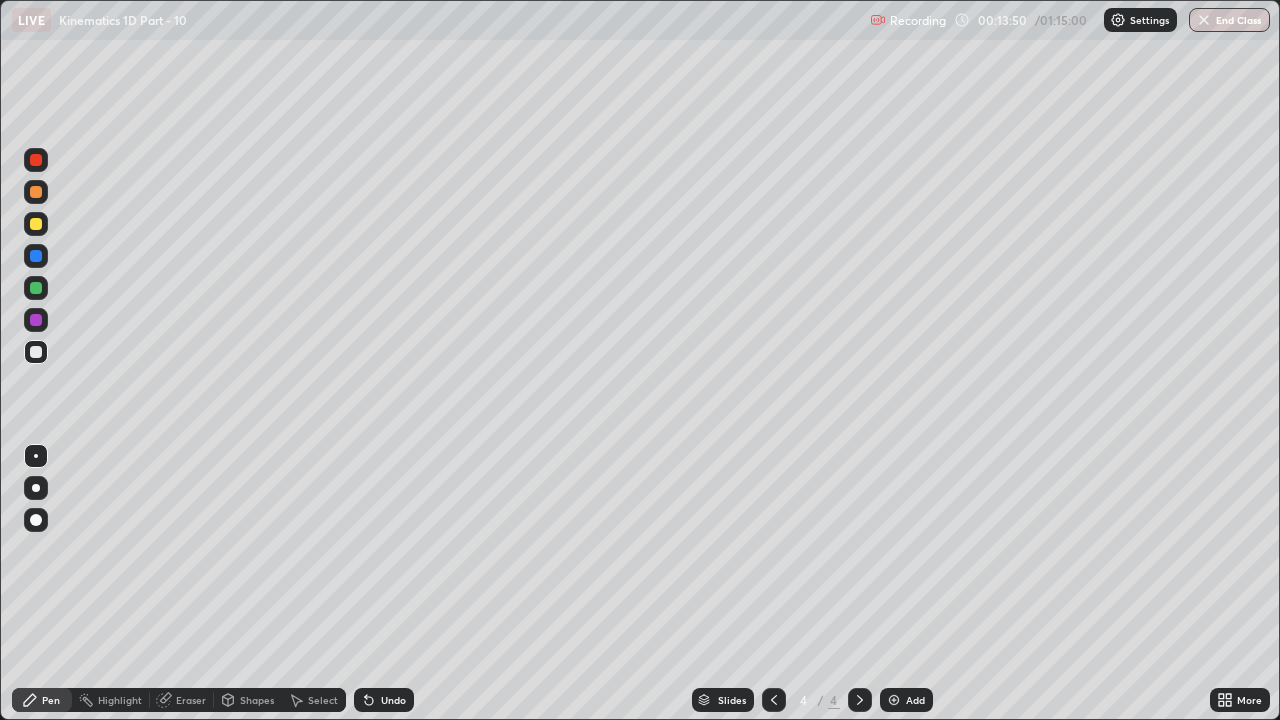 click at bounding box center [36, 288] 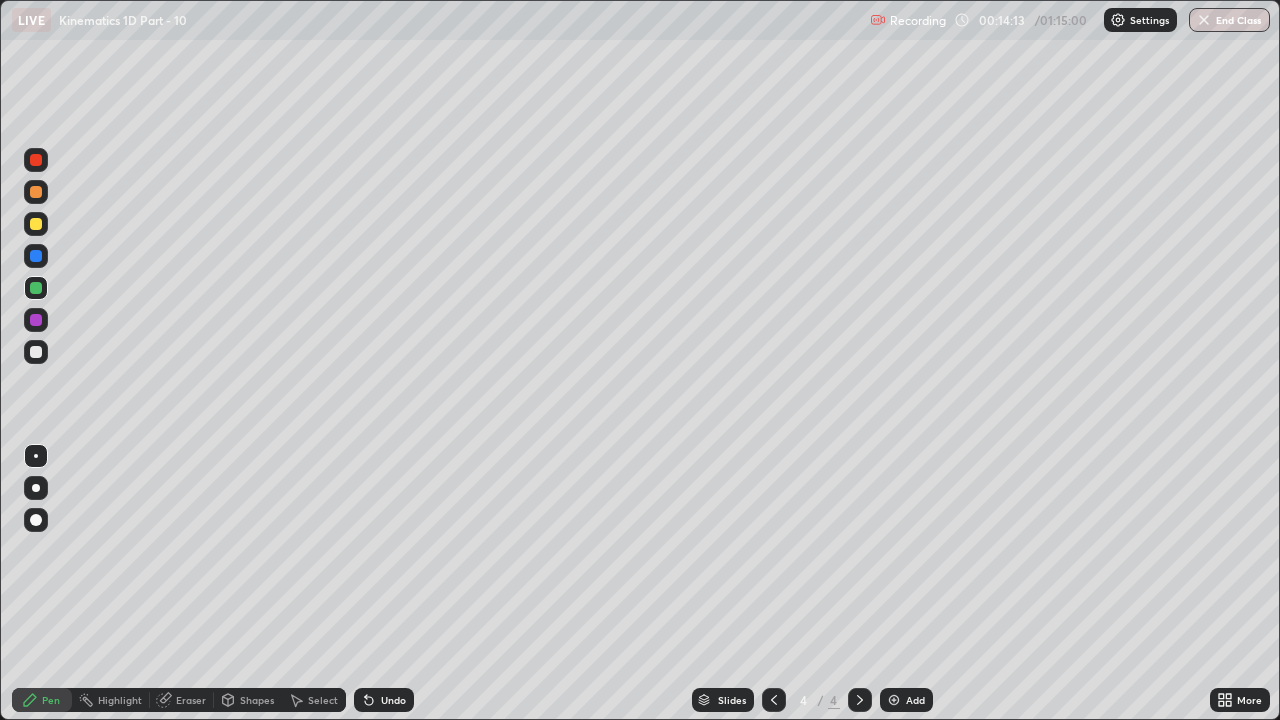 click on "Undo" at bounding box center (393, 700) 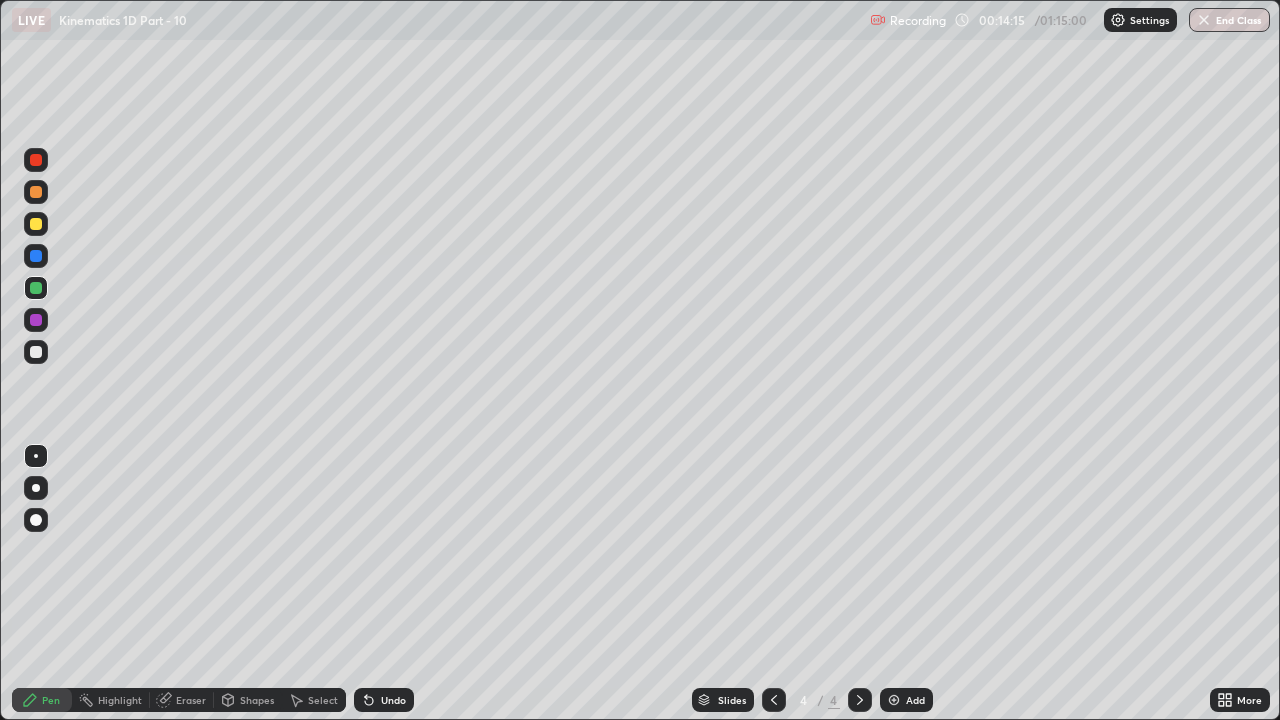 click on "Undo" at bounding box center [384, 700] 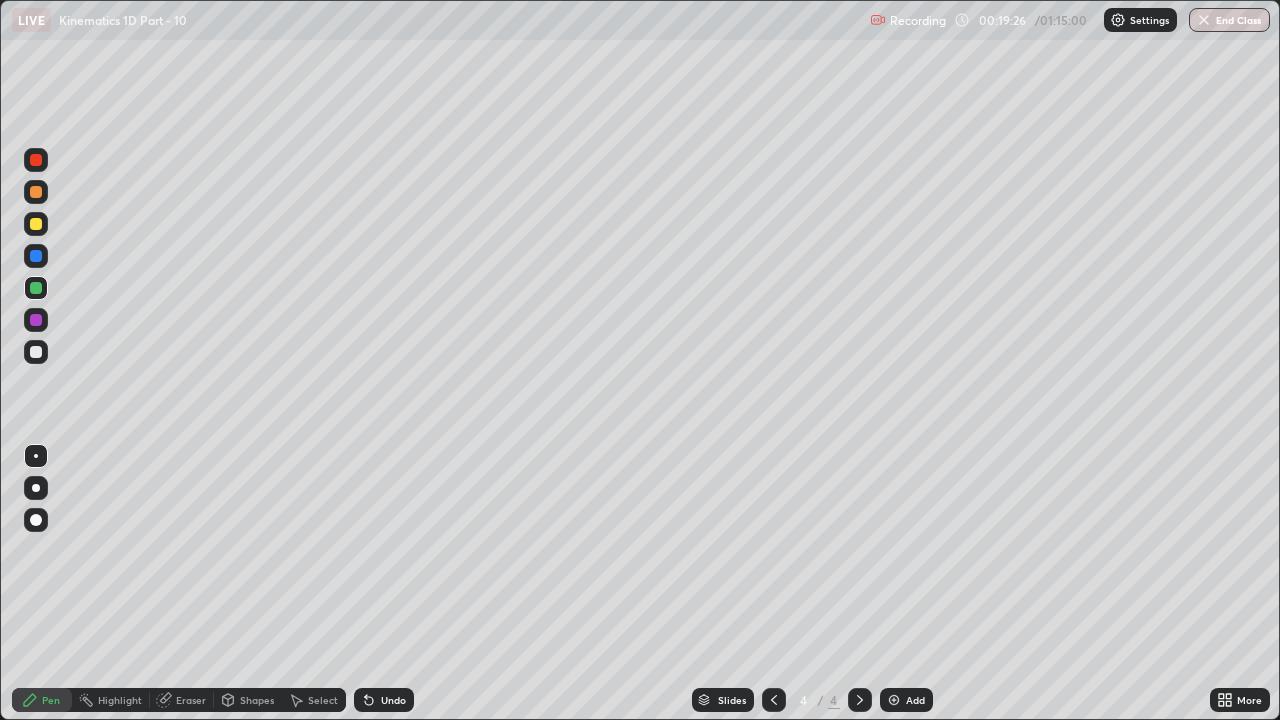 click at bounding box center (894, 700) 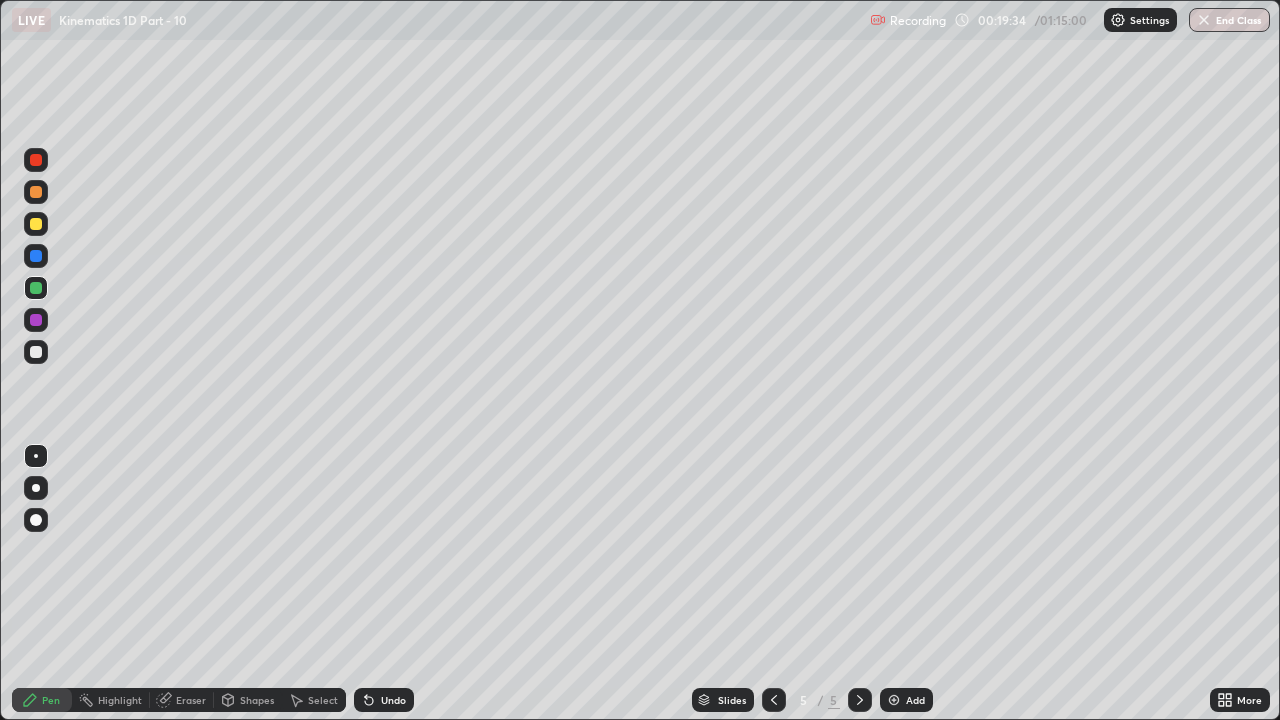 click at bounding box center (36, 320) 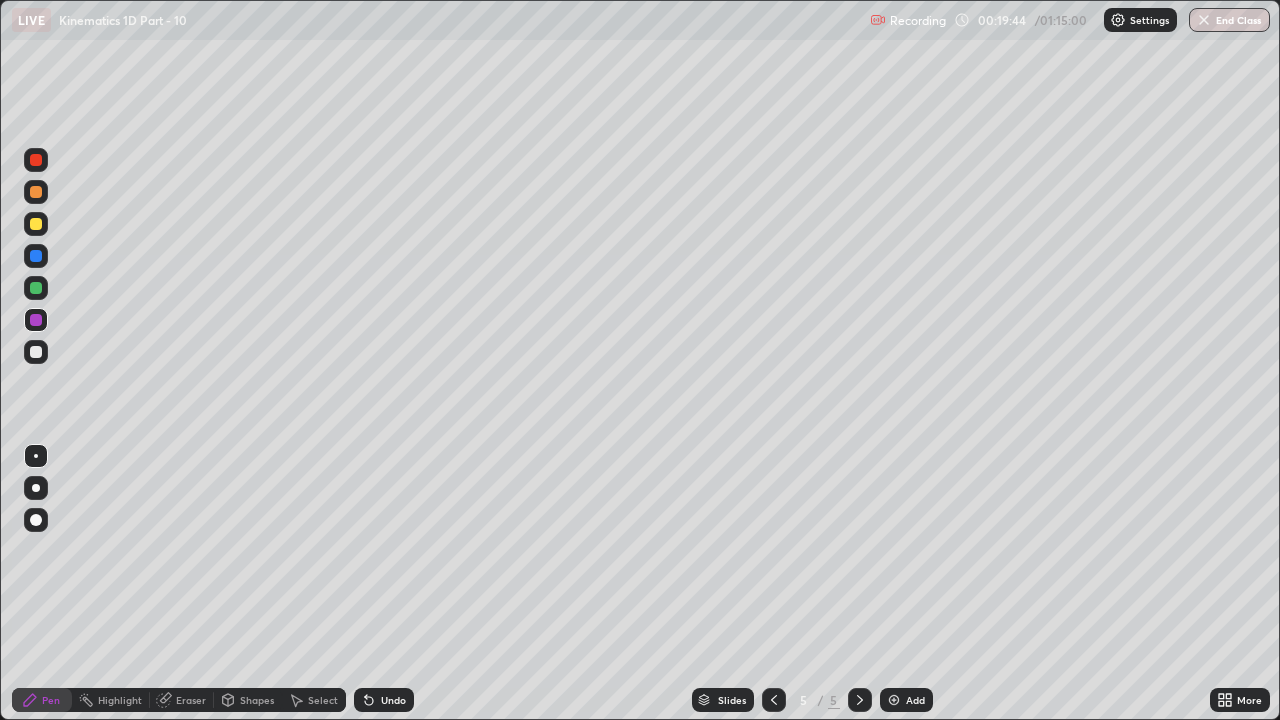 click 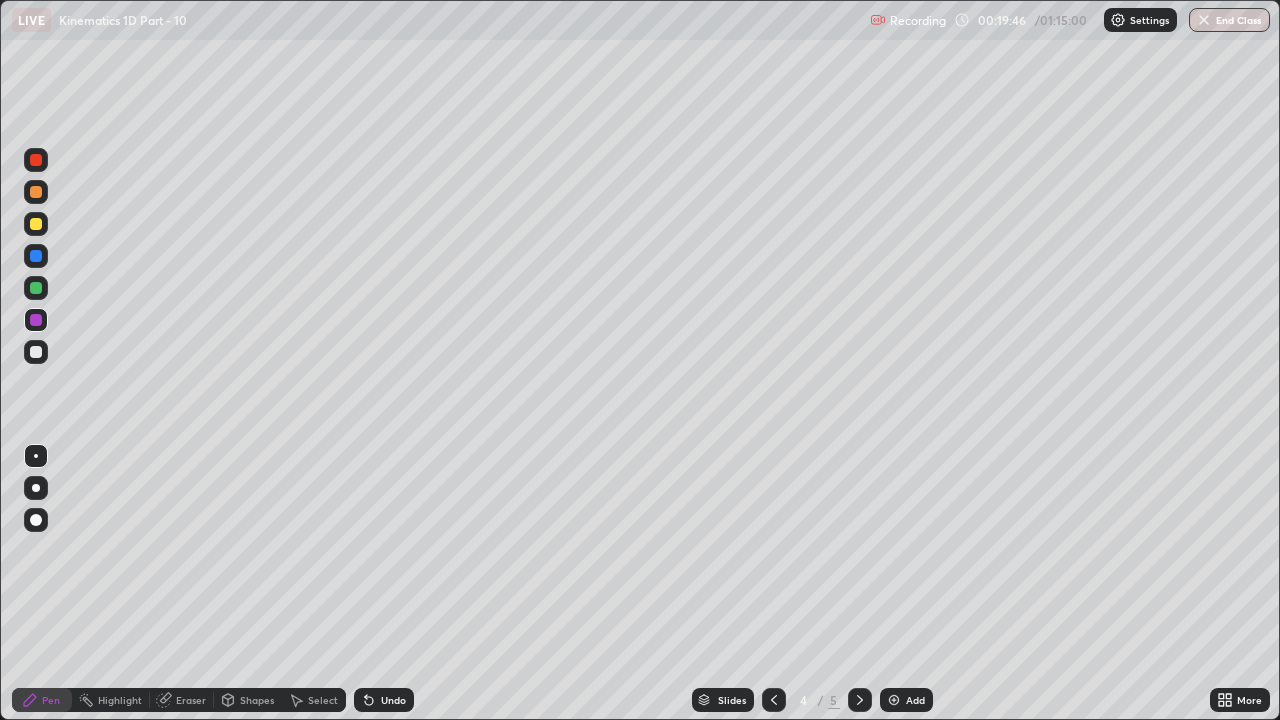 click 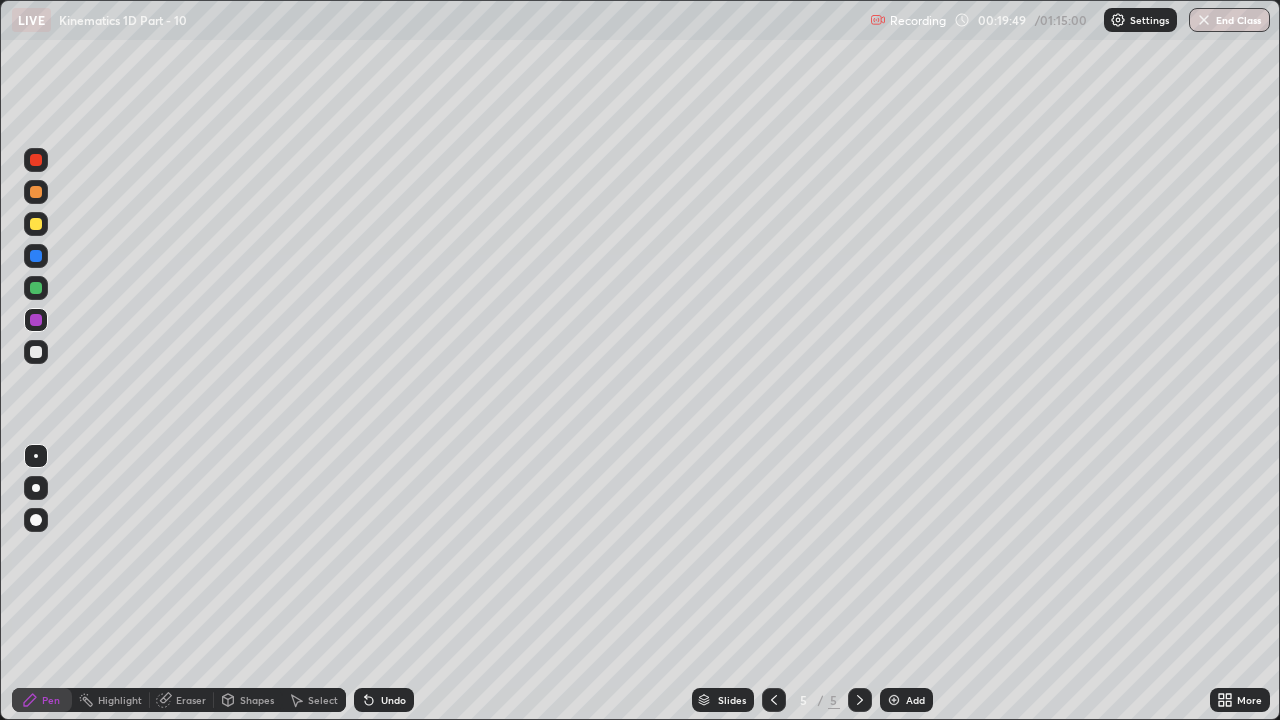 click at bounding box center (36, 288) 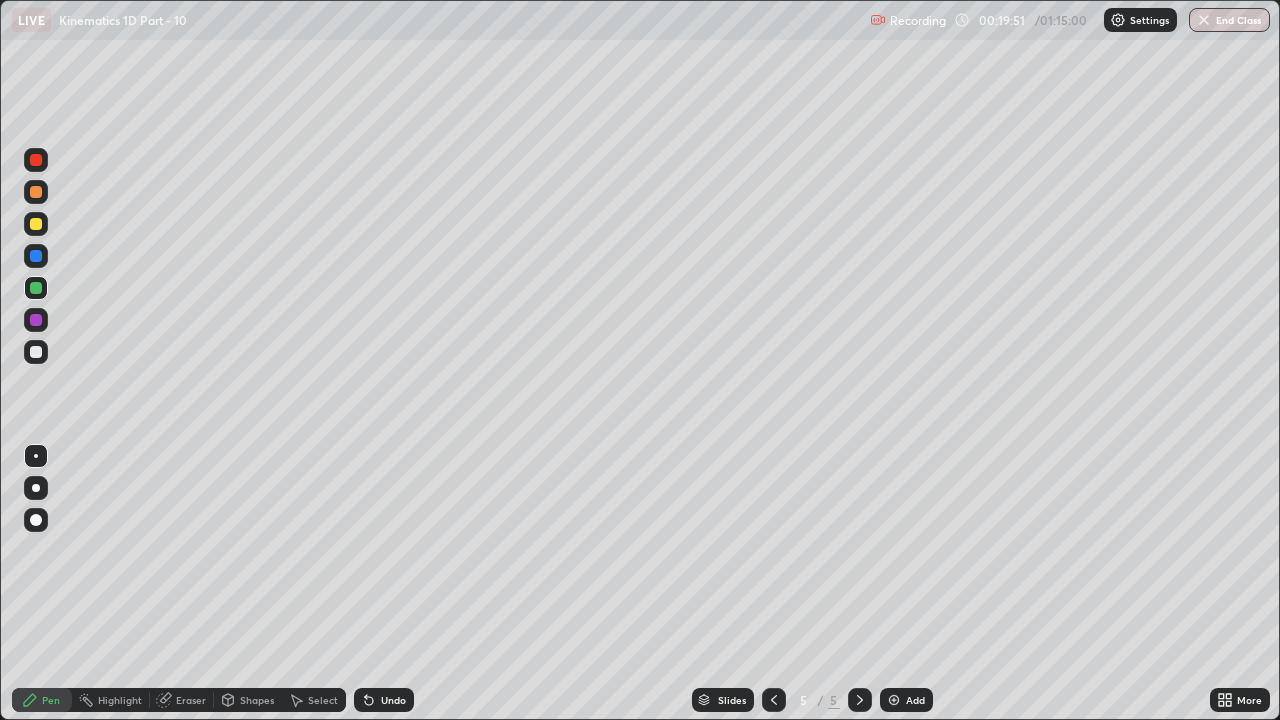 click at bounding box center (36, 320) 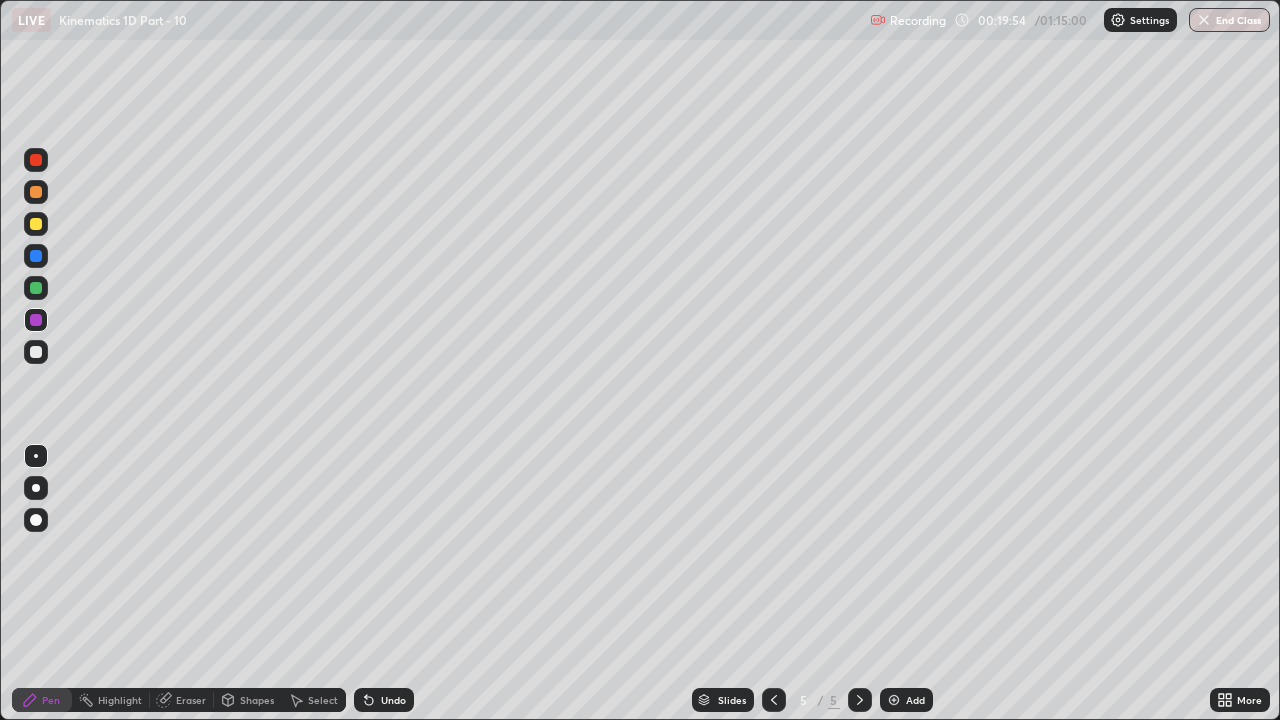 click at bounding box center [36, 224] 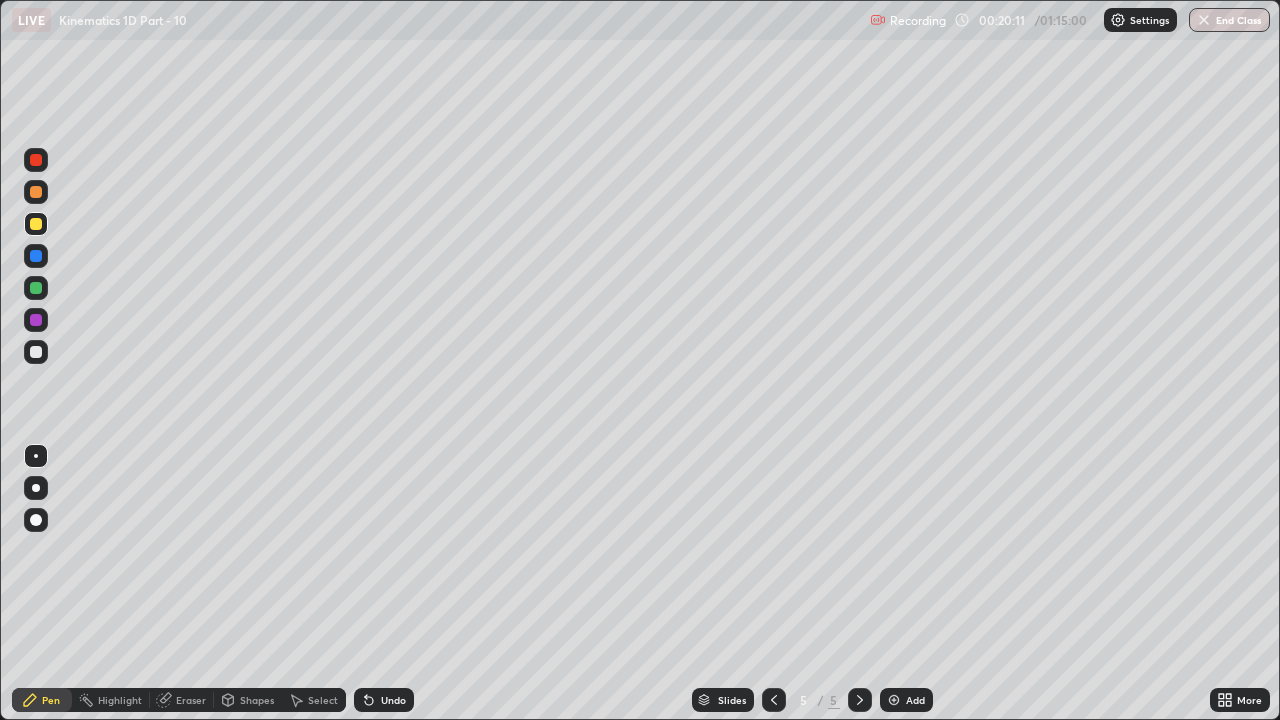 click at bounding box center (36, 288) 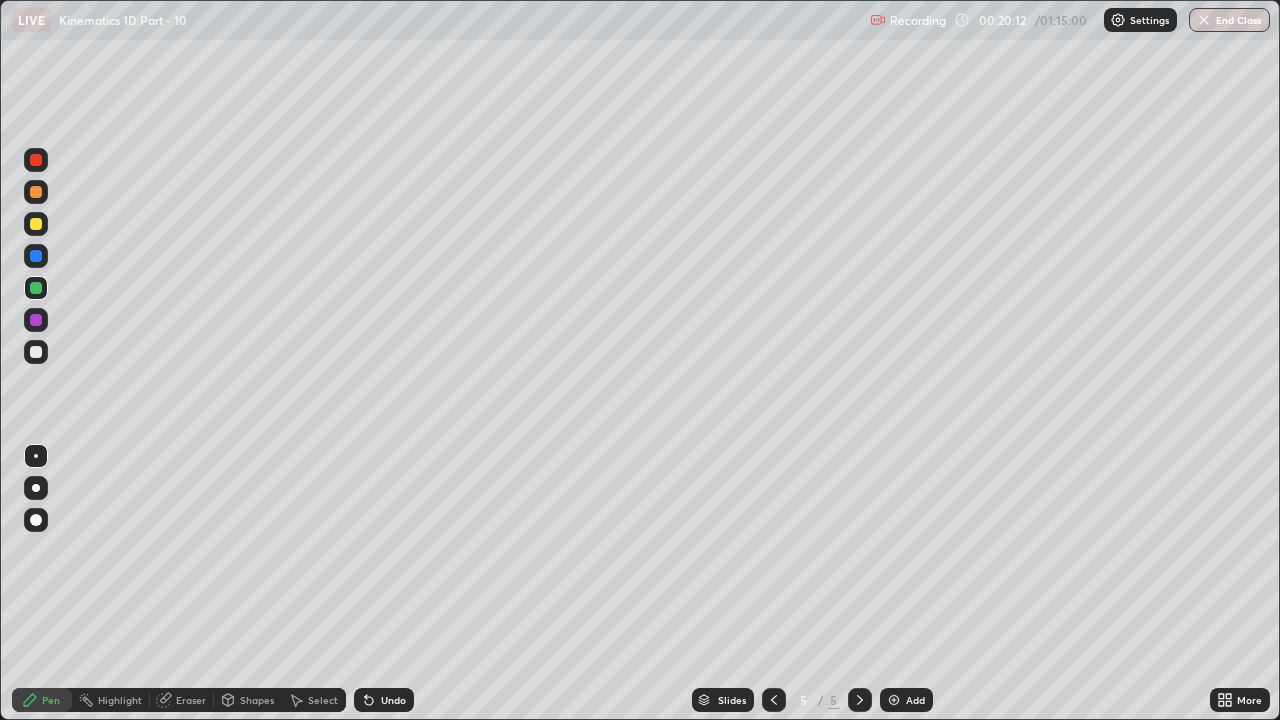 click at bounding box center [36, 320] 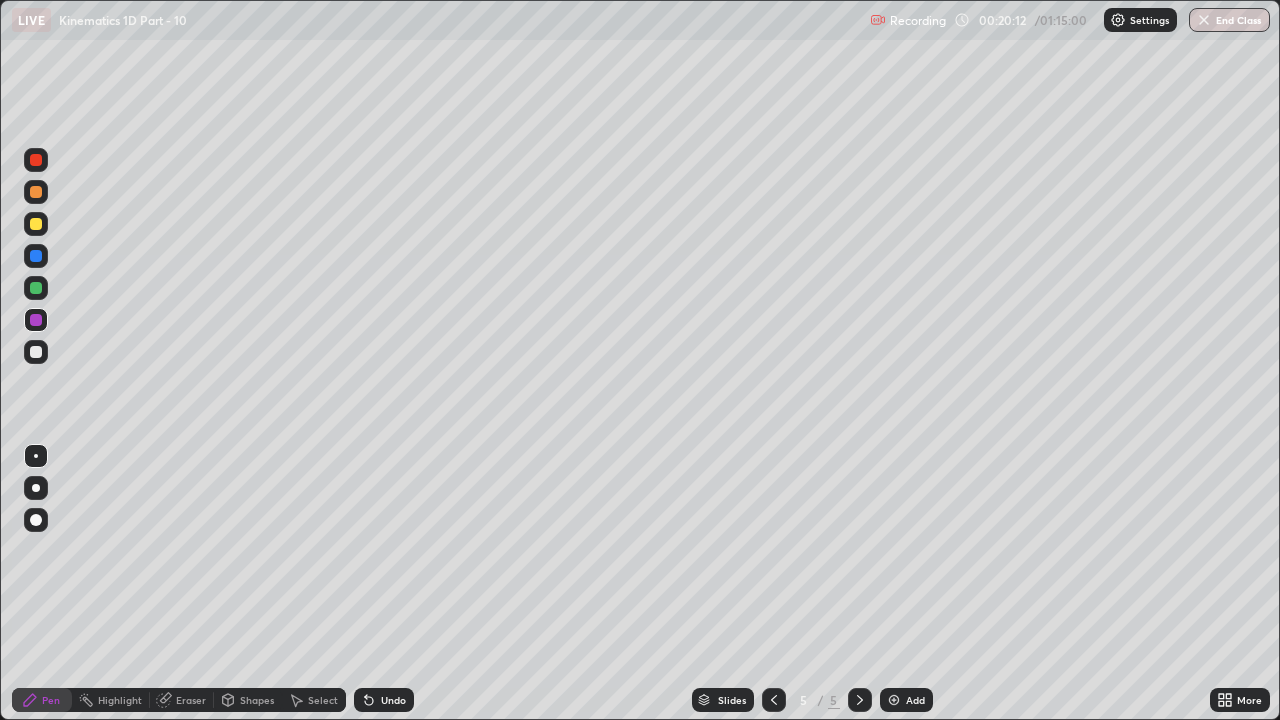 click at bounding box center [36, 352] 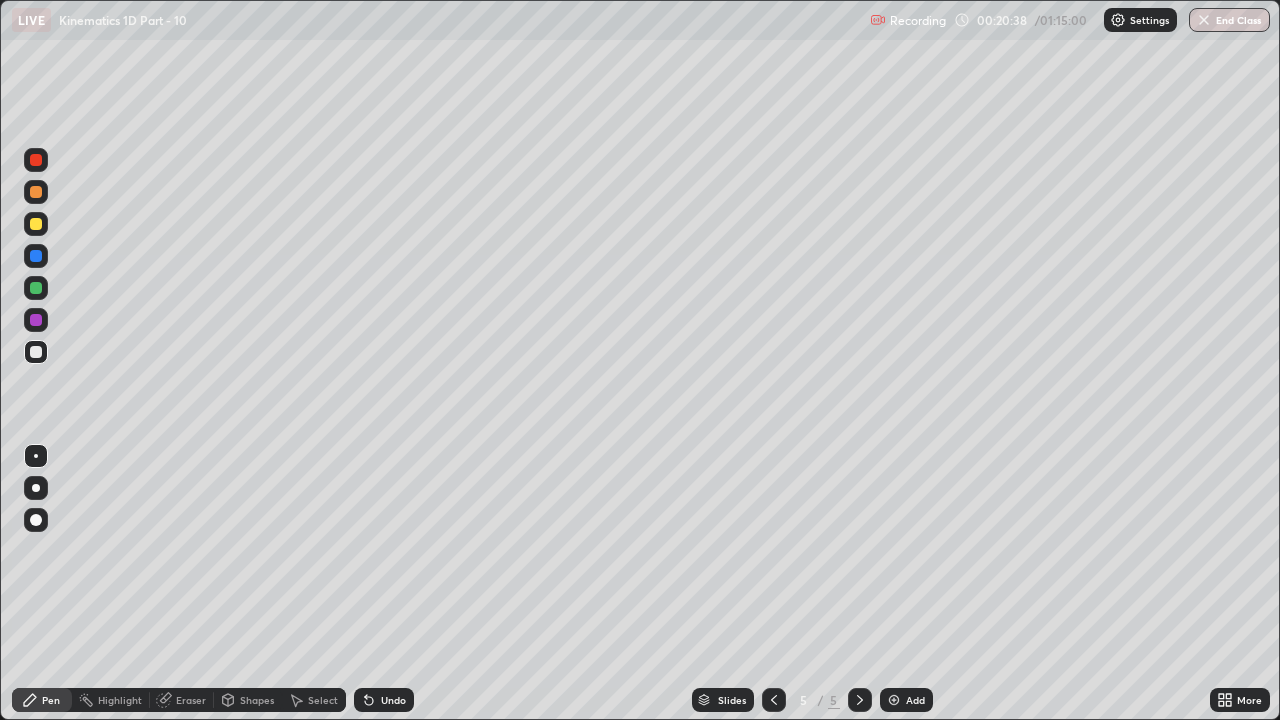 click at bounding box center [36, 256] 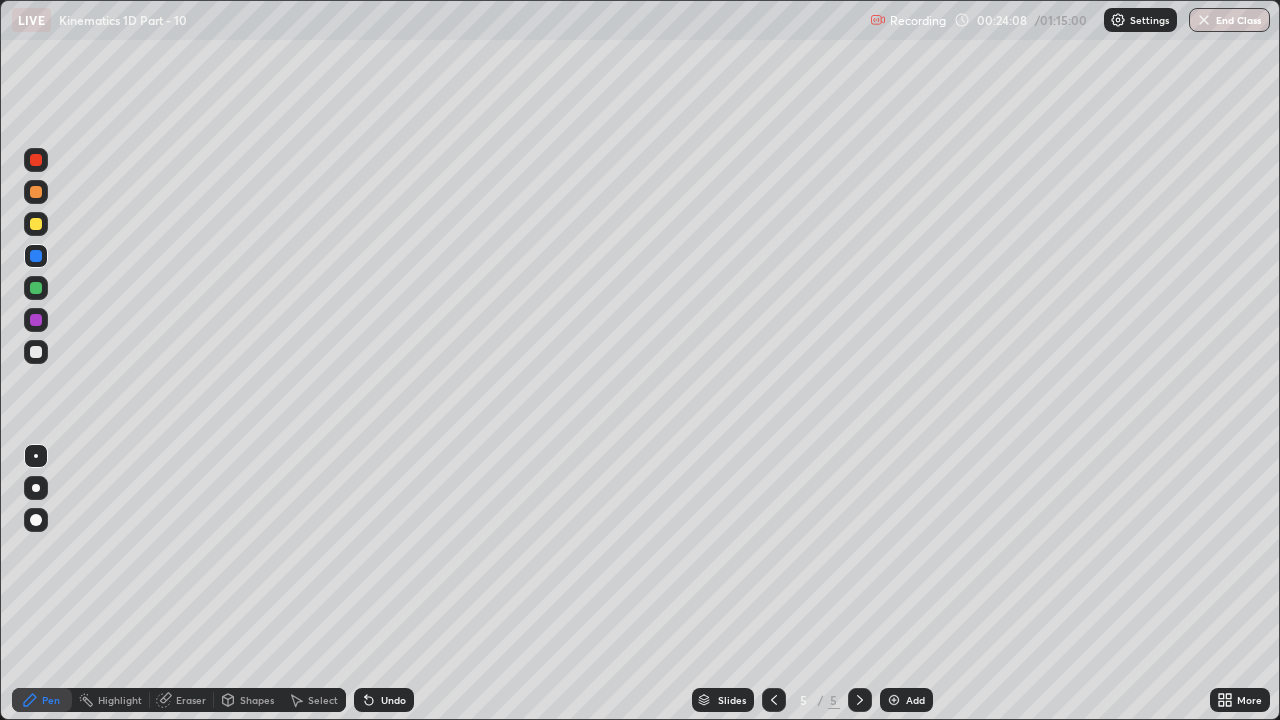 click at bounding box center (894, 700) 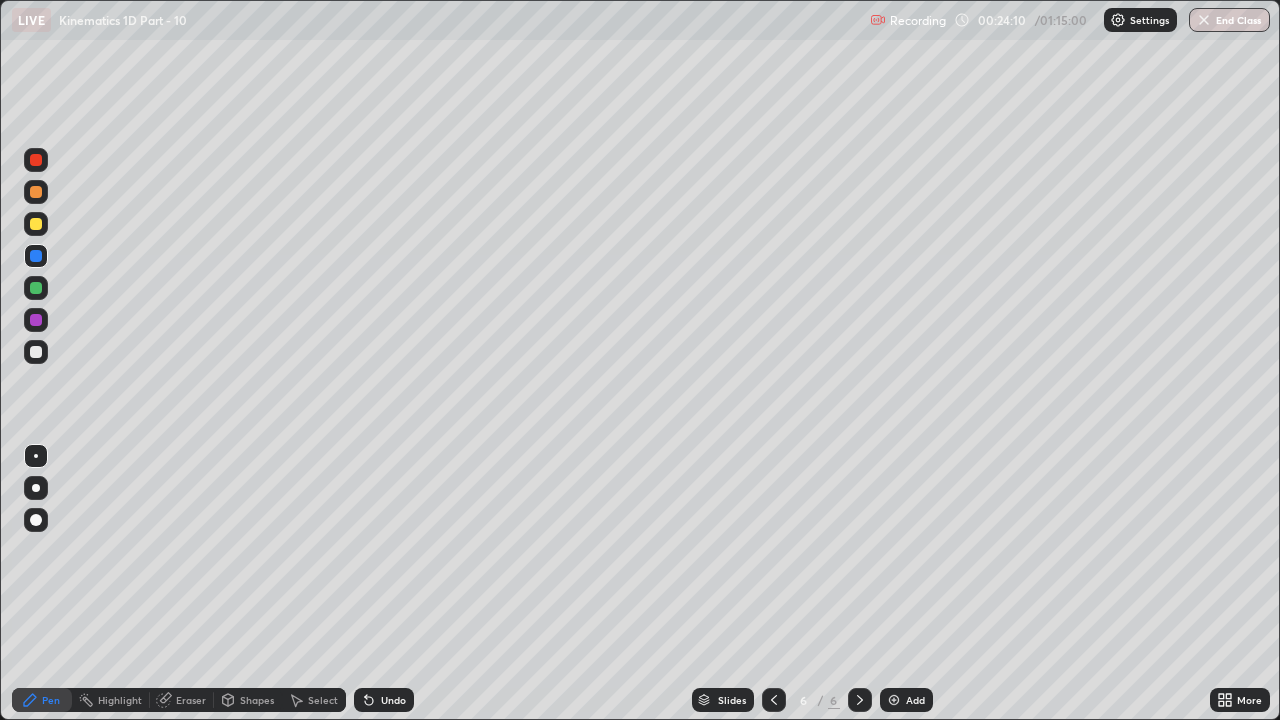 click at bounding box center [36, 352] 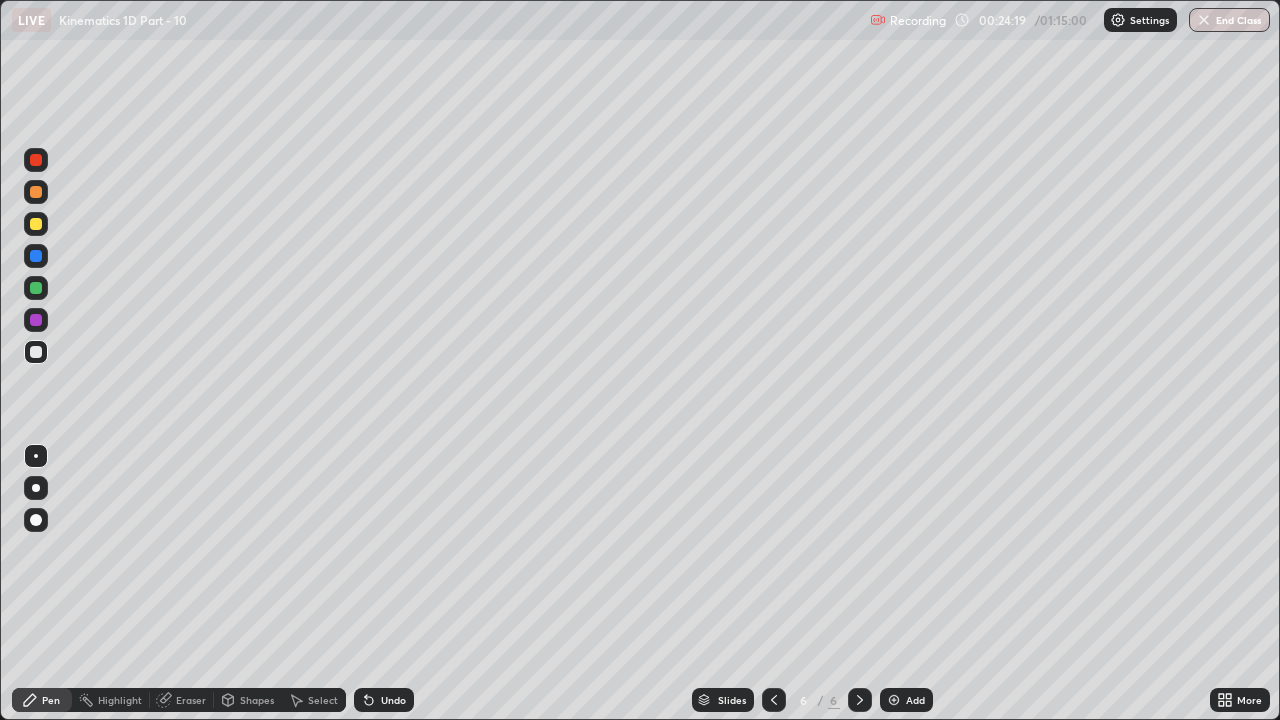 click on "Undo" at bounding box center [384, 700] 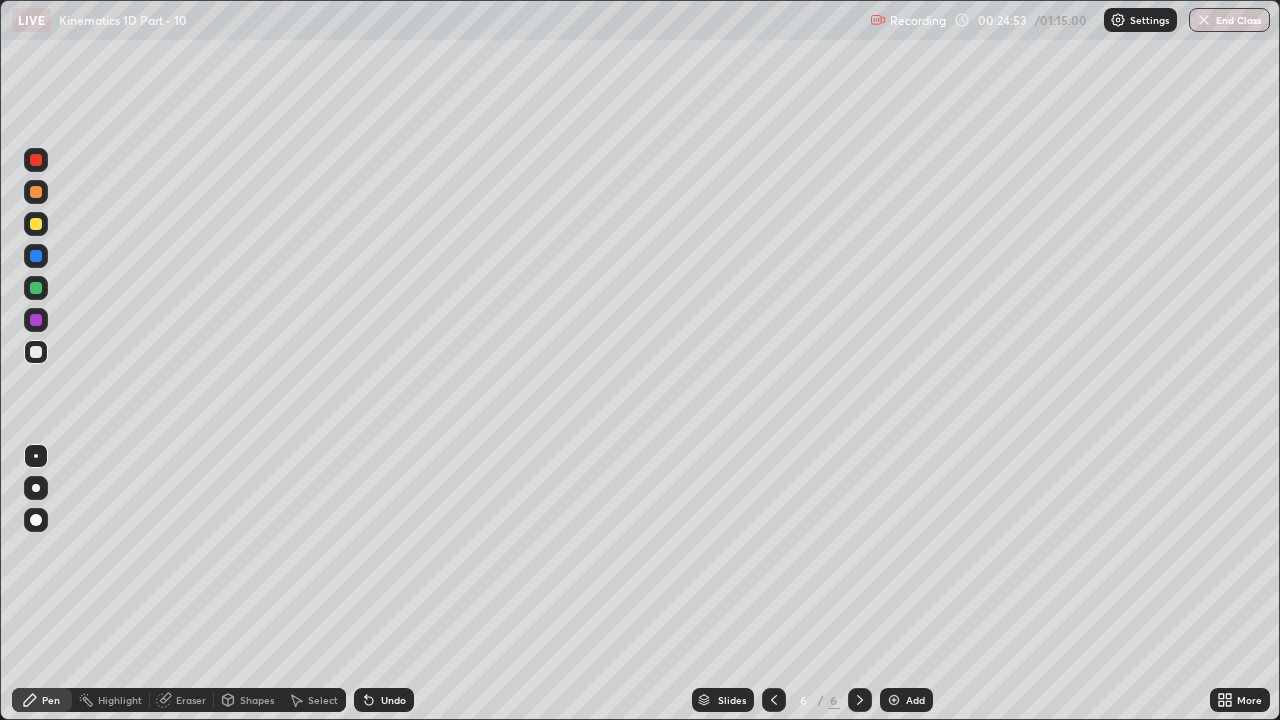 click at bounding box center [36, 256] 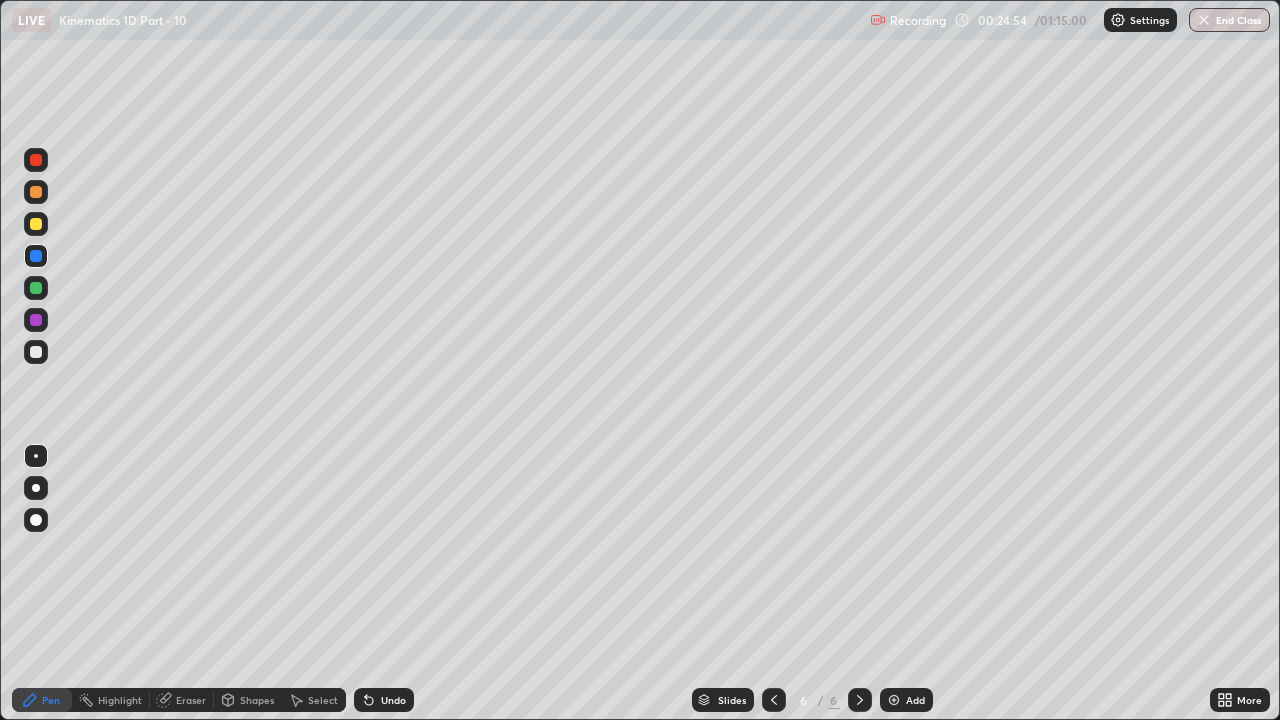 click at bounding box center [36, 288] 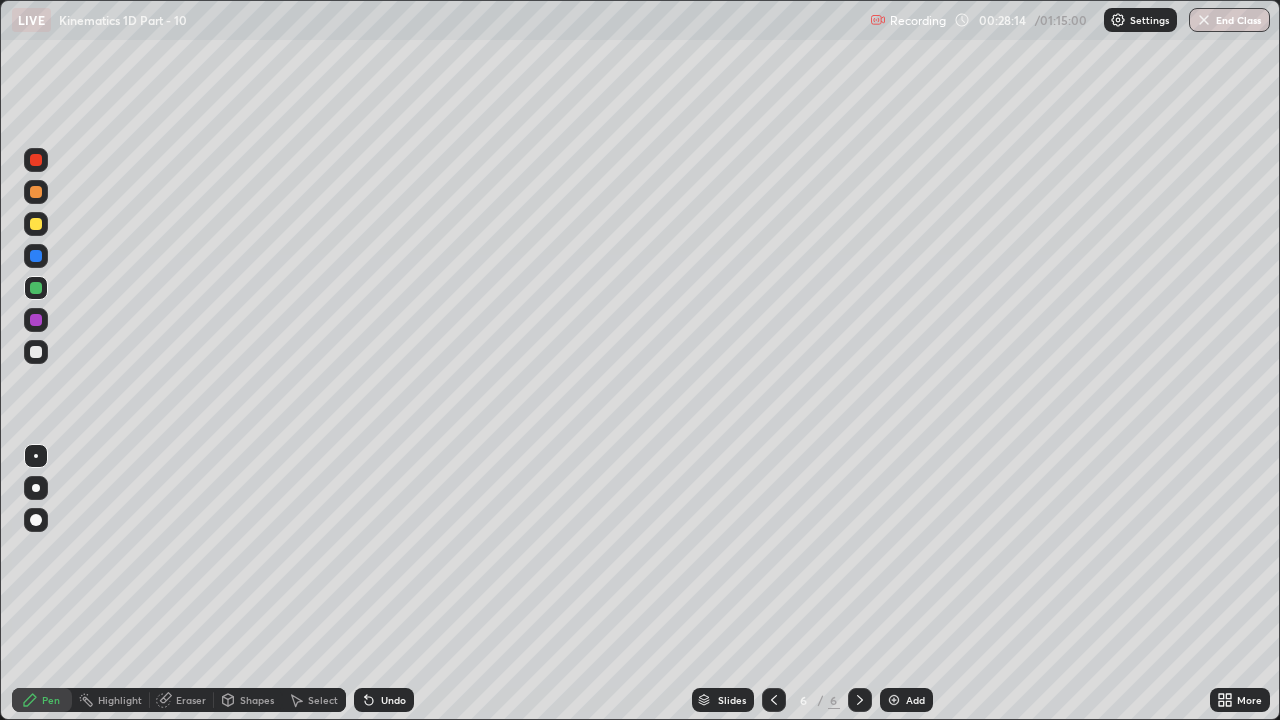 click at bounding box center [36, 320] 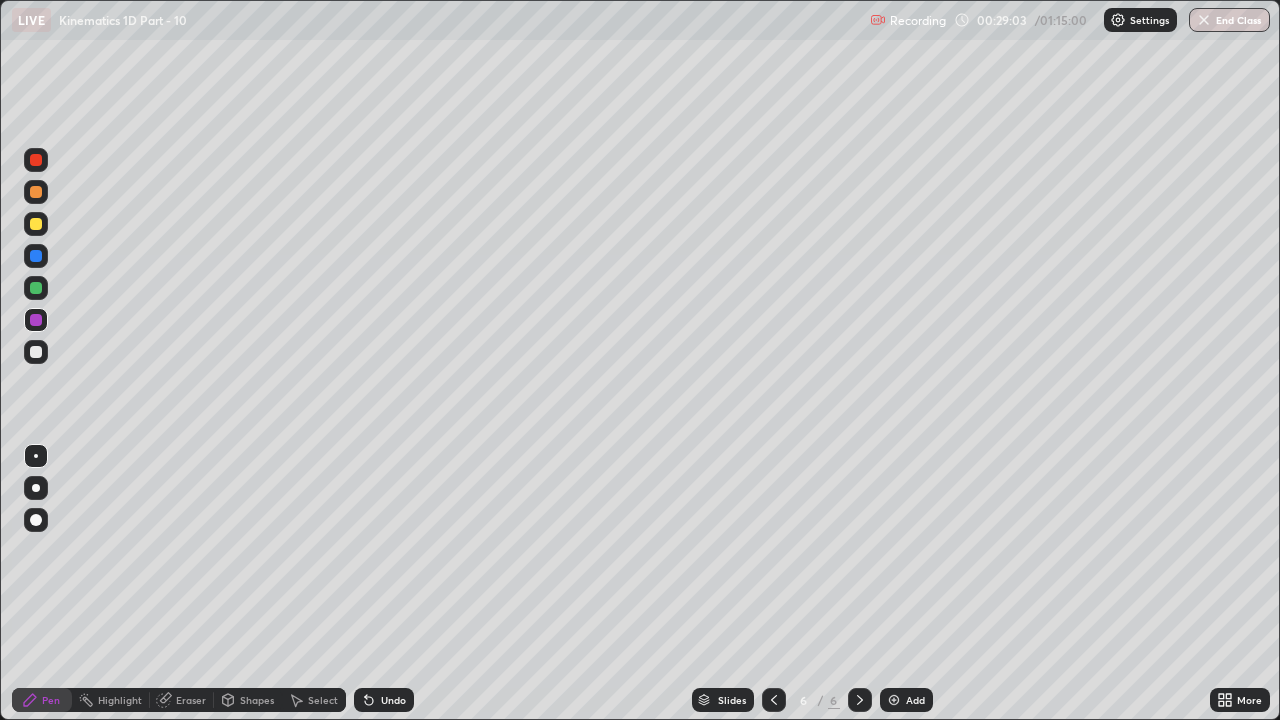 click on "Undo" at bounding box center (393, 700) 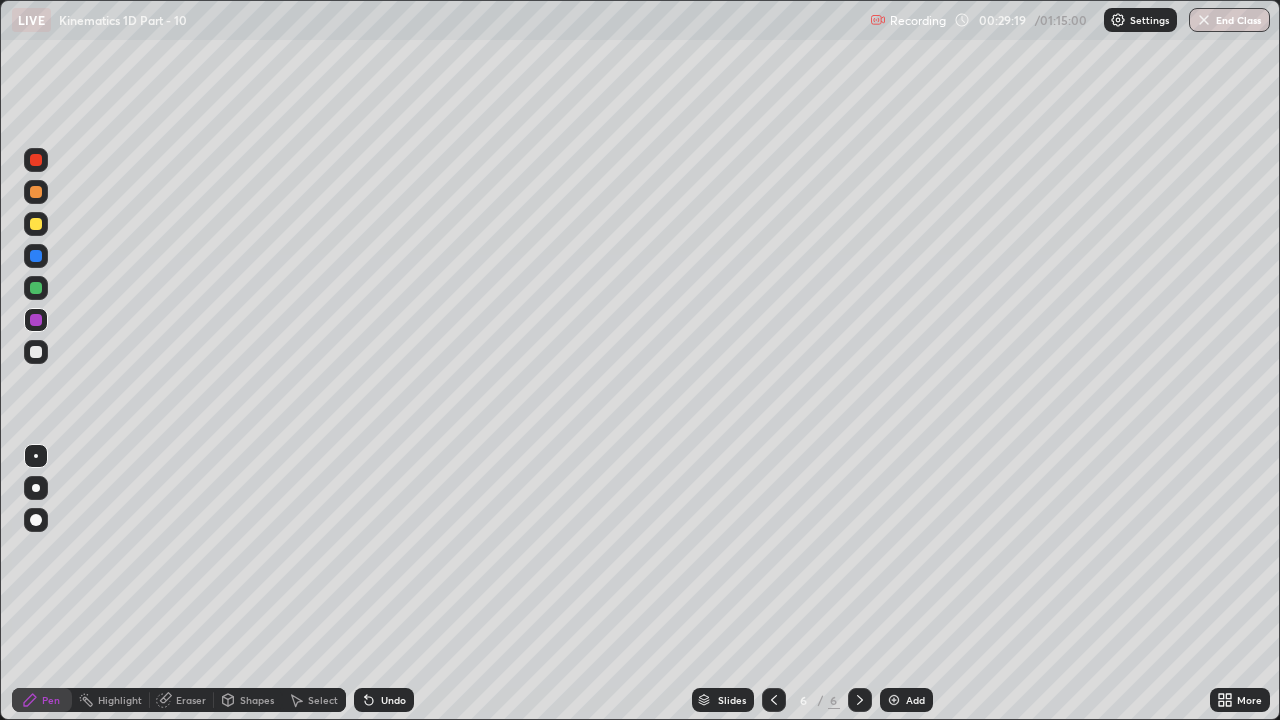click at bounding box center [36, 288] 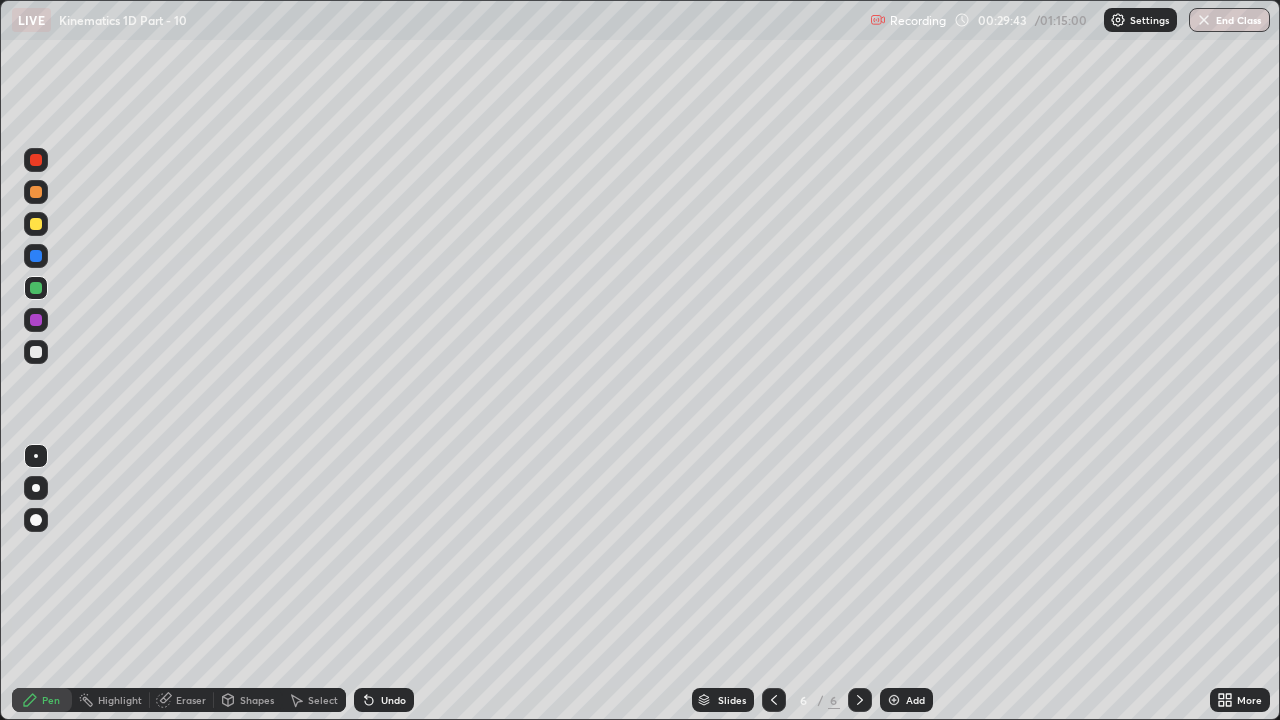 click 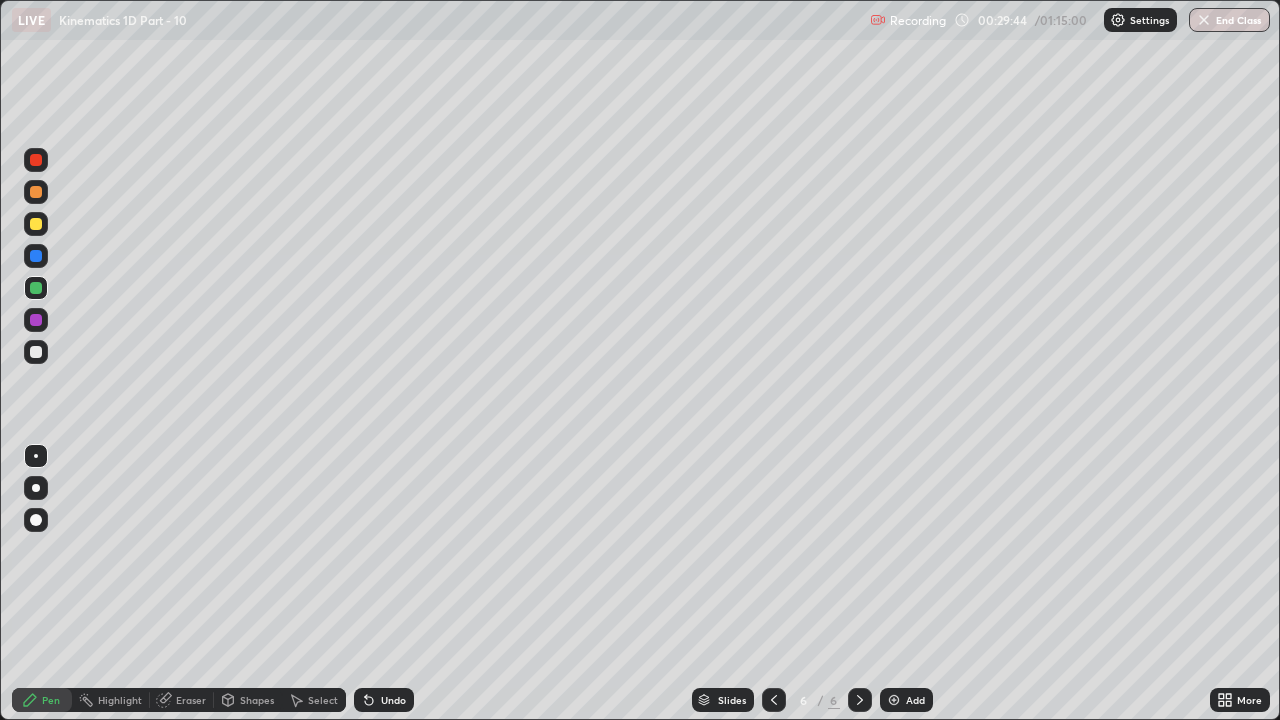 click on "Undo" at bounding box center (384, 700) 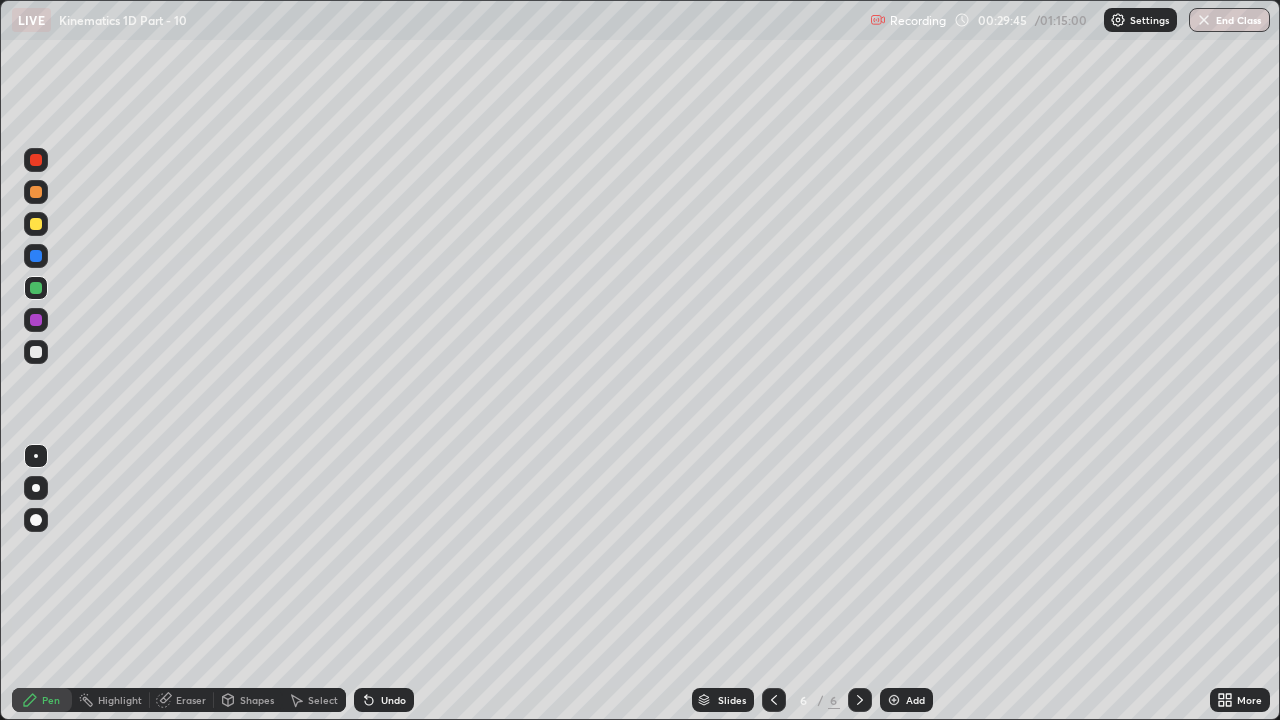 click on "Undo" at bounding box center [393, 700] 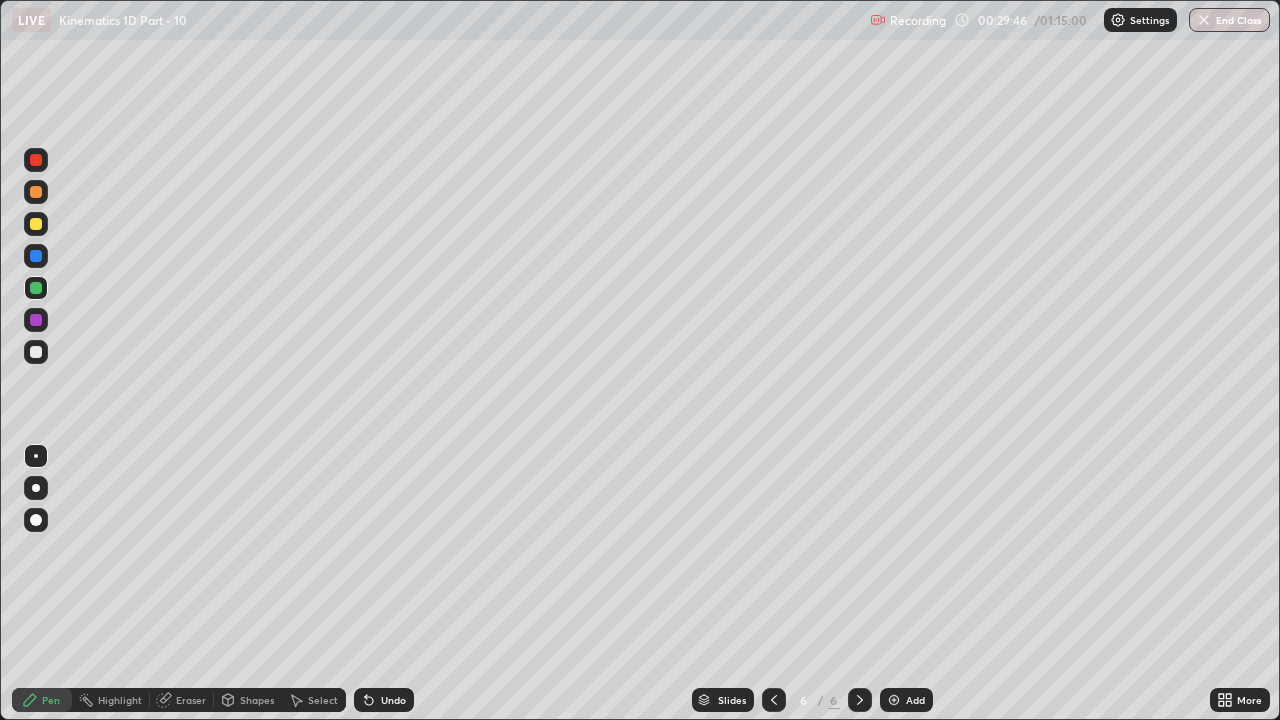 click on "Eraser" at bounding box center [191, 700] 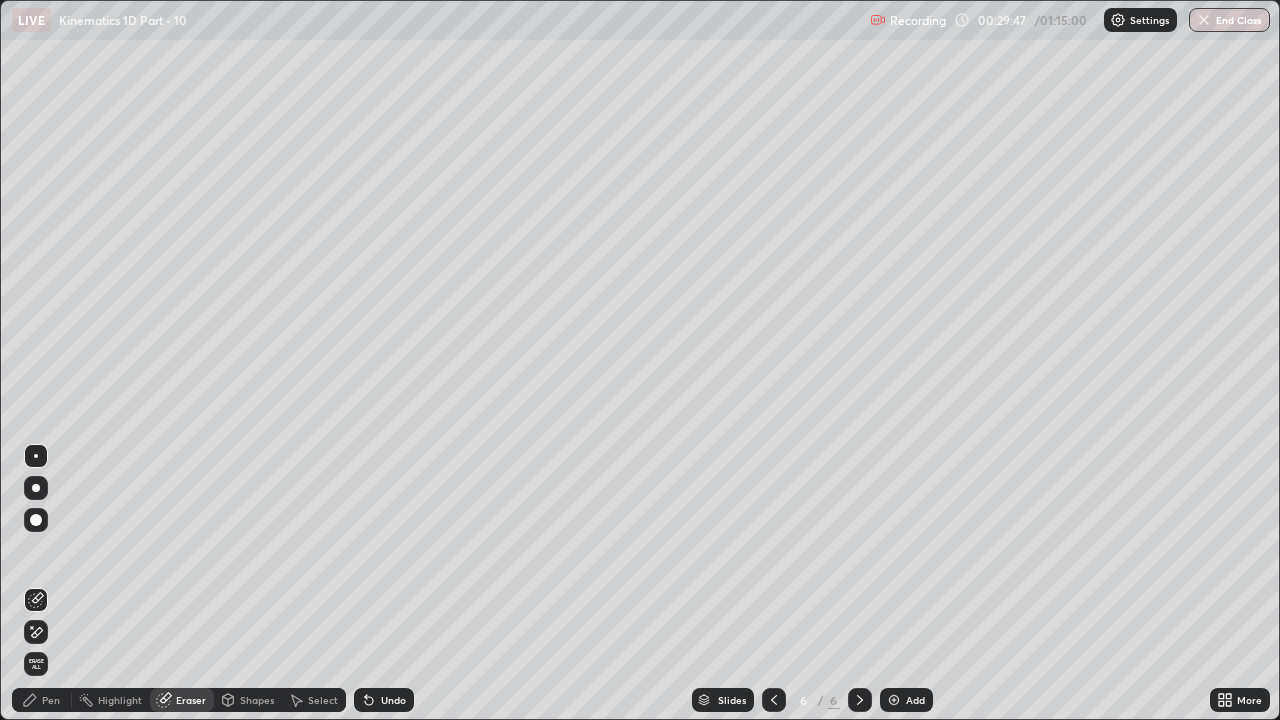click 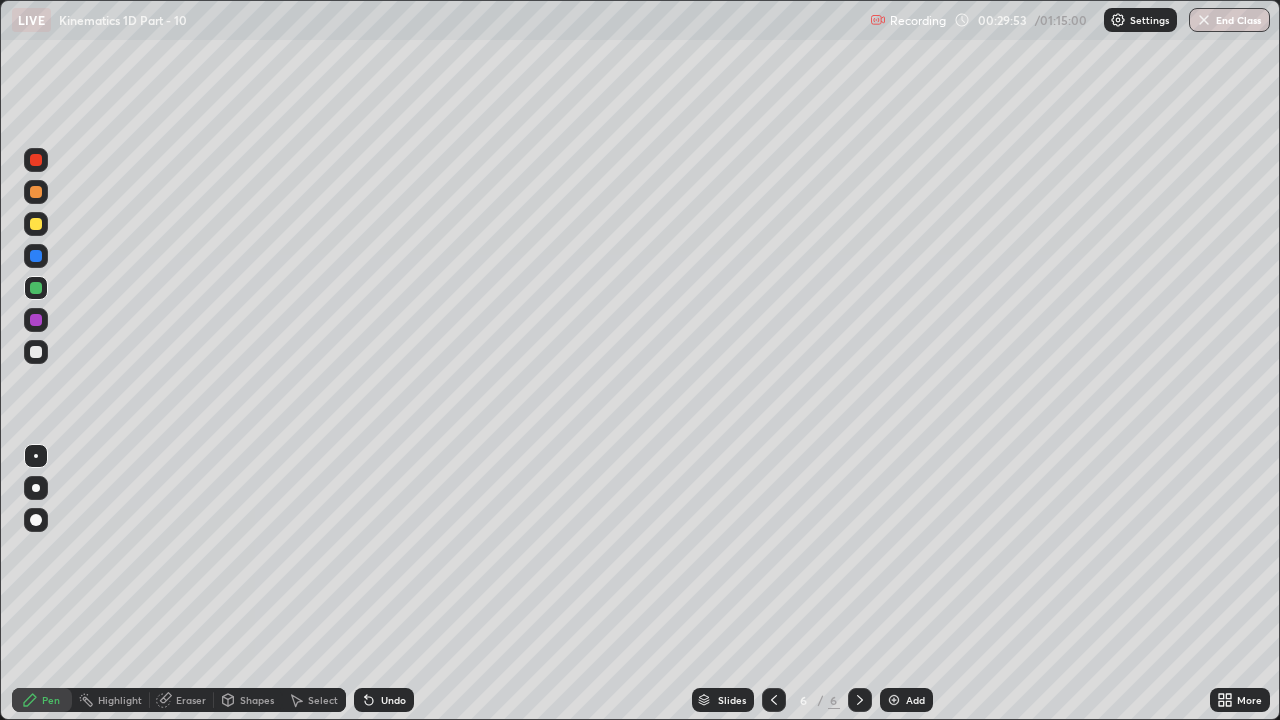 click on "Undo" at bounding box center (384, 700) 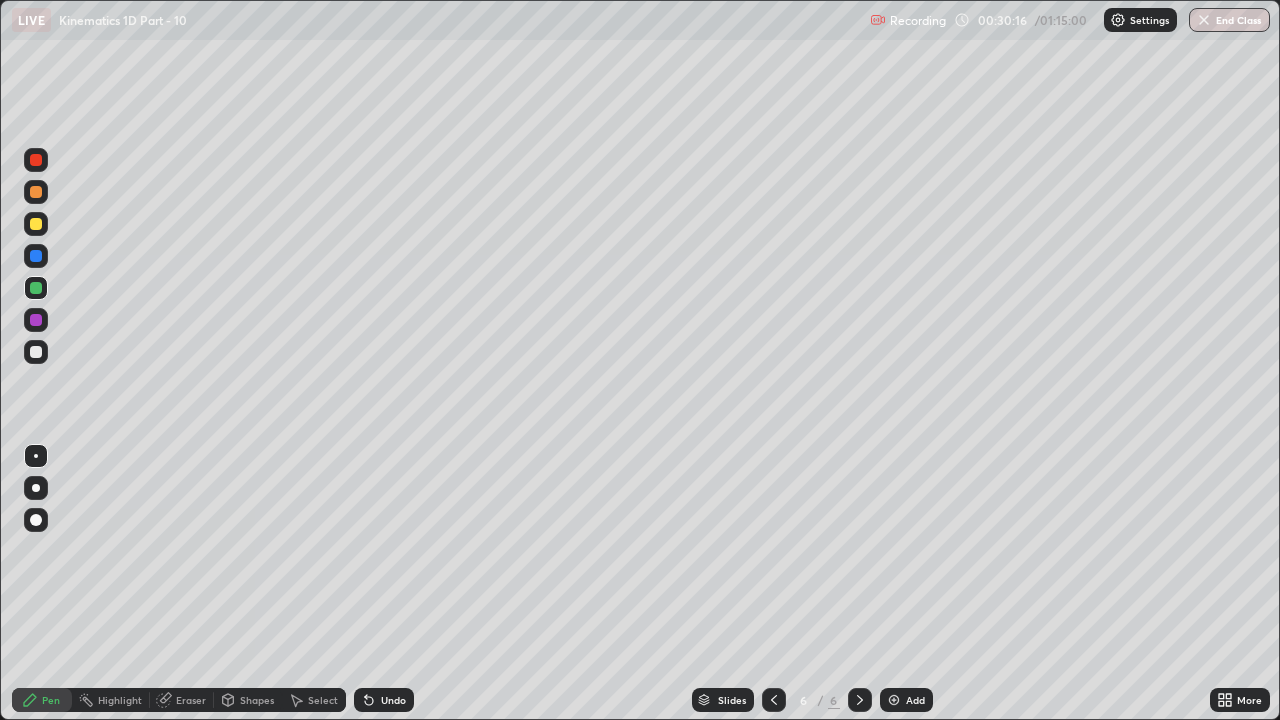 click at bounding box center [36, 320] 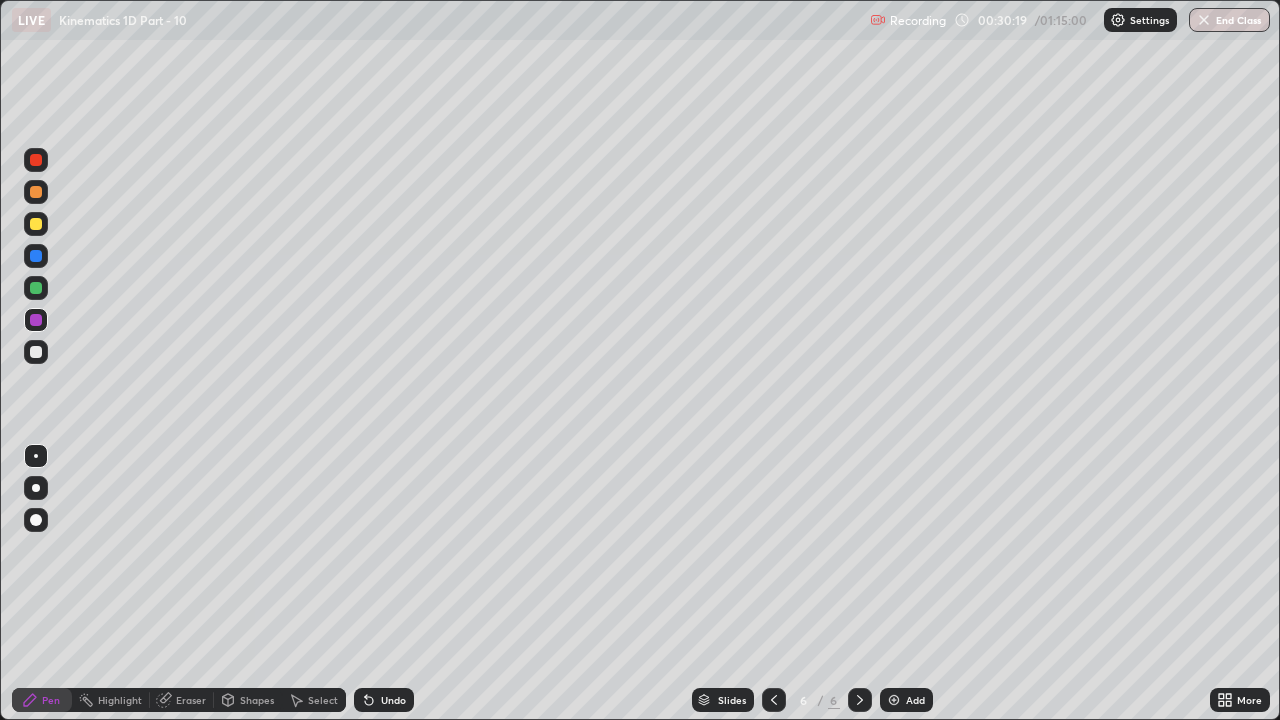 click at bounding box center [36, 256] 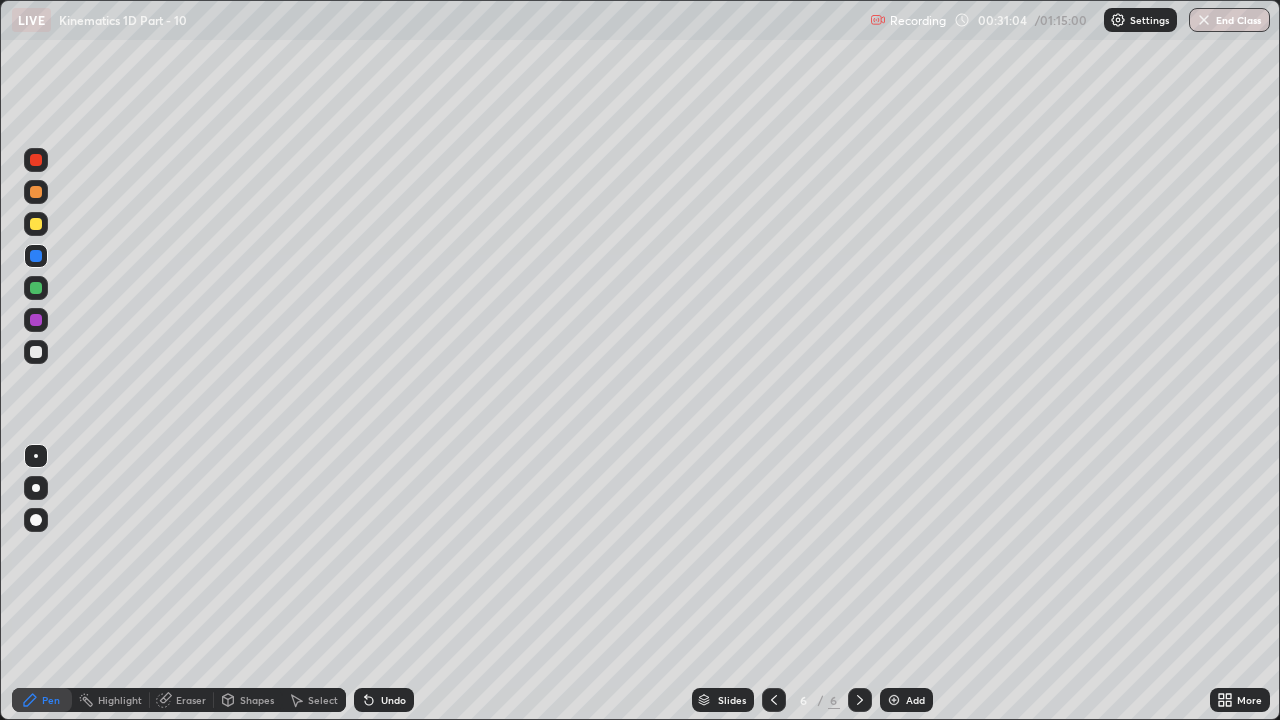 click on "Undo" at bounding box center [384, 700] 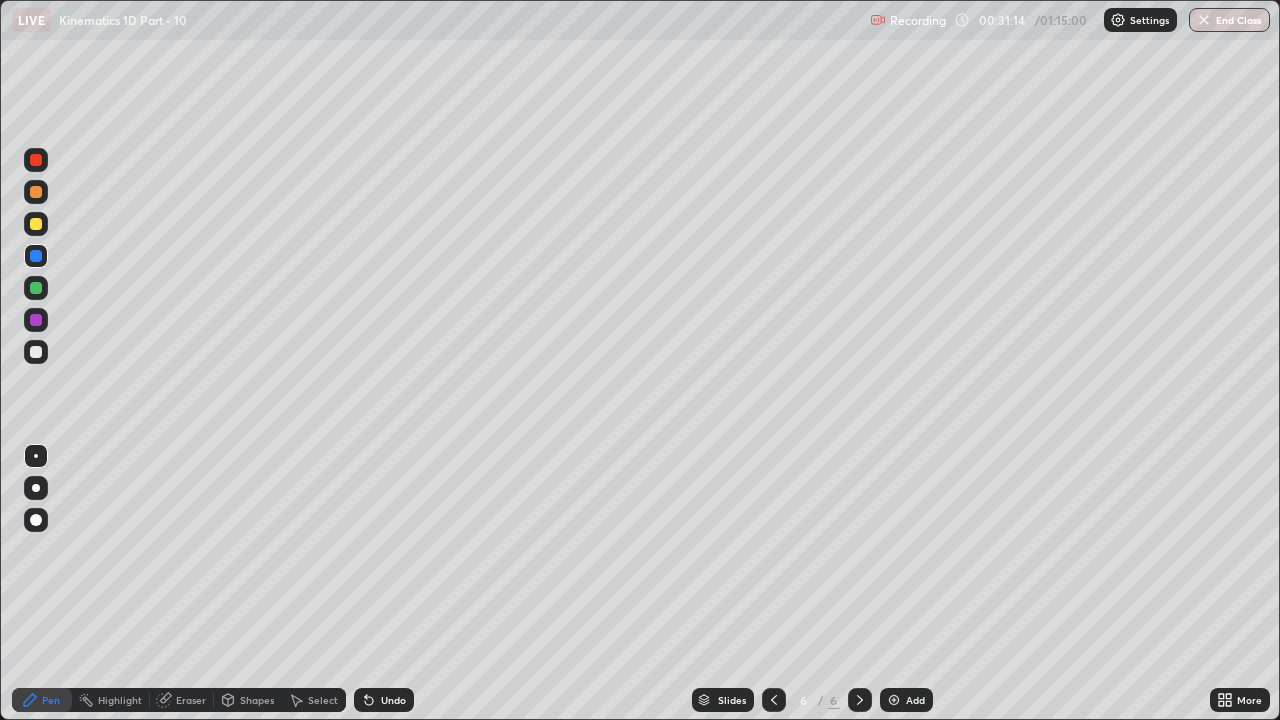 click at bounding box center (36, 320) 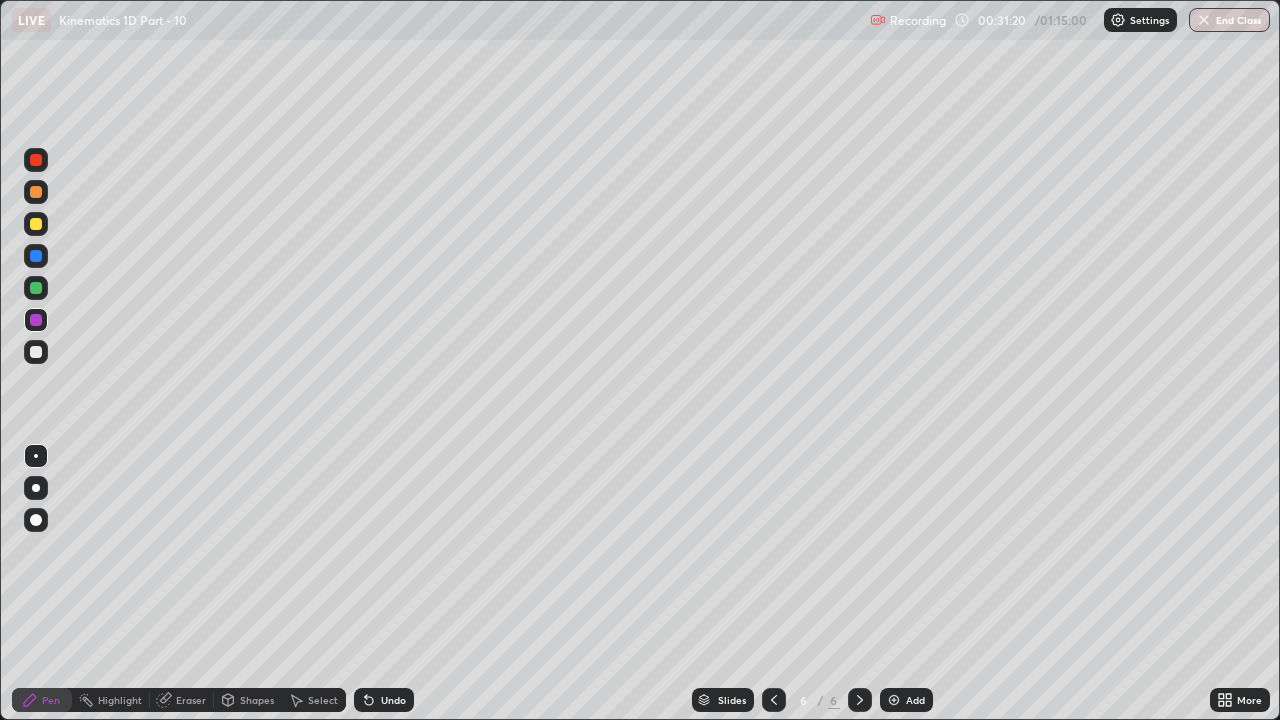 click at bounding box center [36, 256] 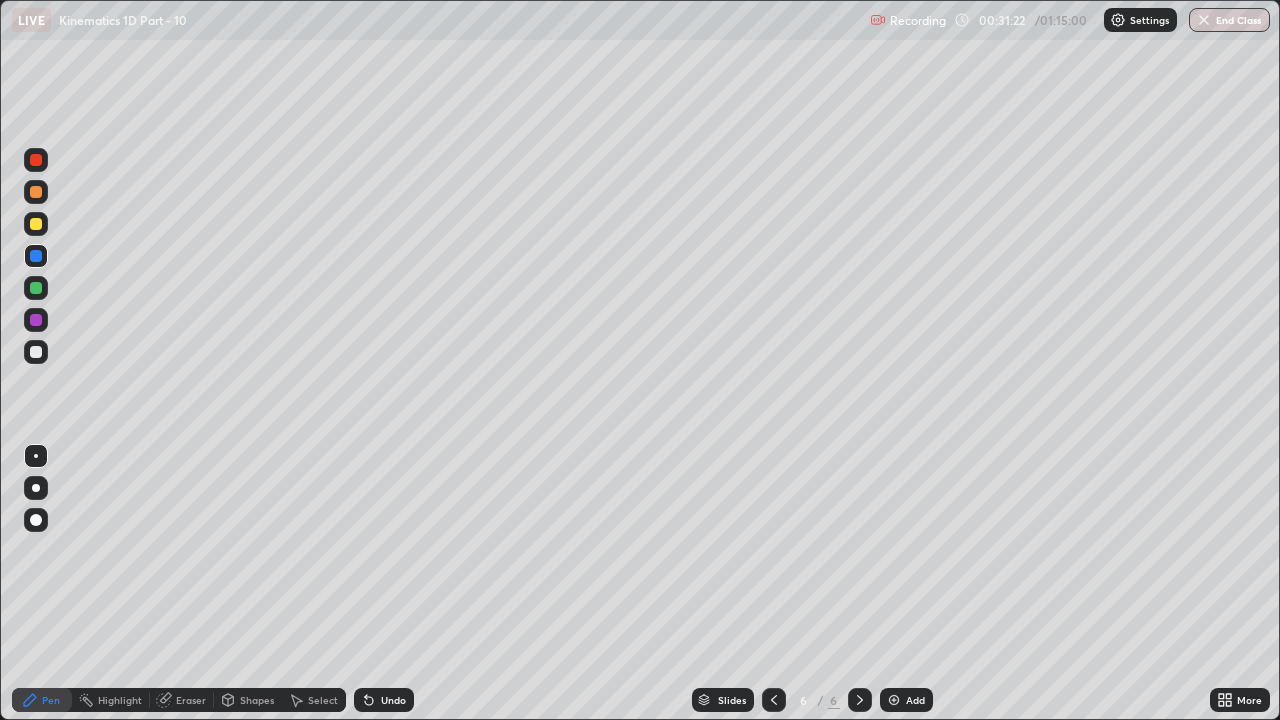 click at bounding box center [36, 224] 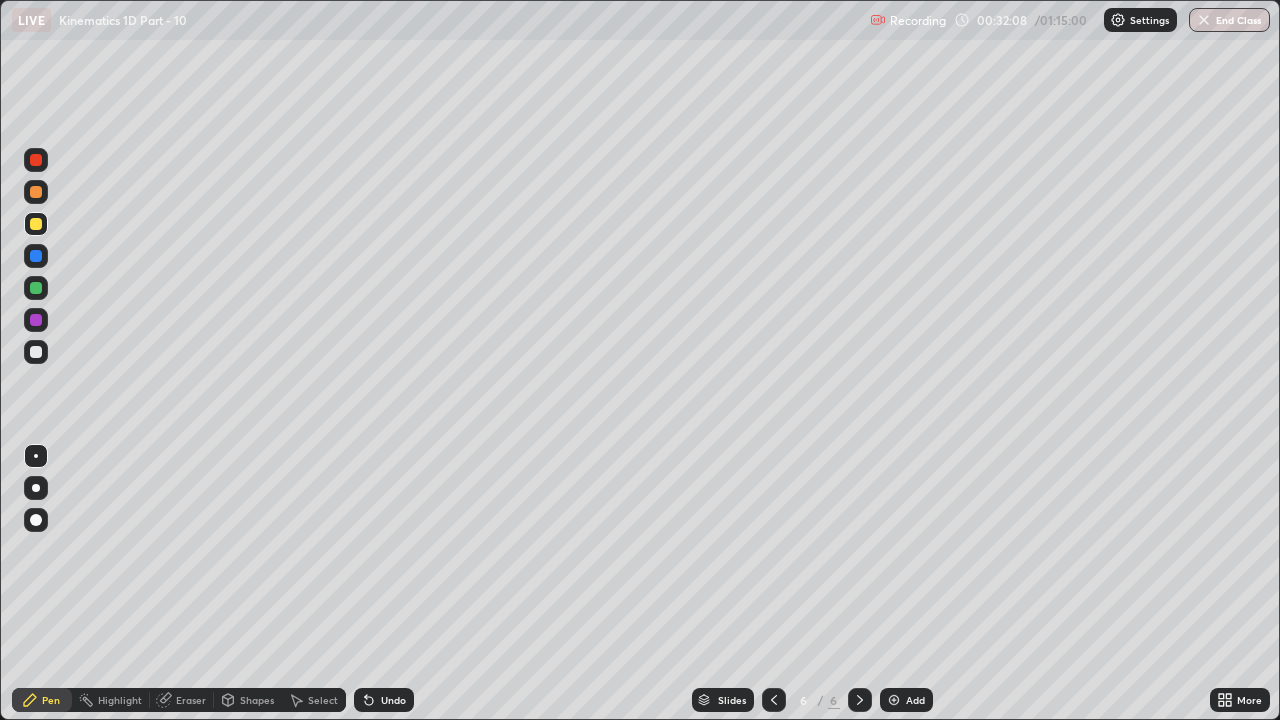 click on "Eraser" at bounding box center (191, 700) 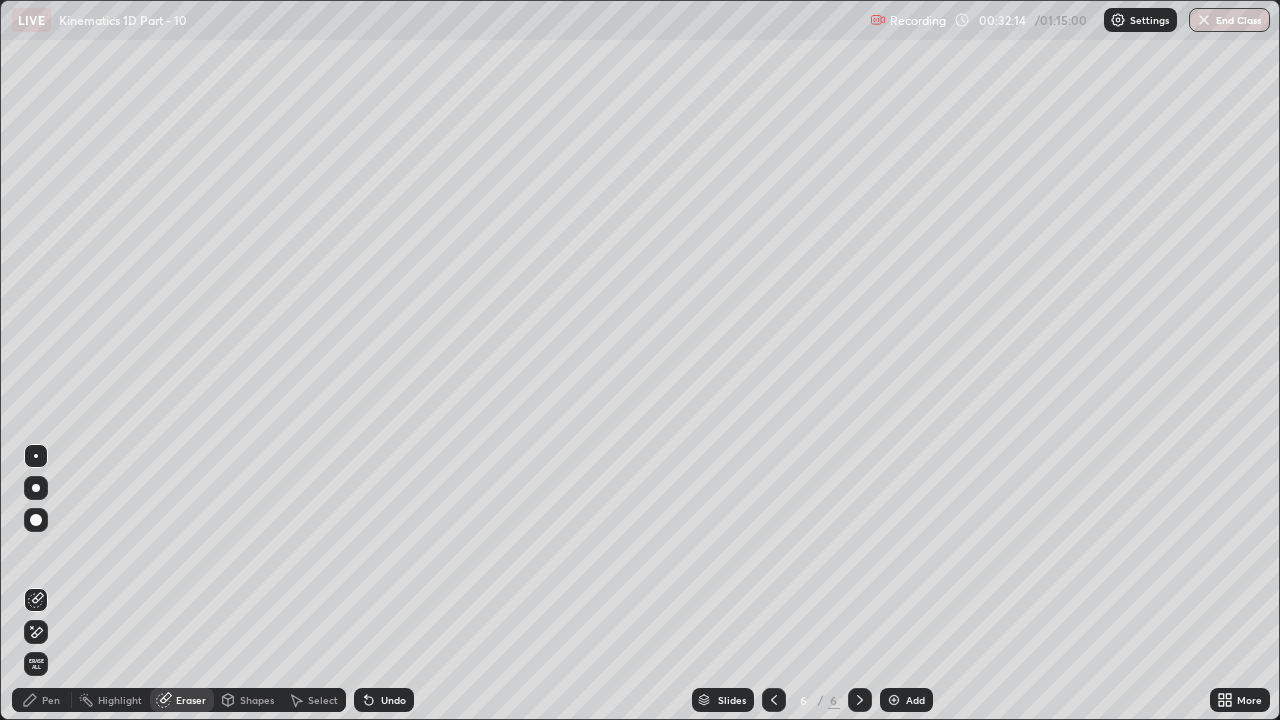 click on "Pen" at bounding box center [51, 700] 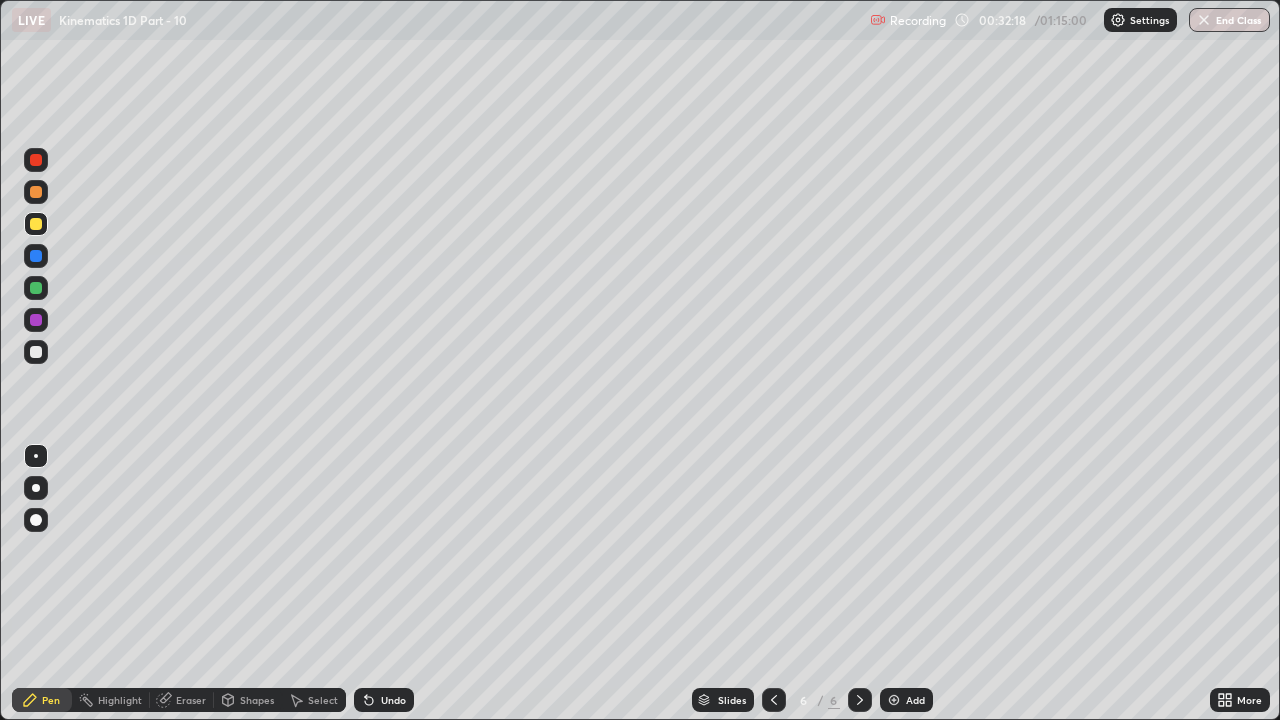 click on "Eraser" at bounding box center [191, 700] 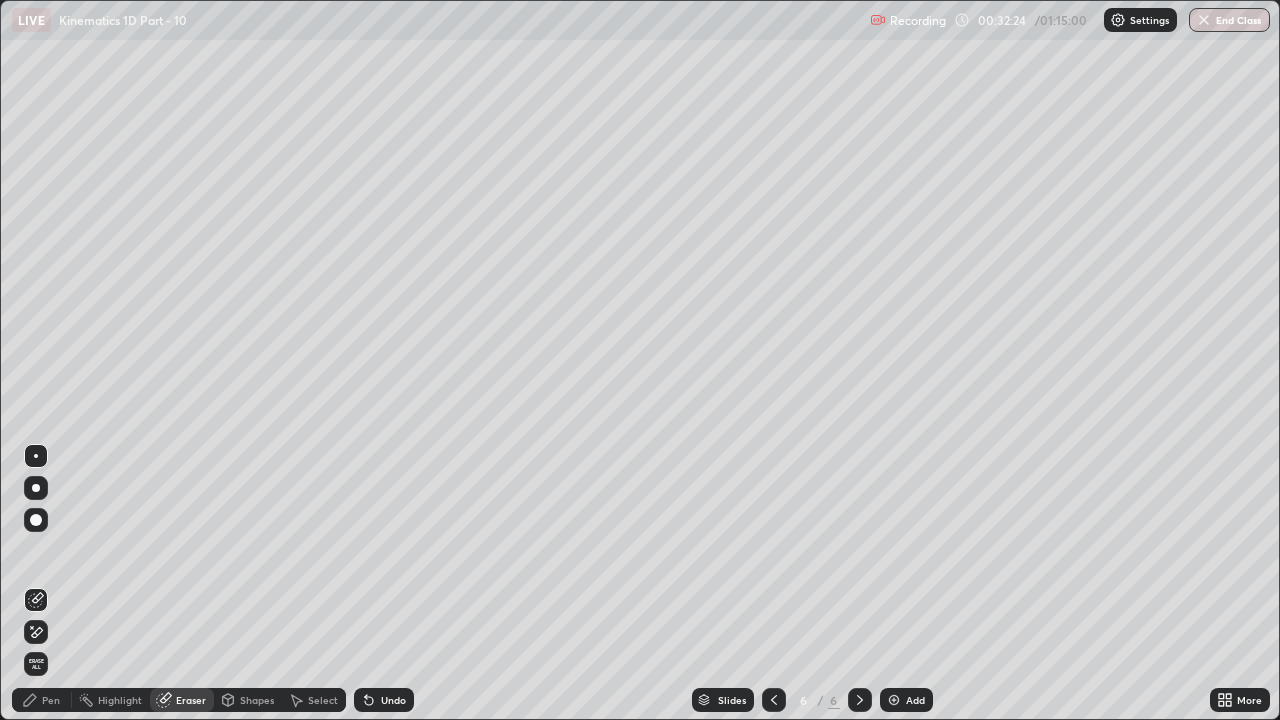click on "Pen" at bounding box center (51, 700) 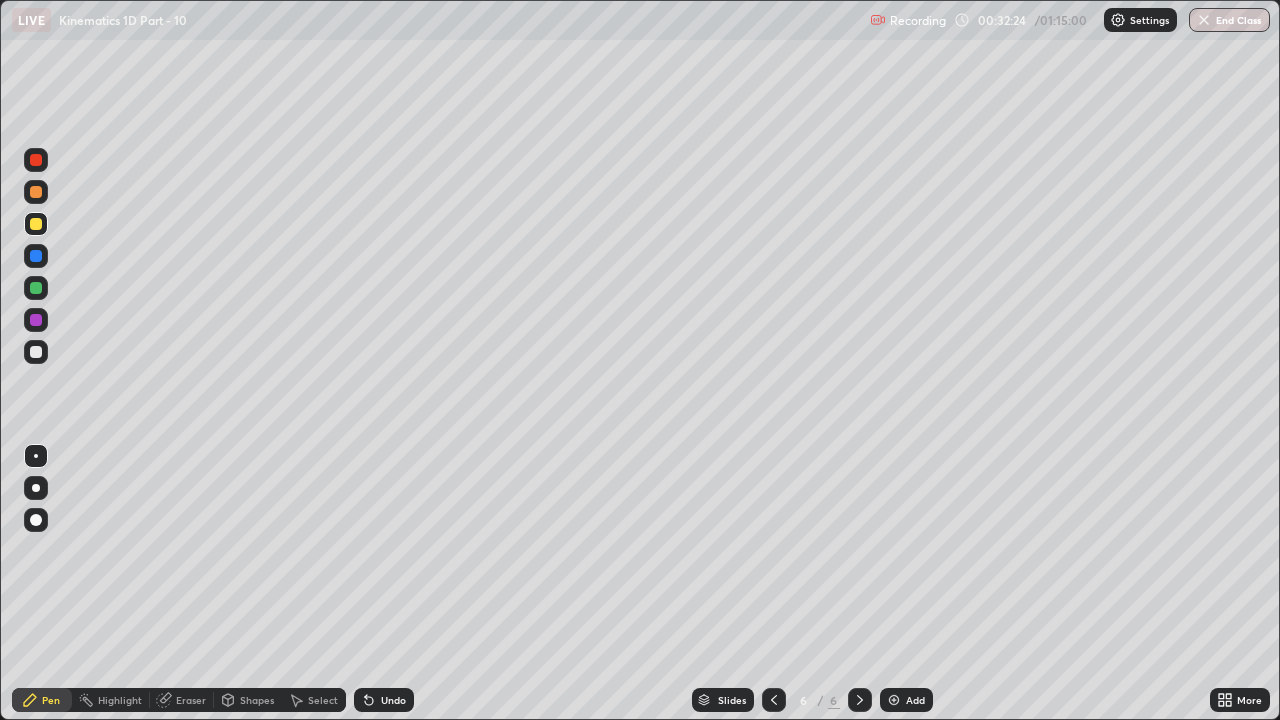 click at bounding box center (36, 352) 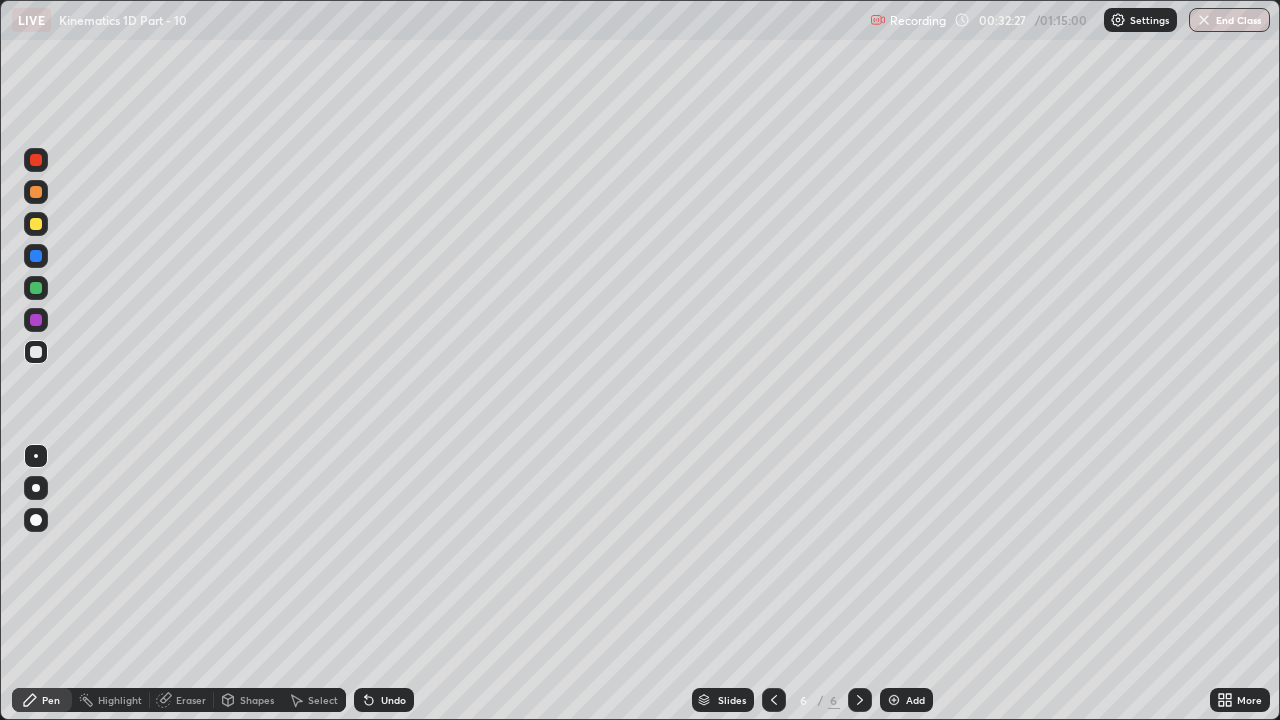click at bounding box center [36, 288] 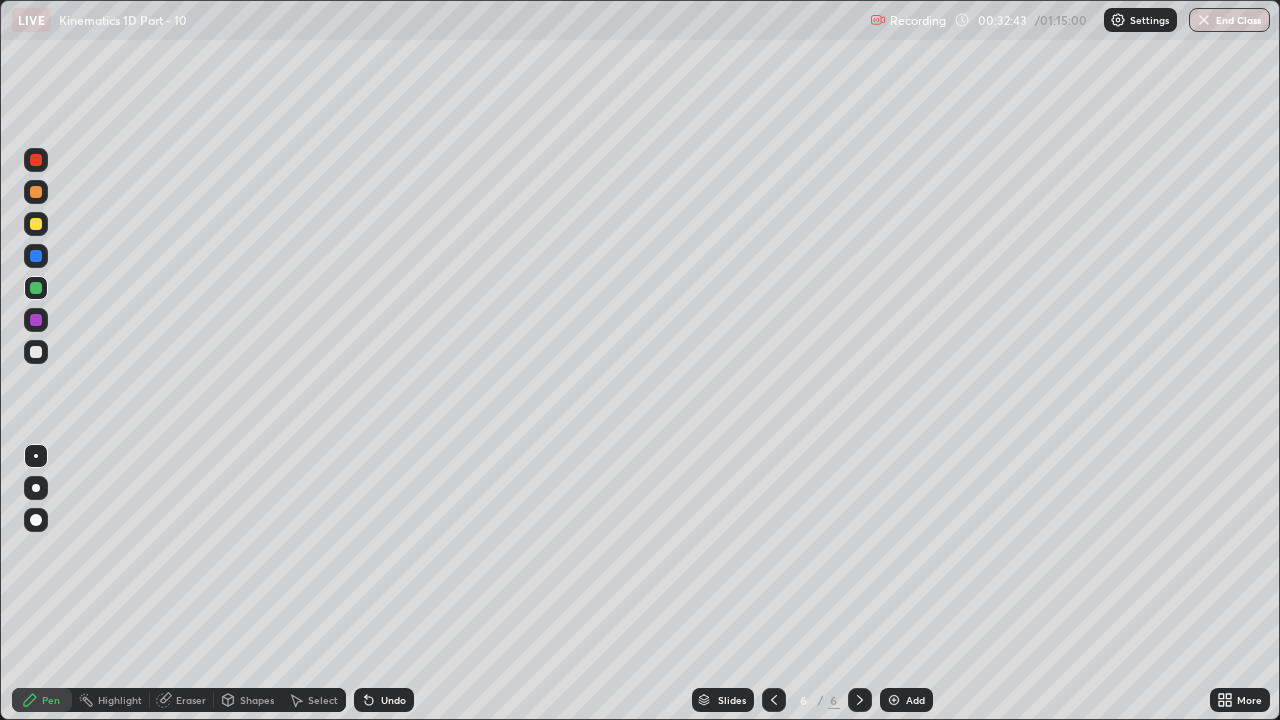 click 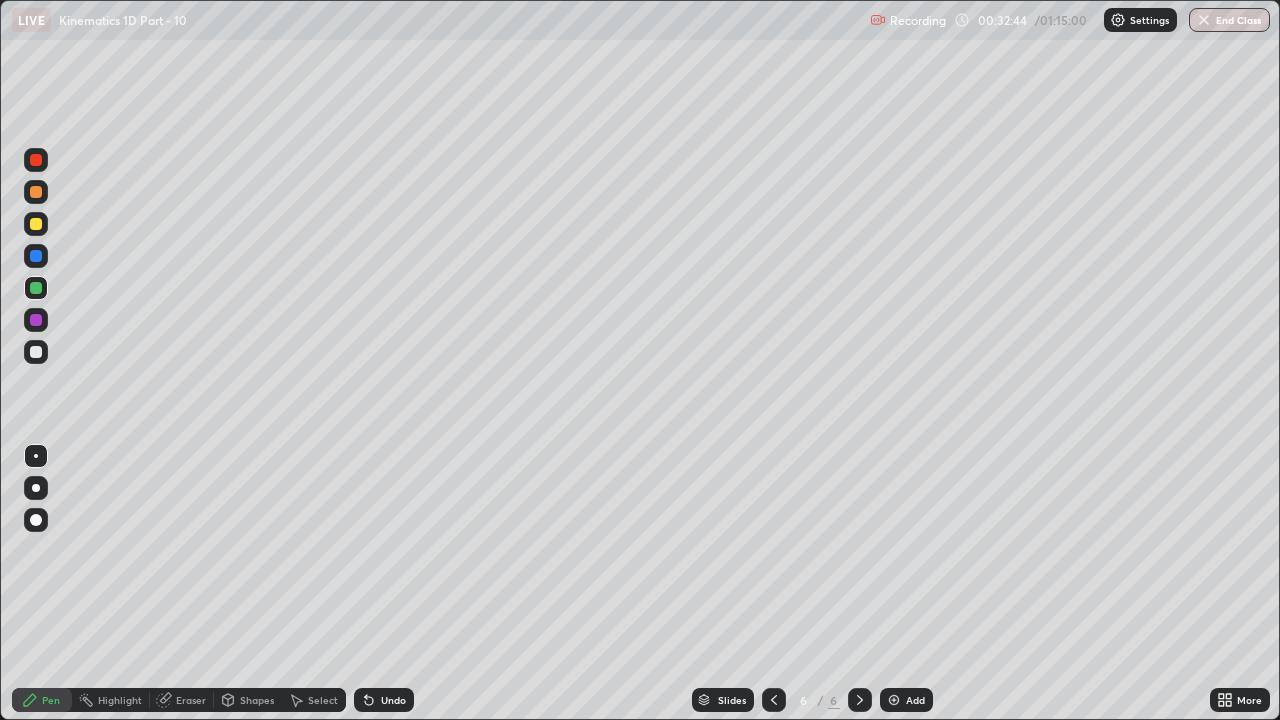 click on "Undo" at bounding box center [384, 700] 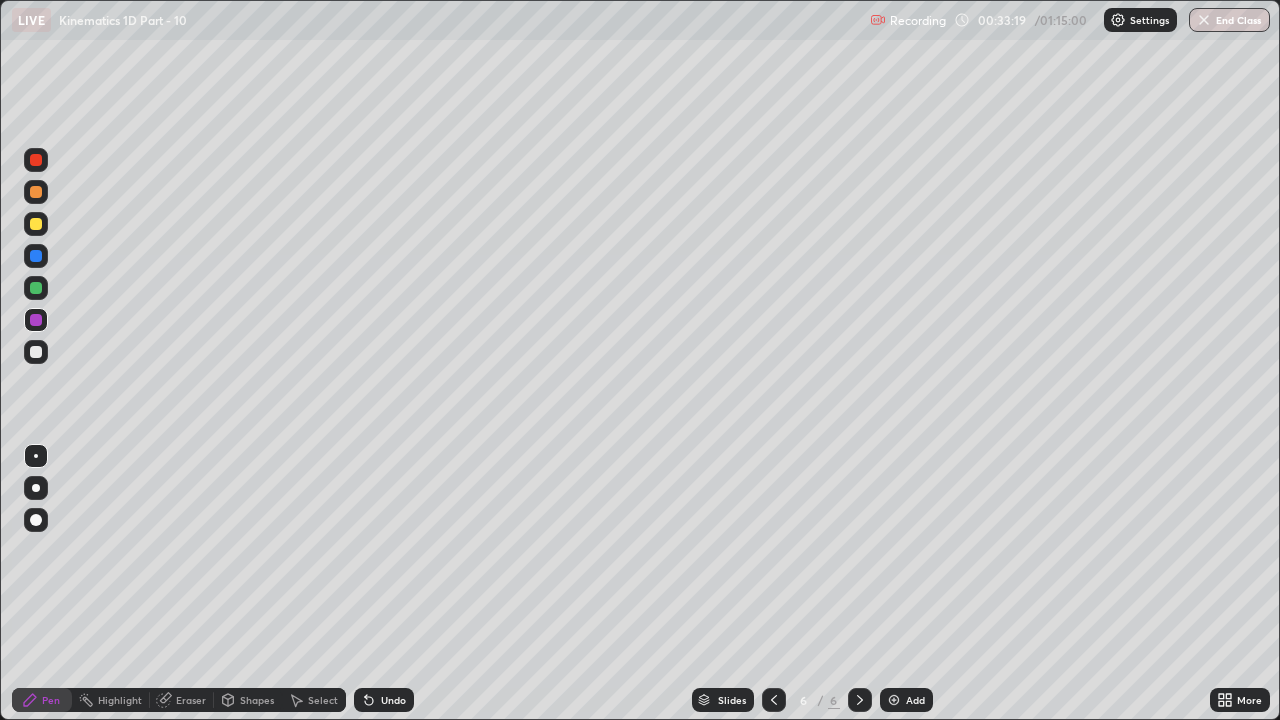 click on "Eraser" at bounding box center (182, 700) 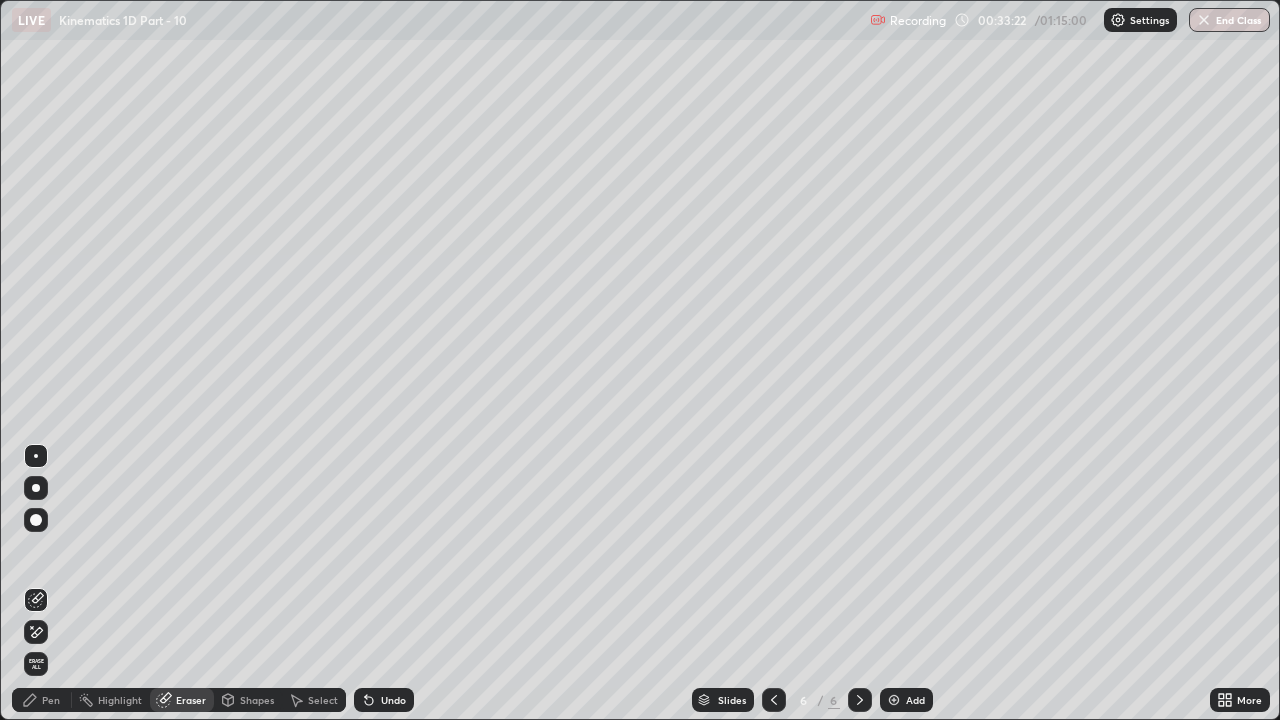 click on "Pen" at bounding box center (51, 700) 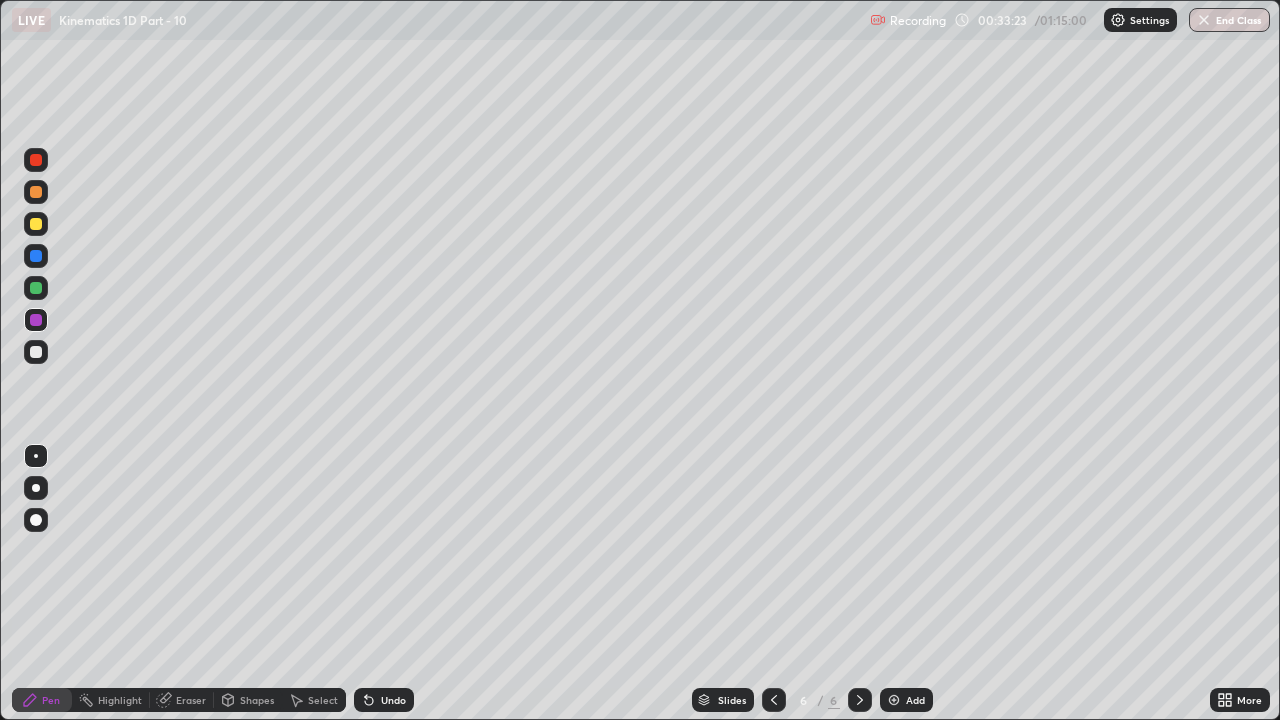 click at bounding box center (36, 352) 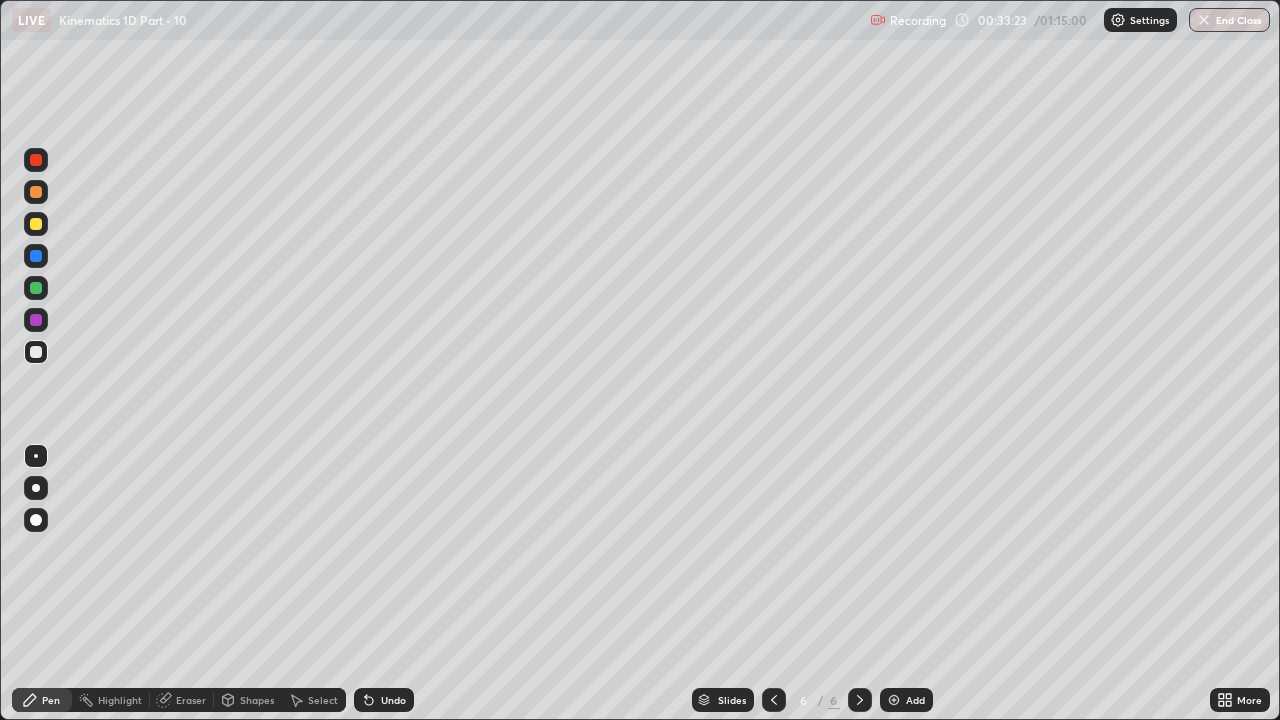click at bounding box center (36, 320) 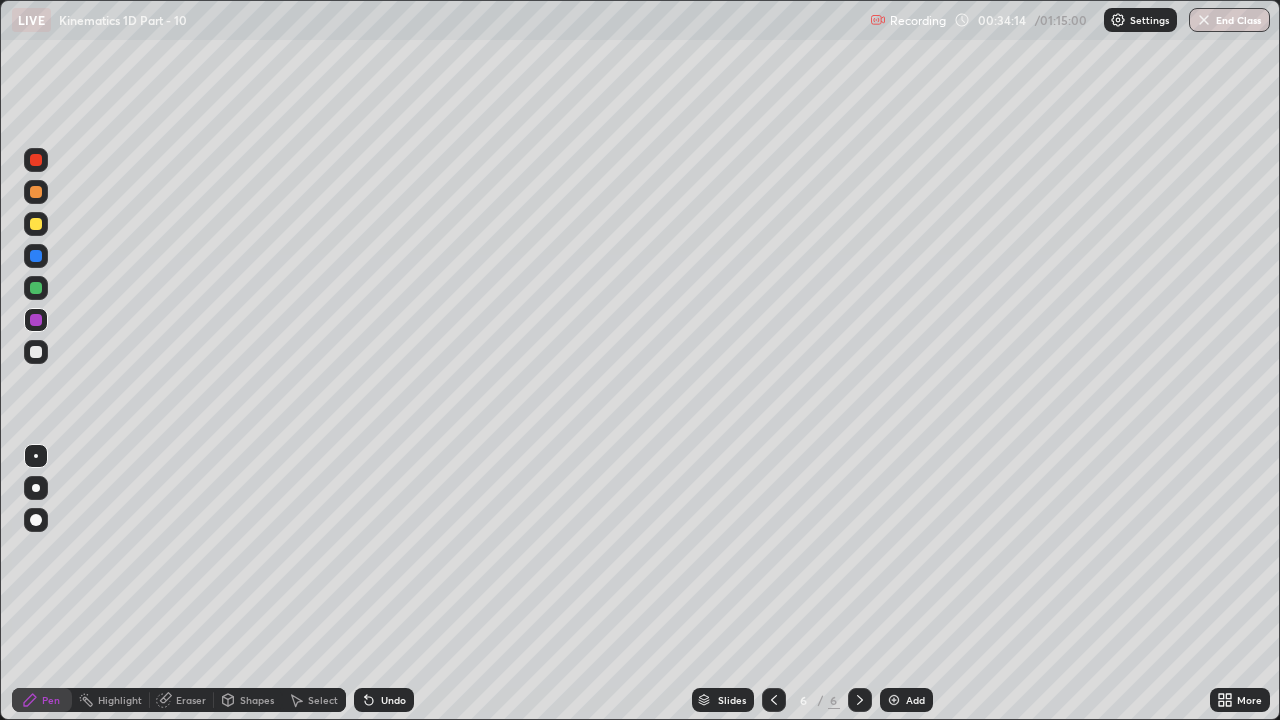click at bounding box center [36, 288] 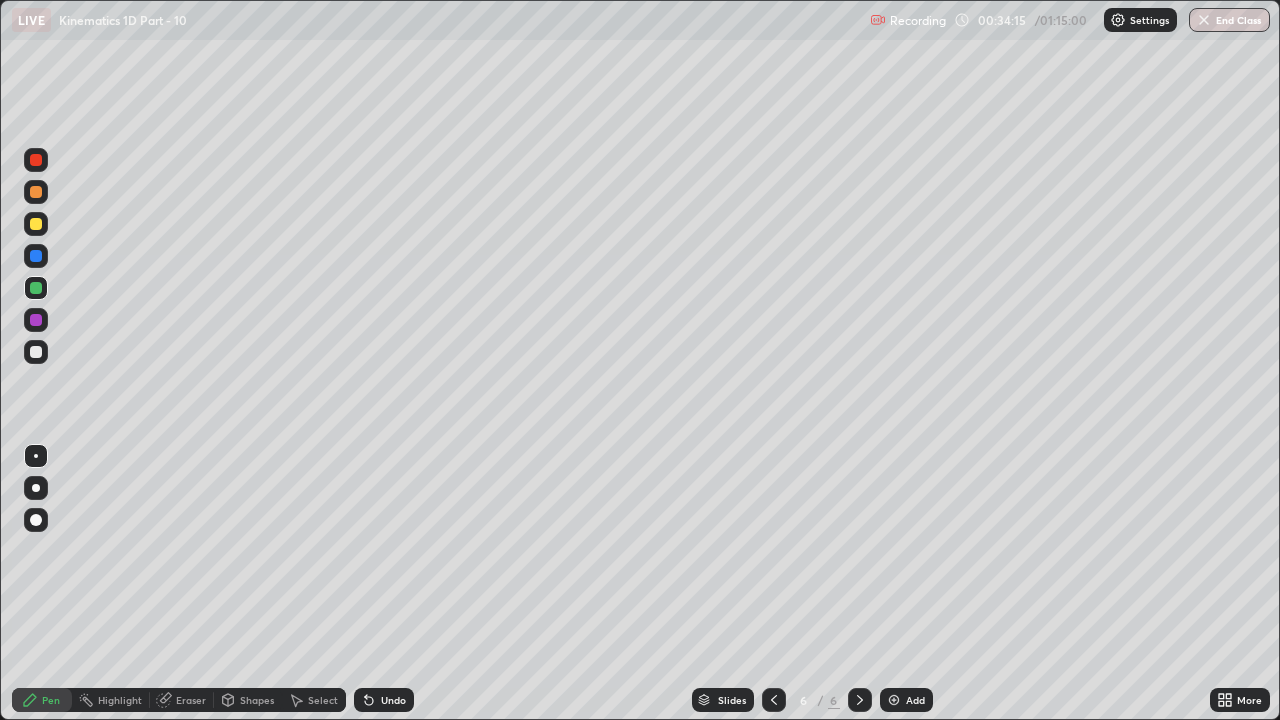 click on "Add" at bounding box center (906, 700) 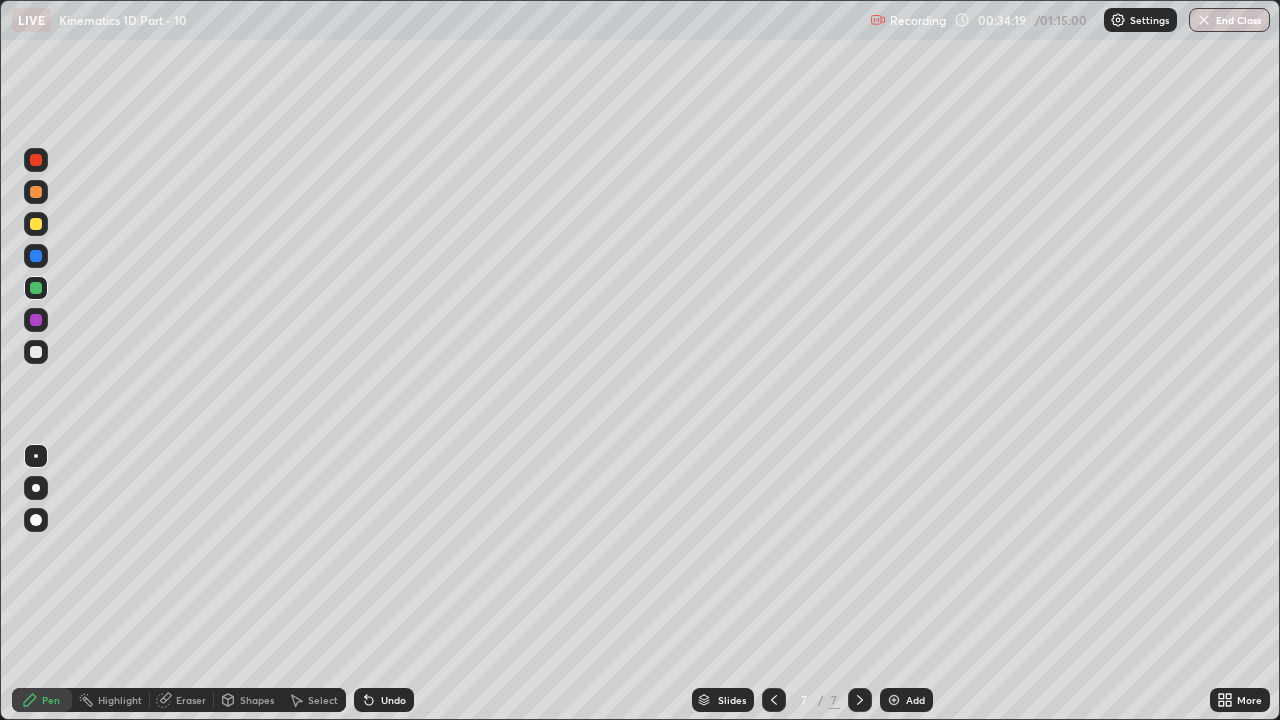click at bounding box center (36, 224) 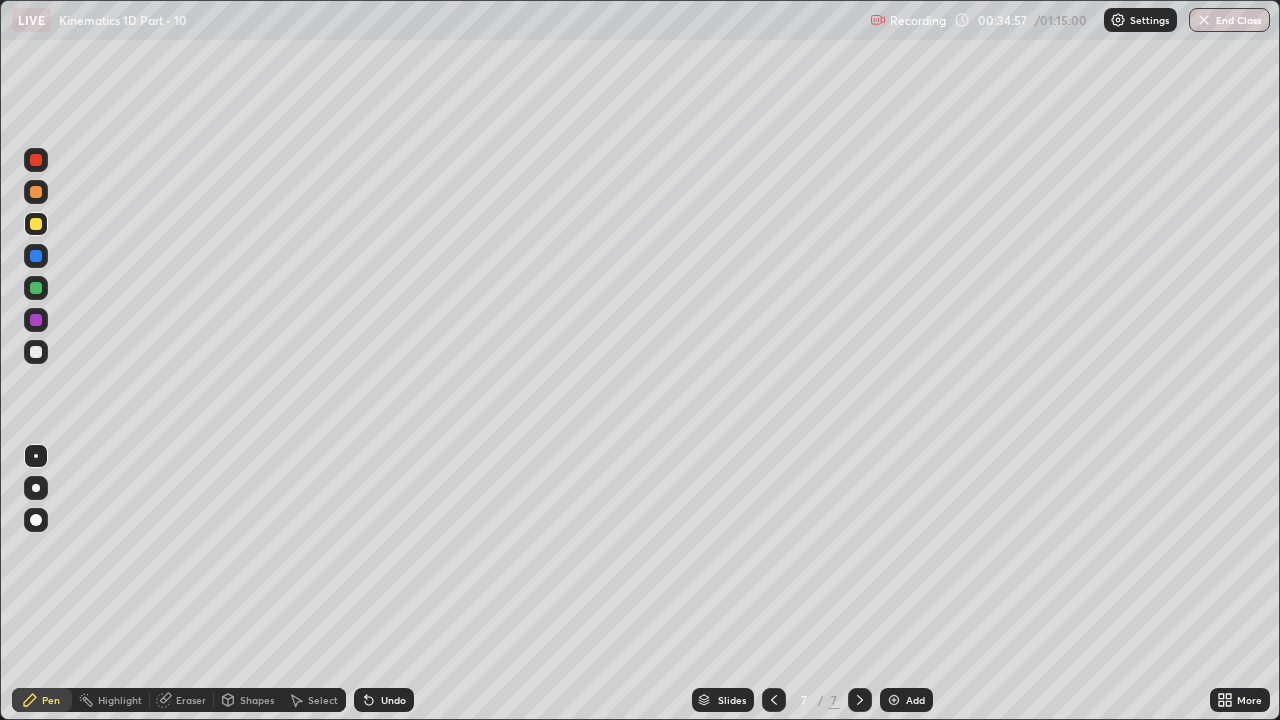click at bounding box center [36, 256] 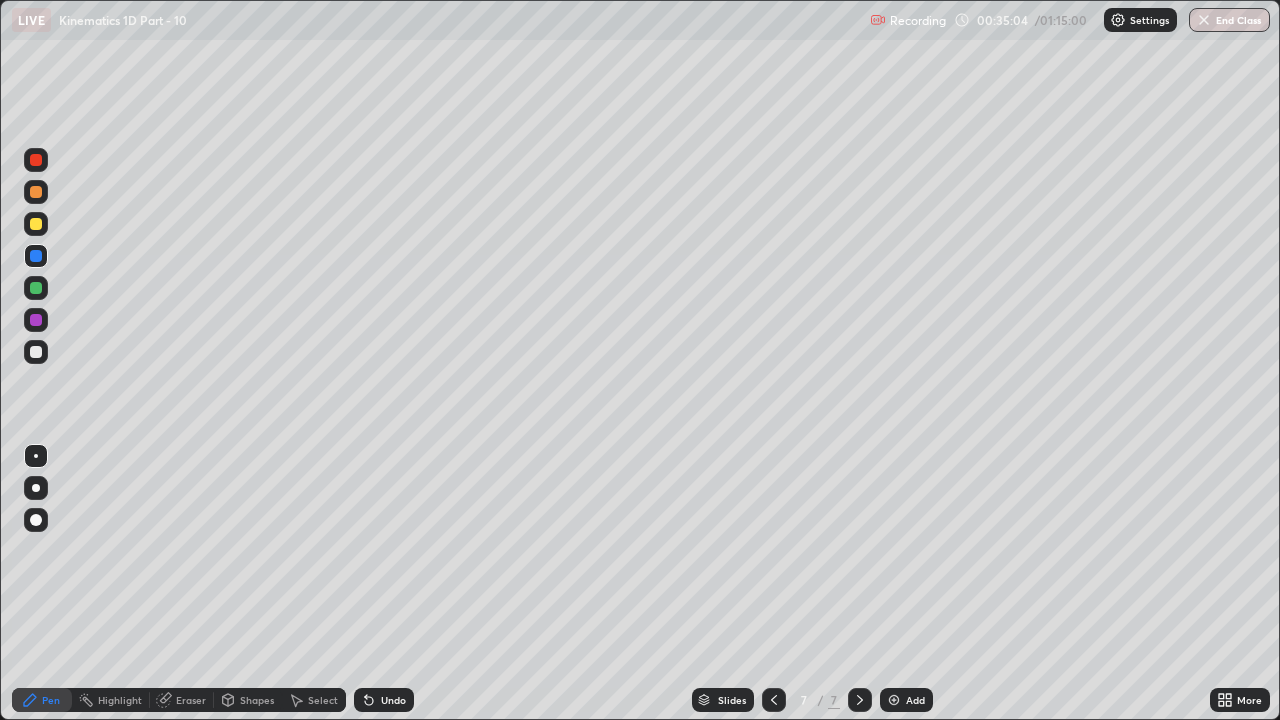 click on "Undo" at bounding box center [384, 700] 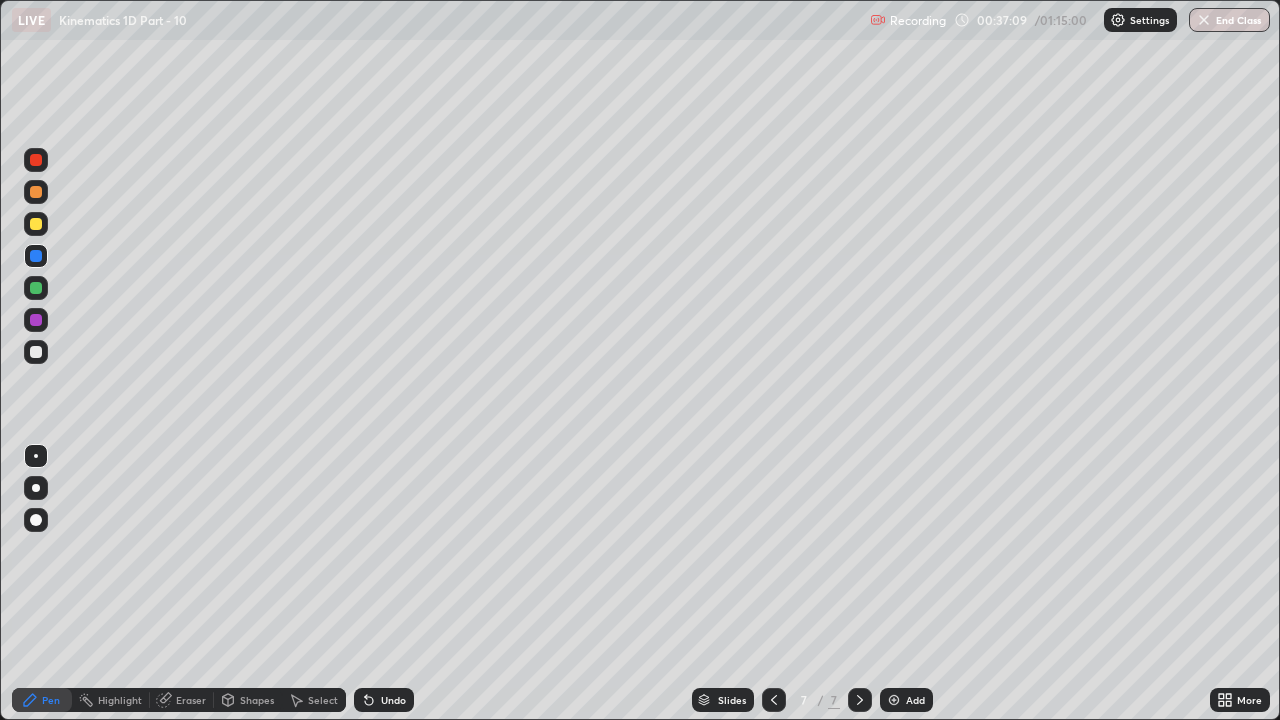 click 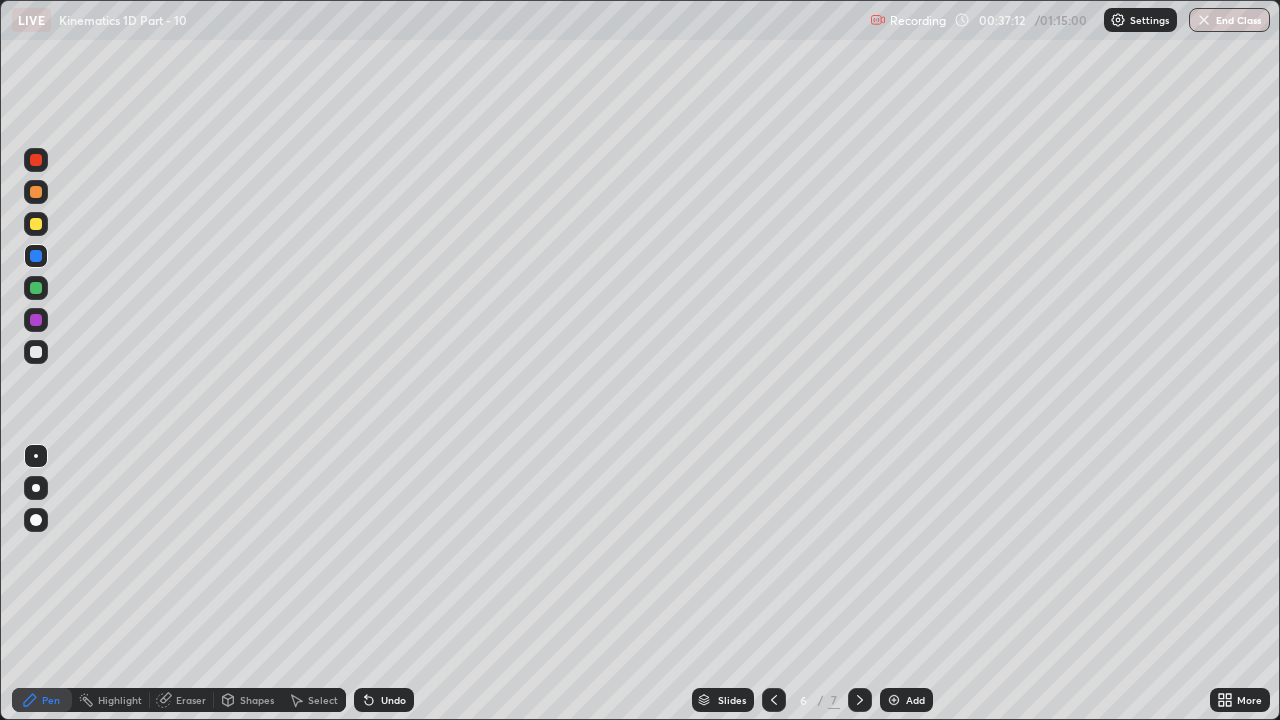 click 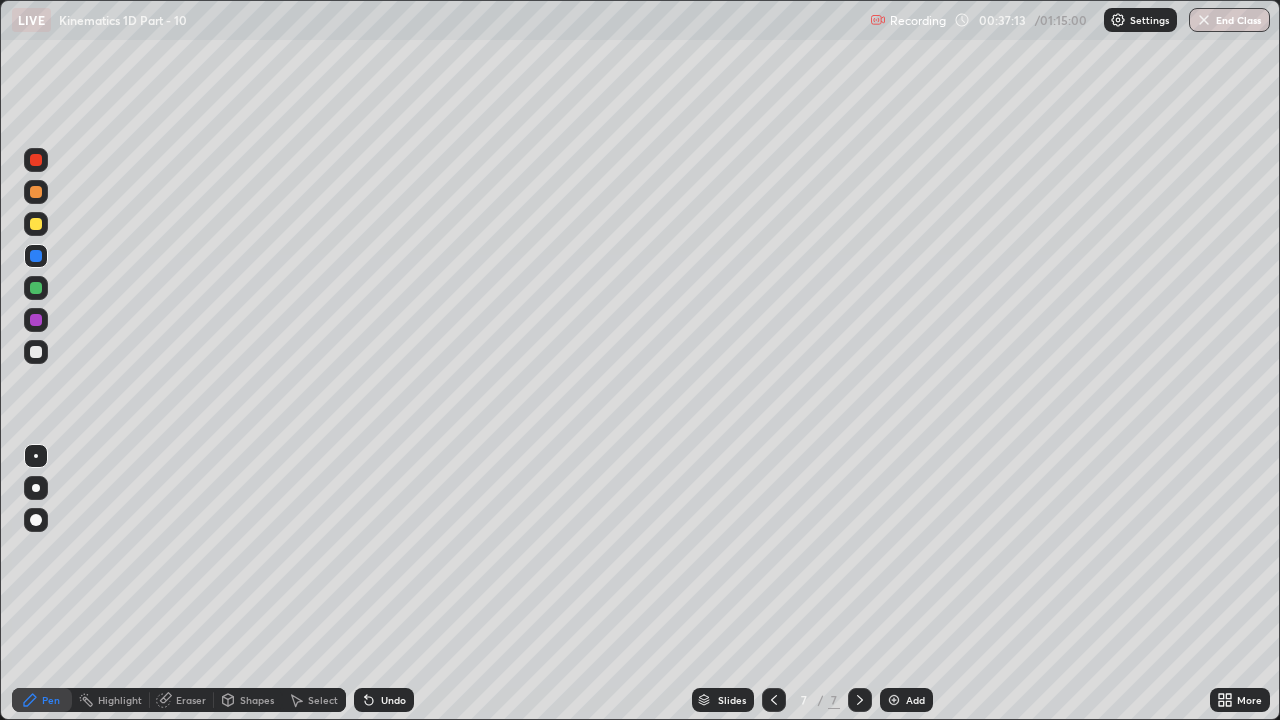 click 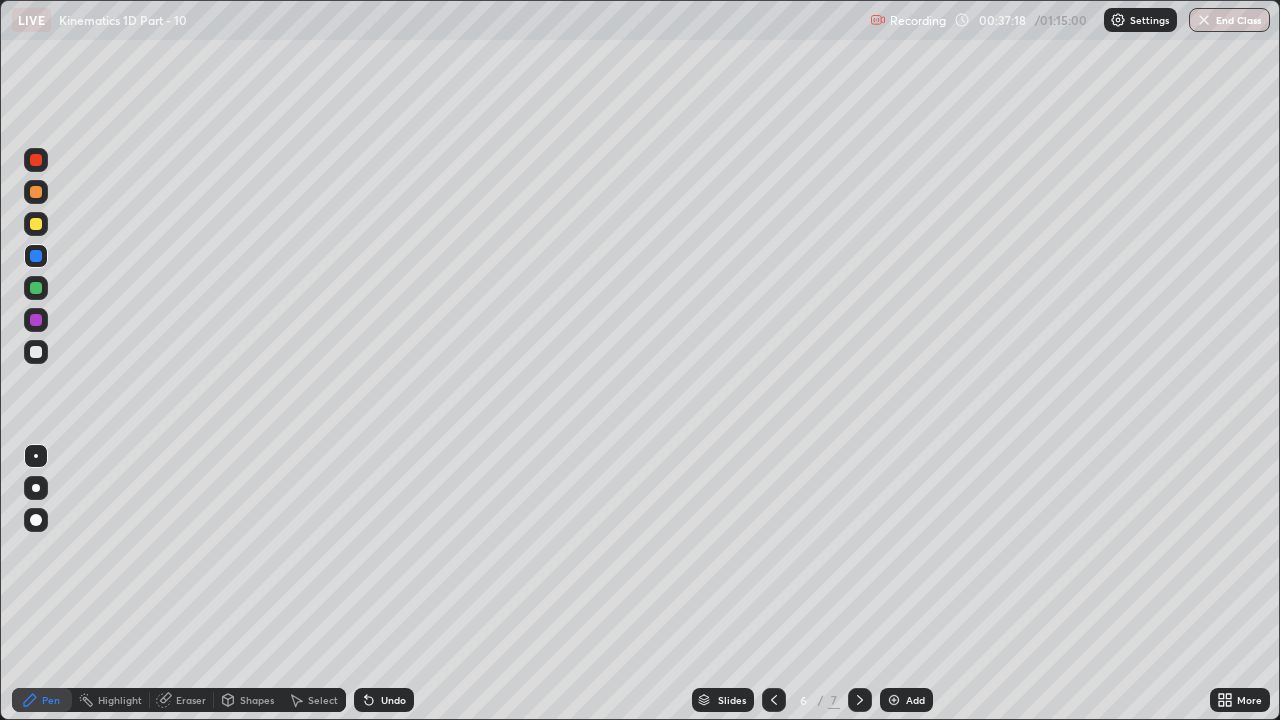 click 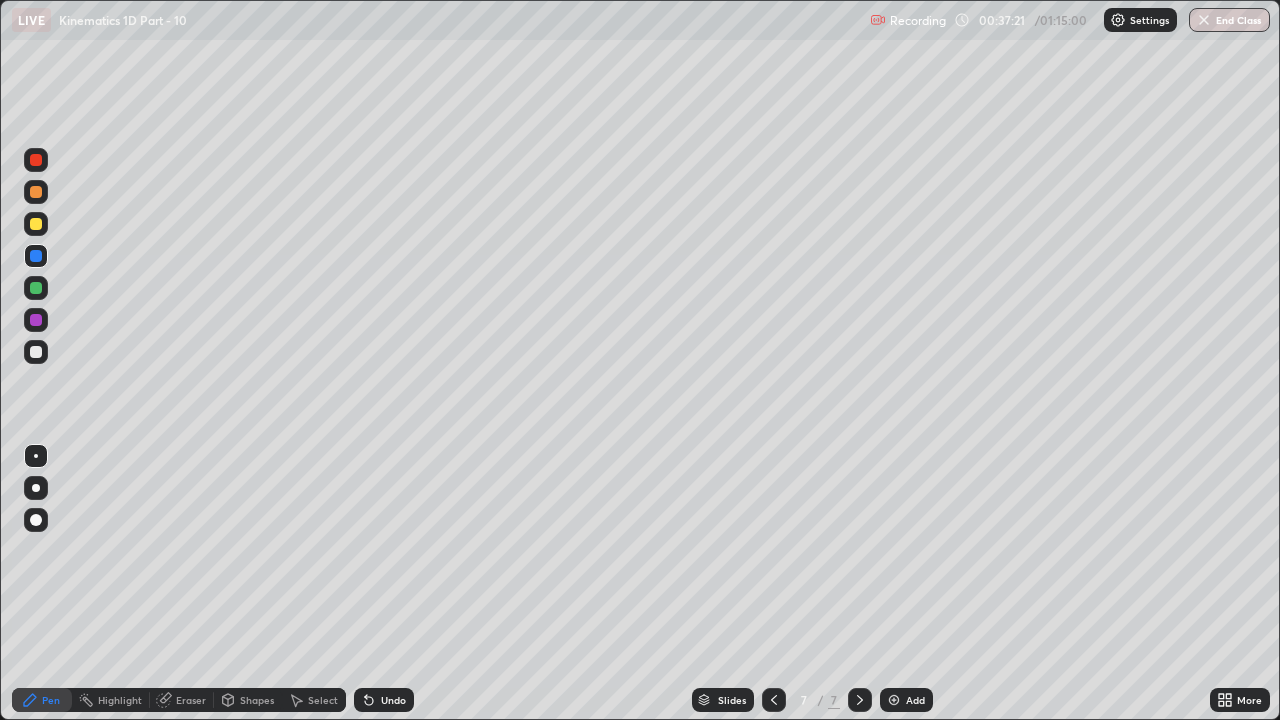 click at bounding box center [36, 320] 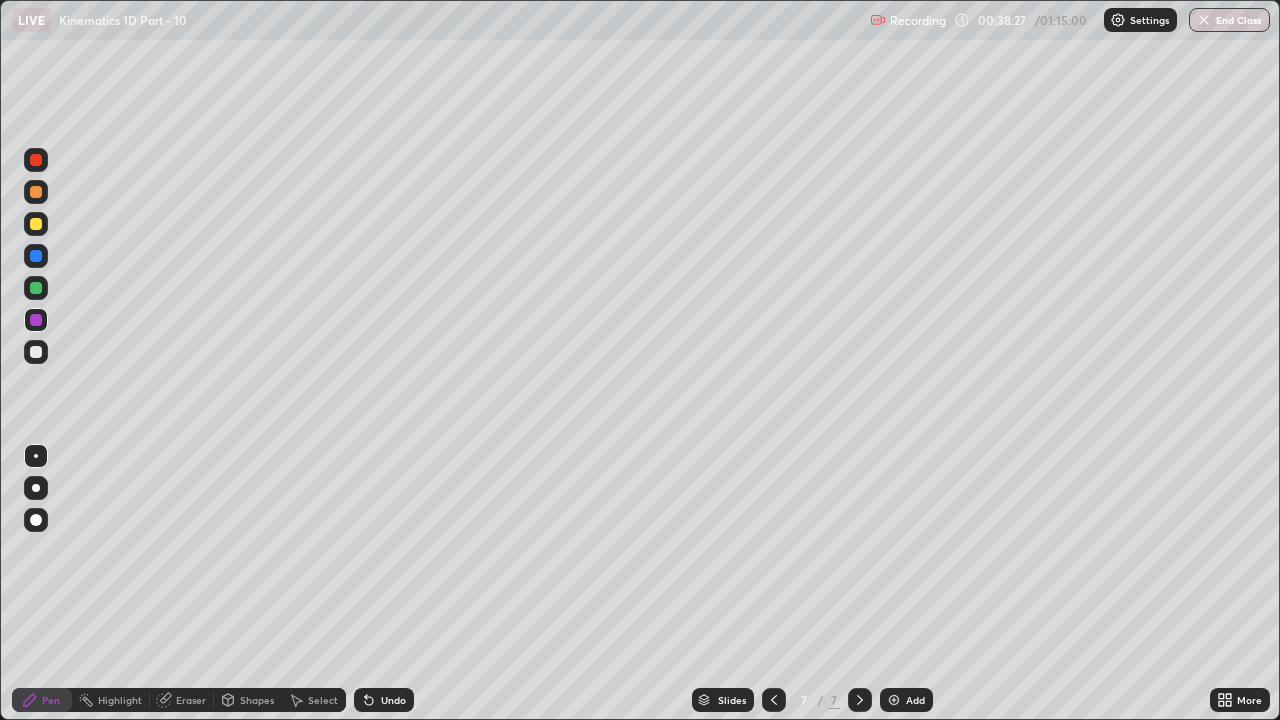 click on "Add" at bounding box center [906, 700] 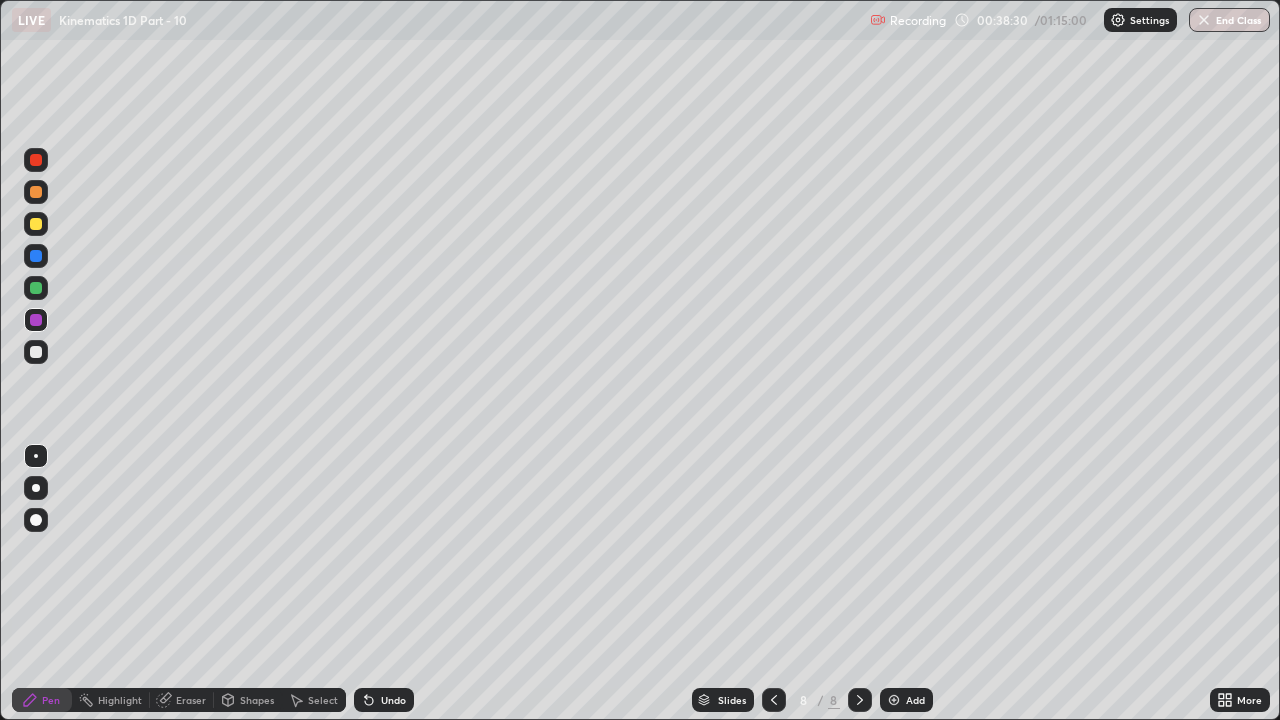 click 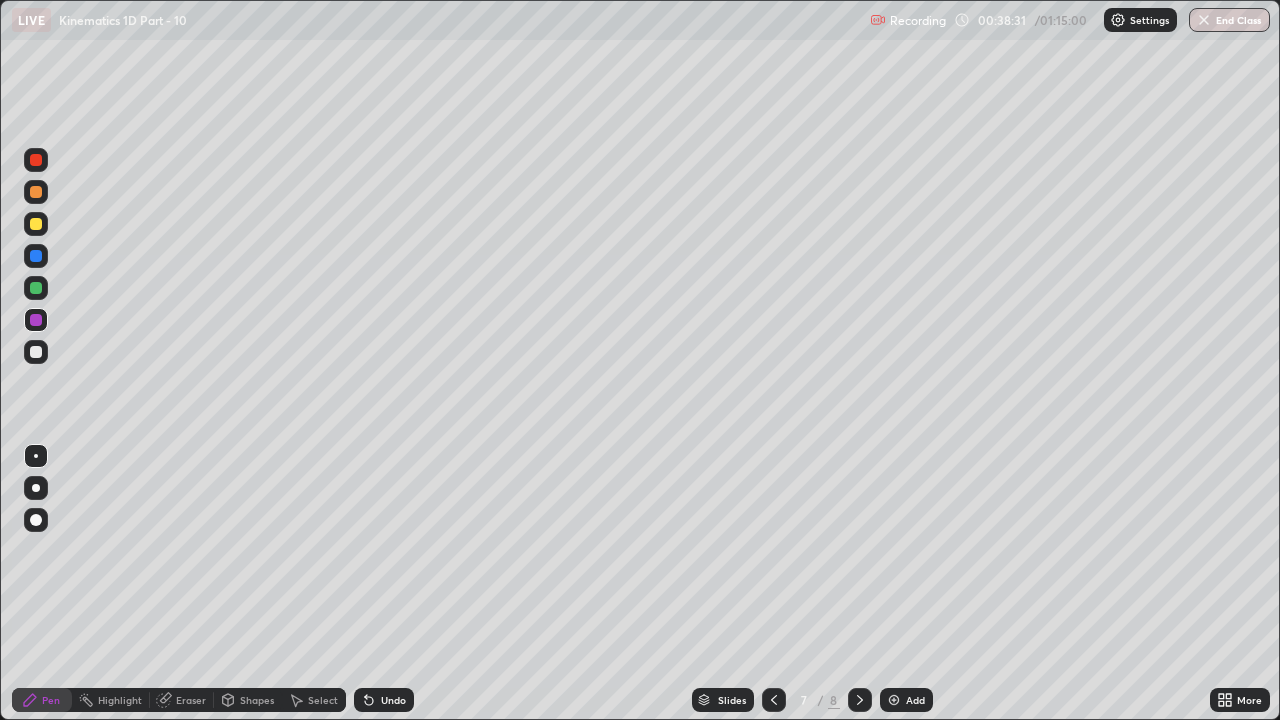 click 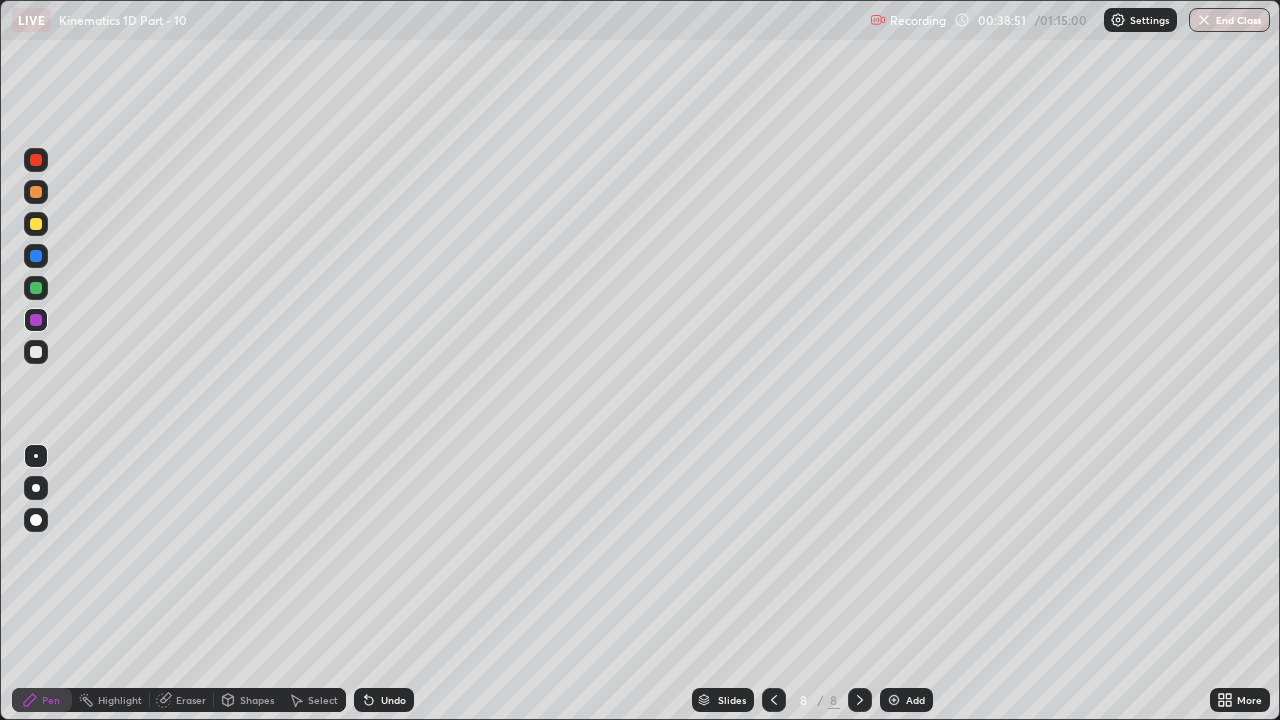 click 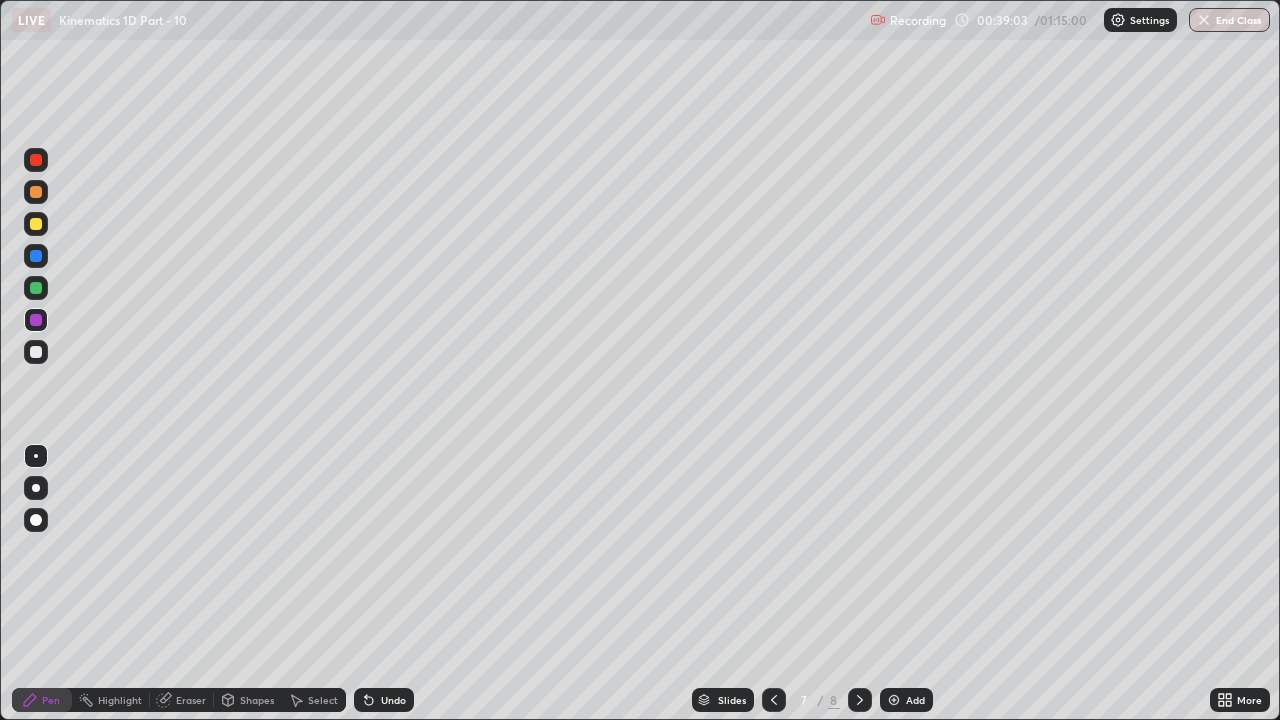 click 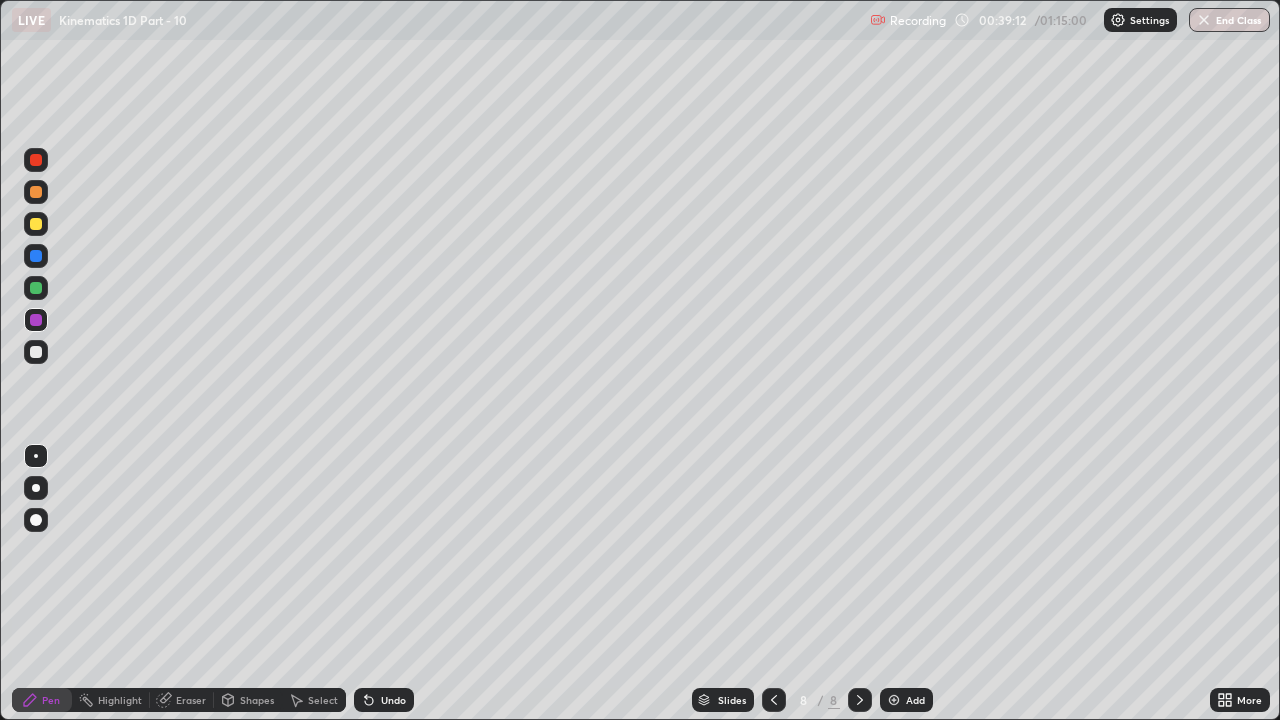 click 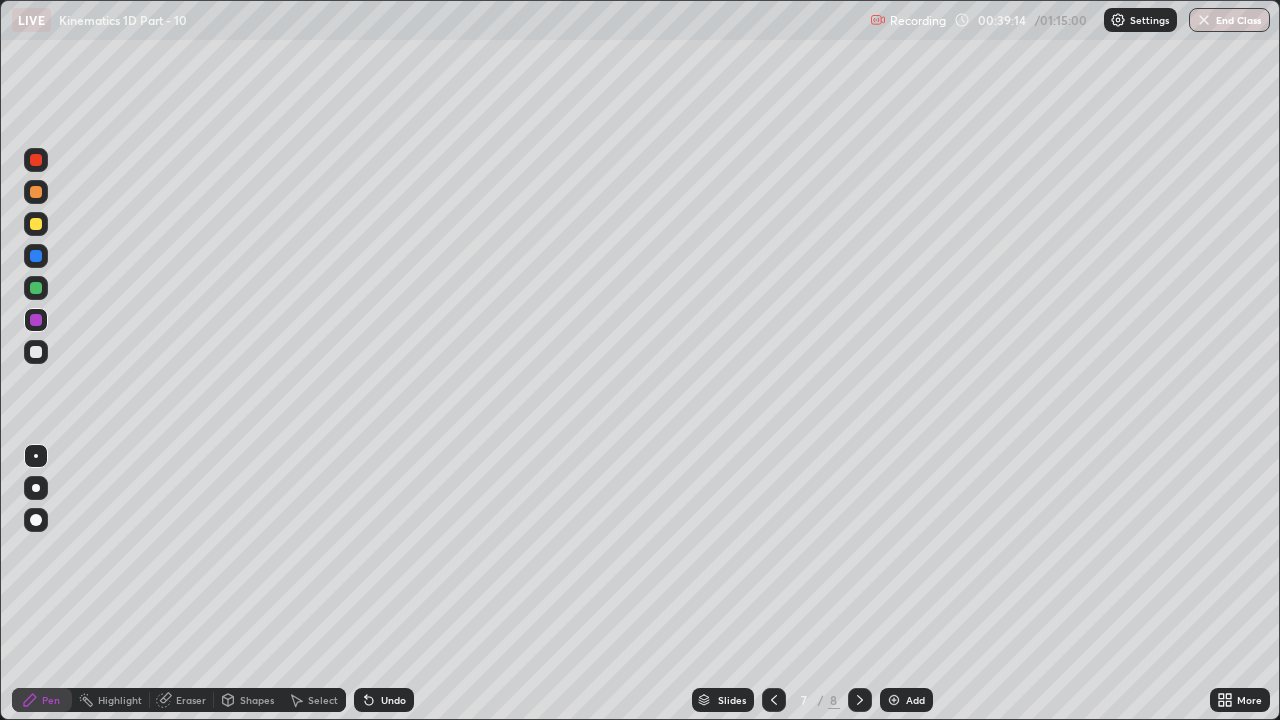 click 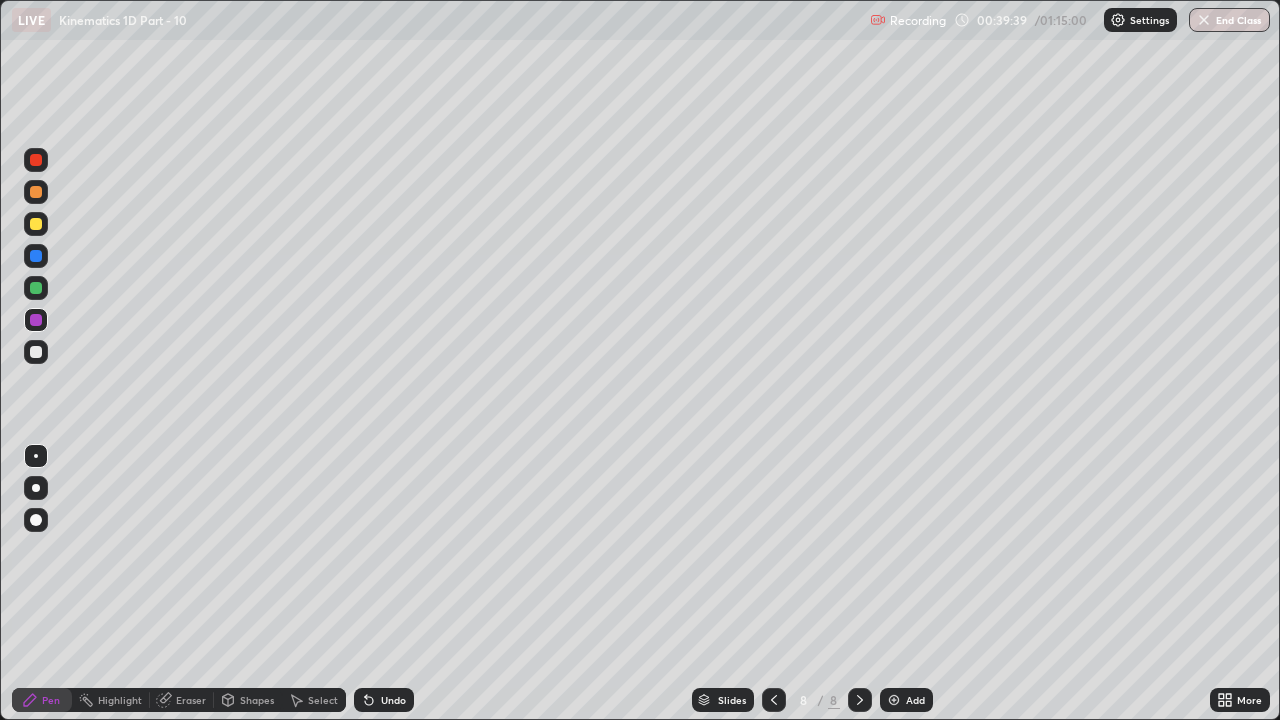 click 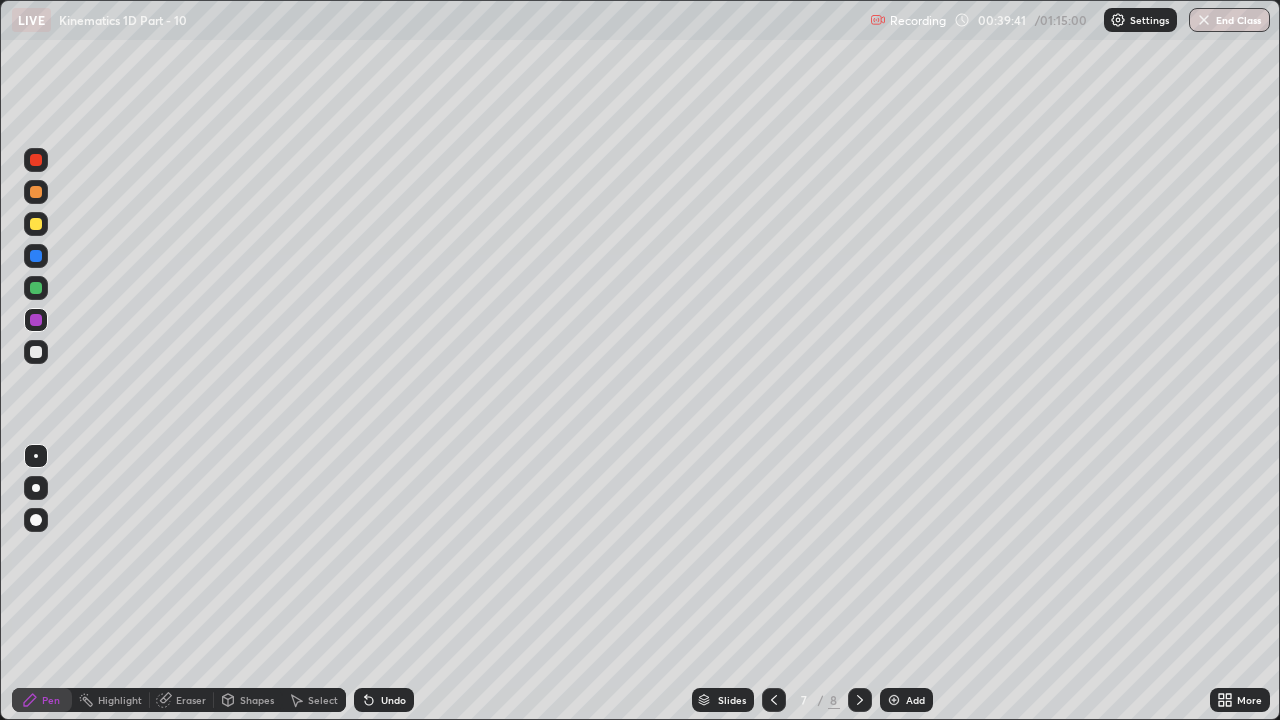 click 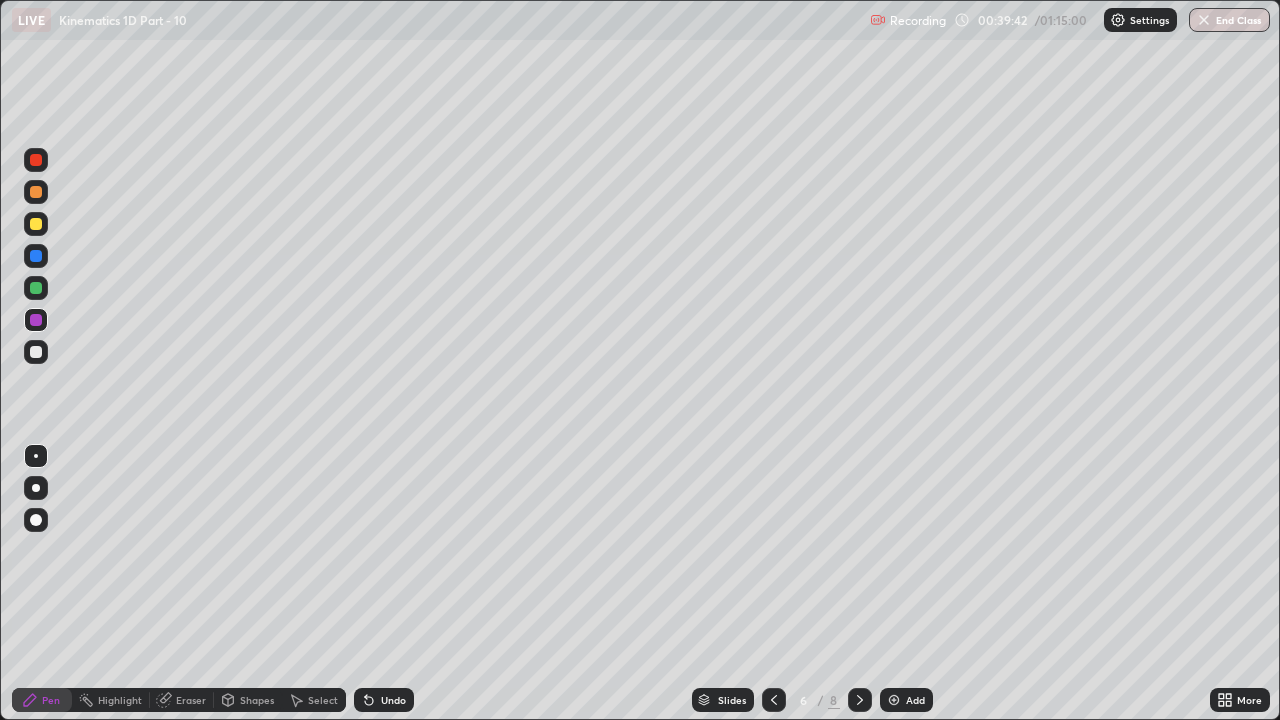 click 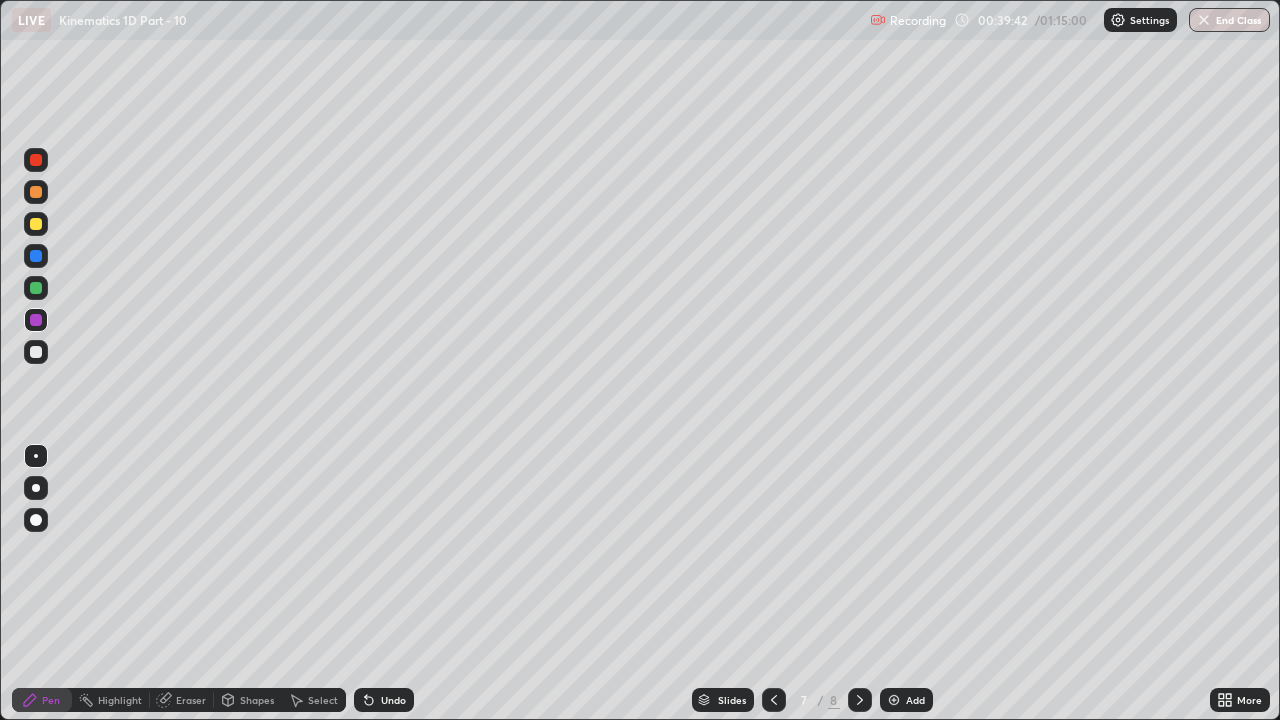 click 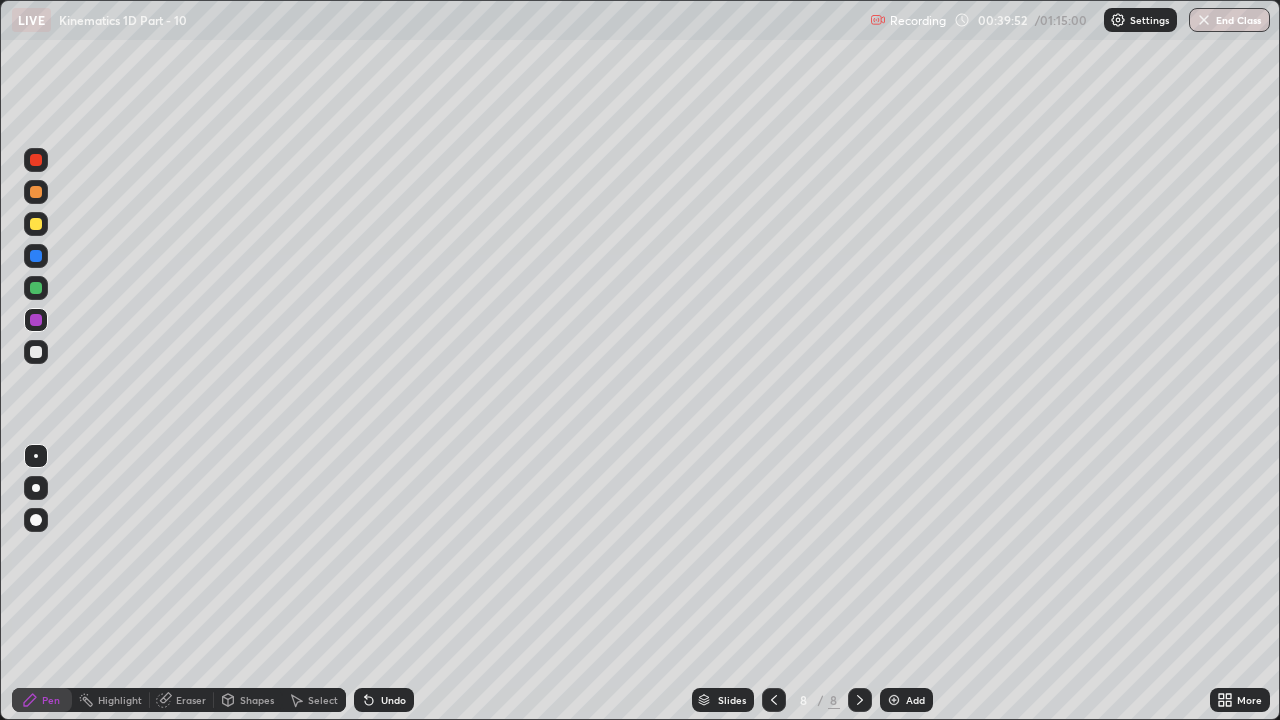 click 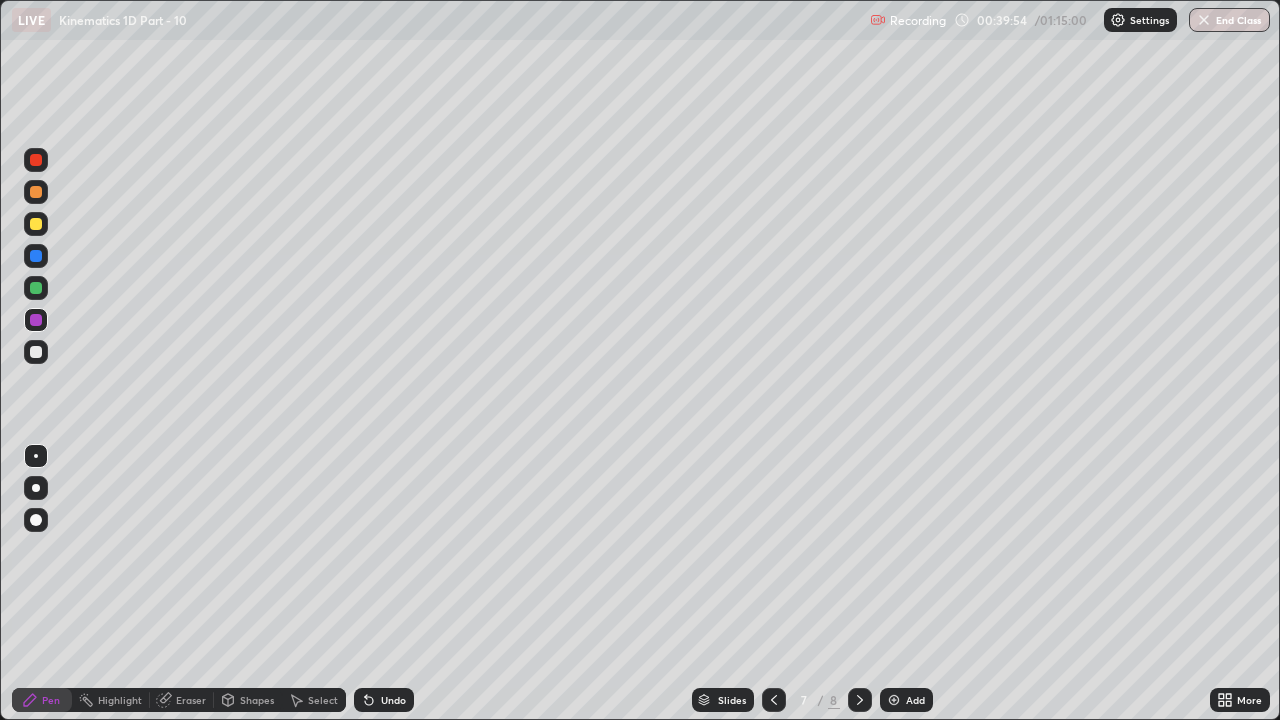 click 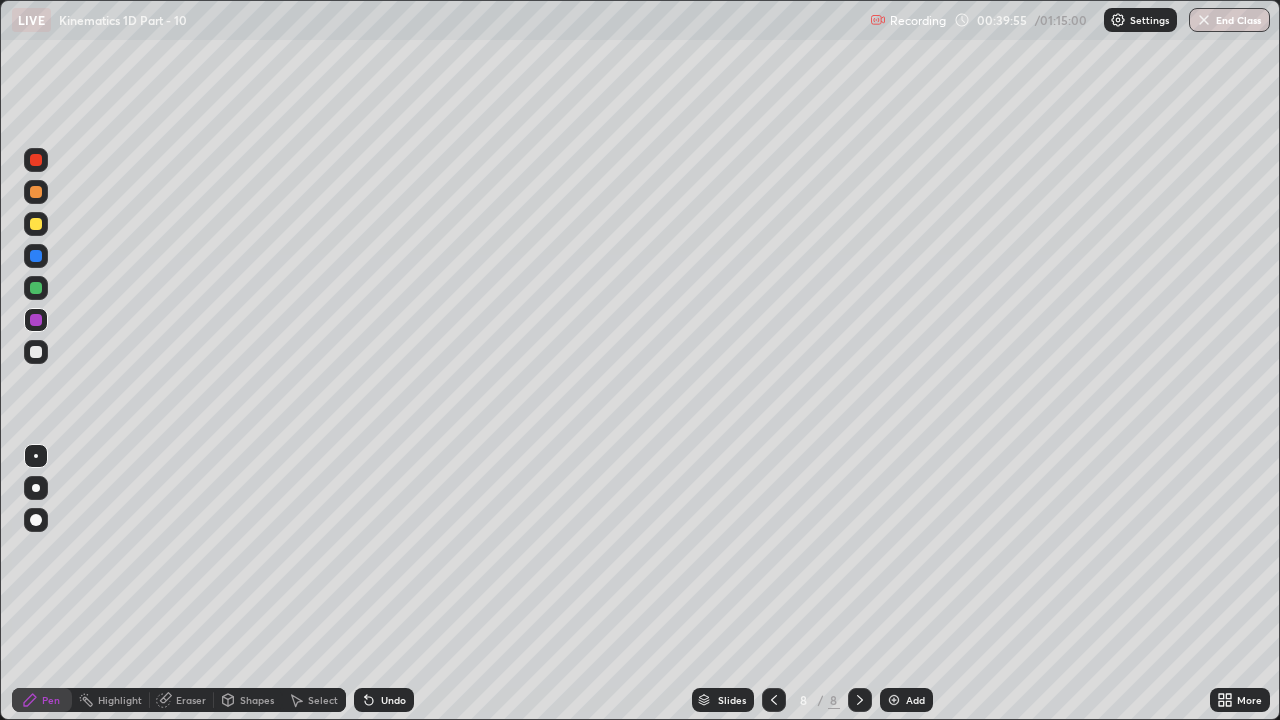click 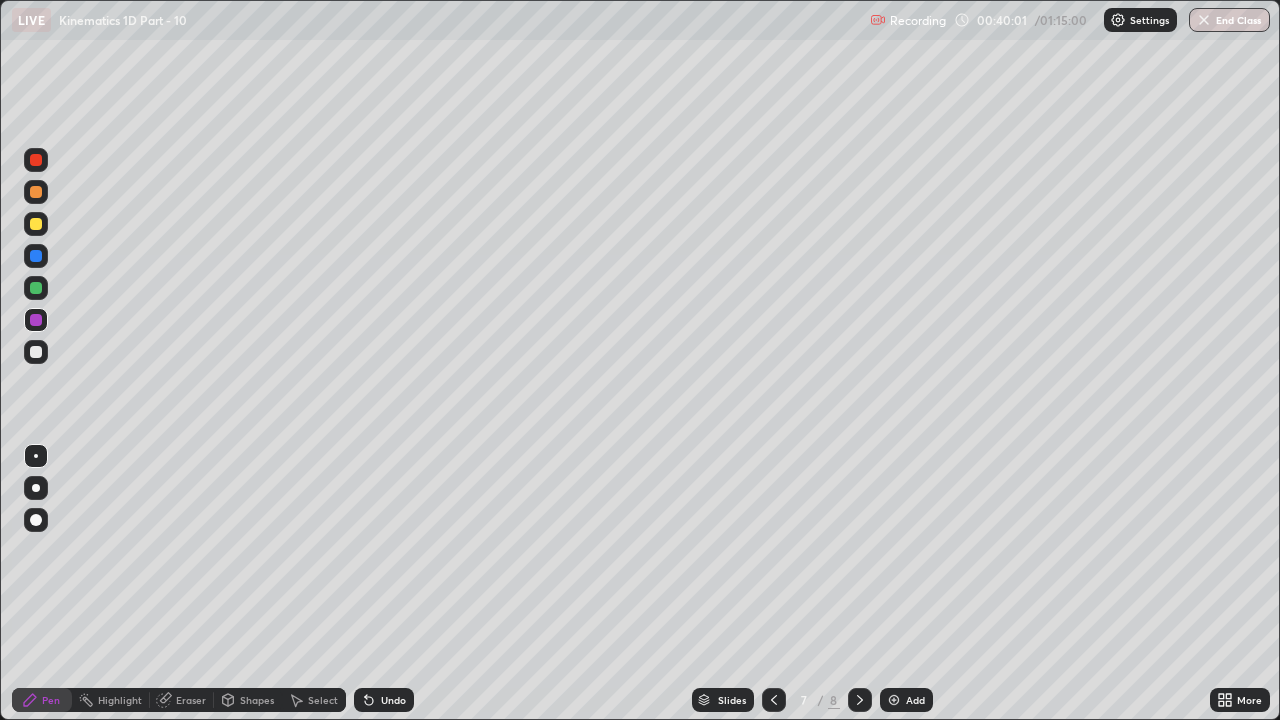 click 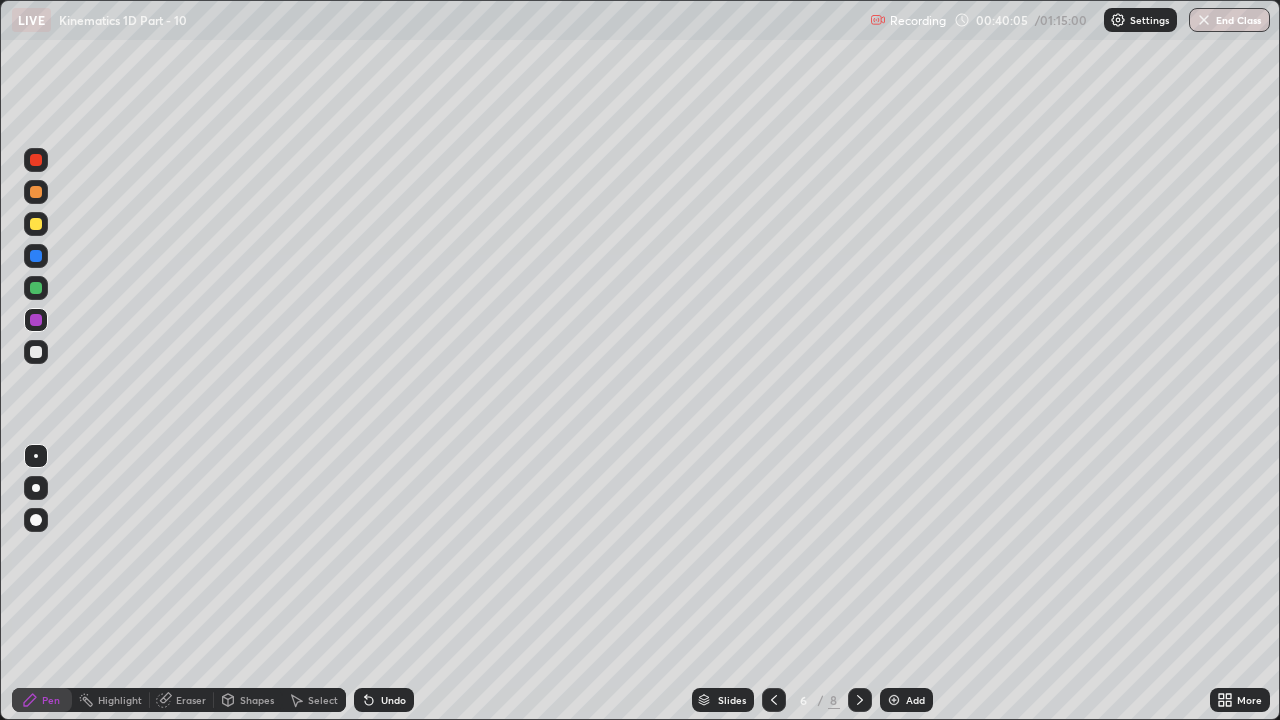 click 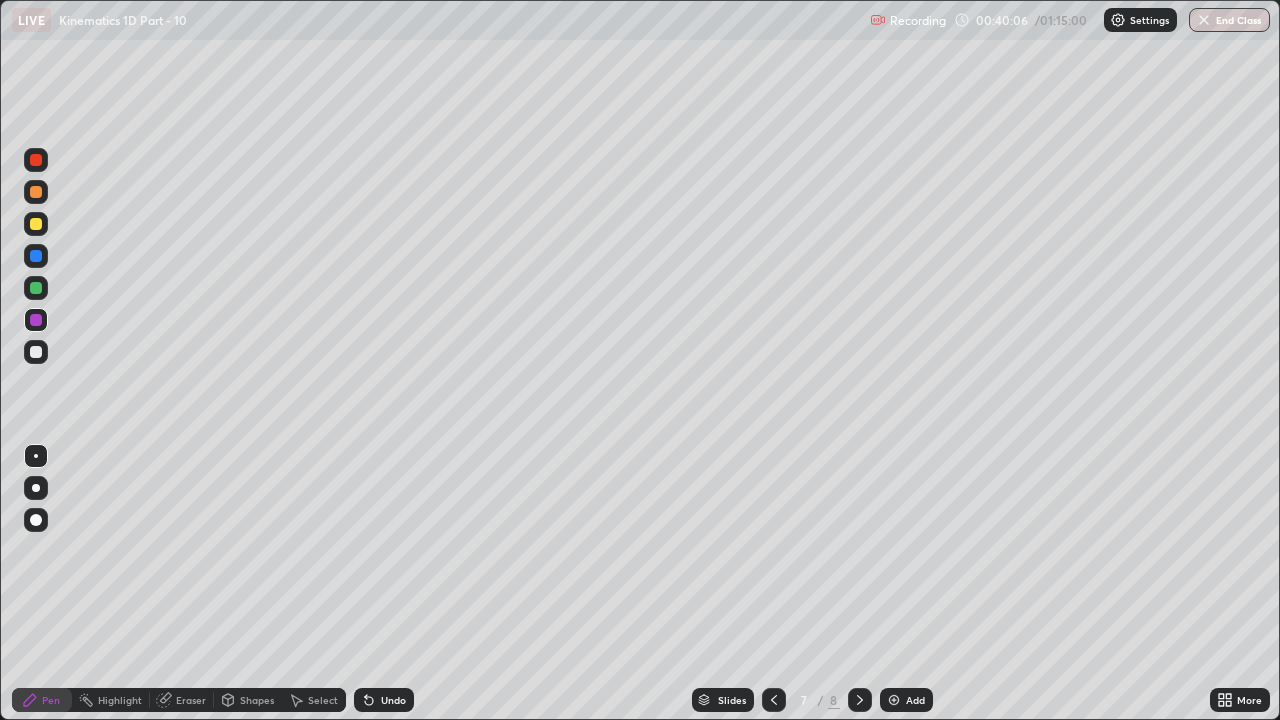 click 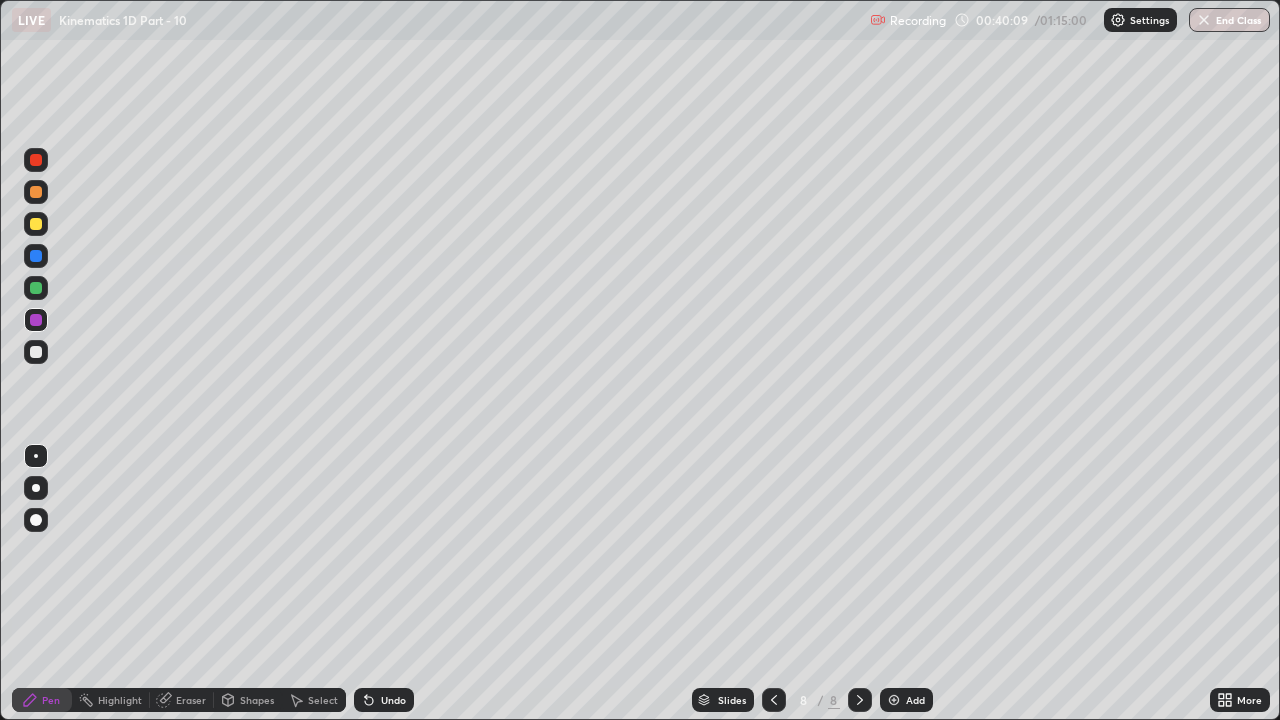 click at bounding box center [774, 700] 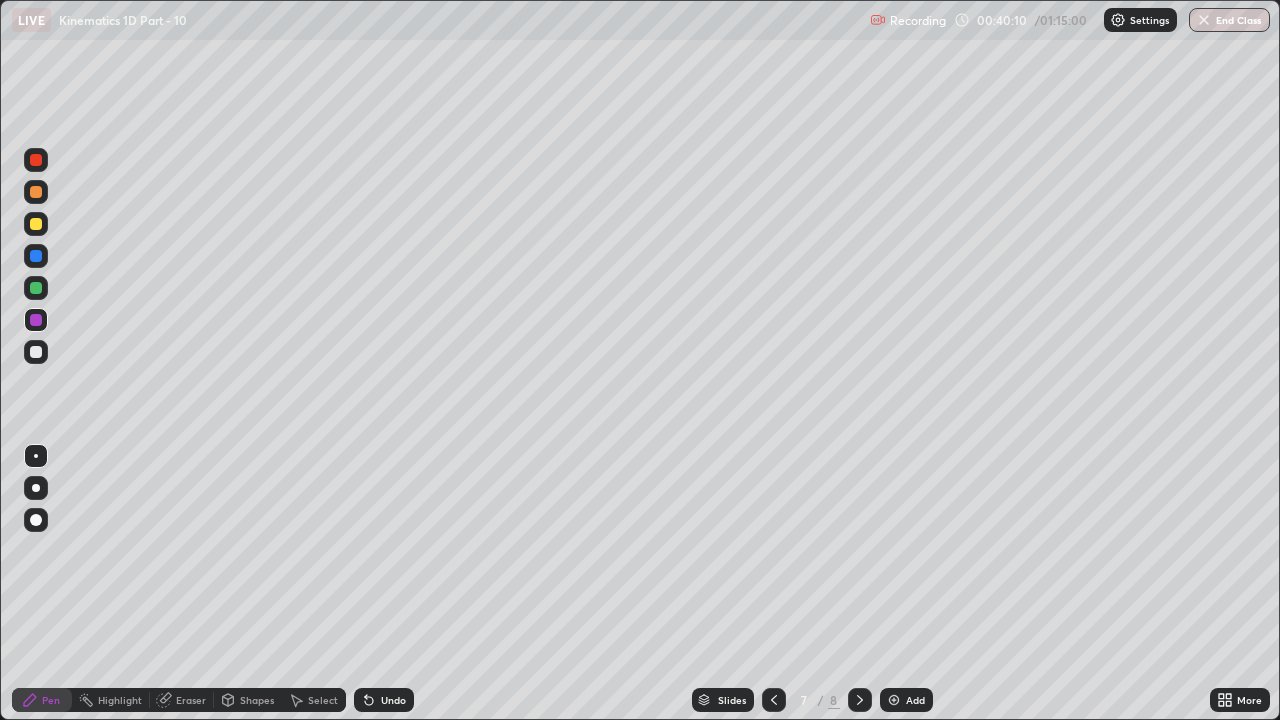 click 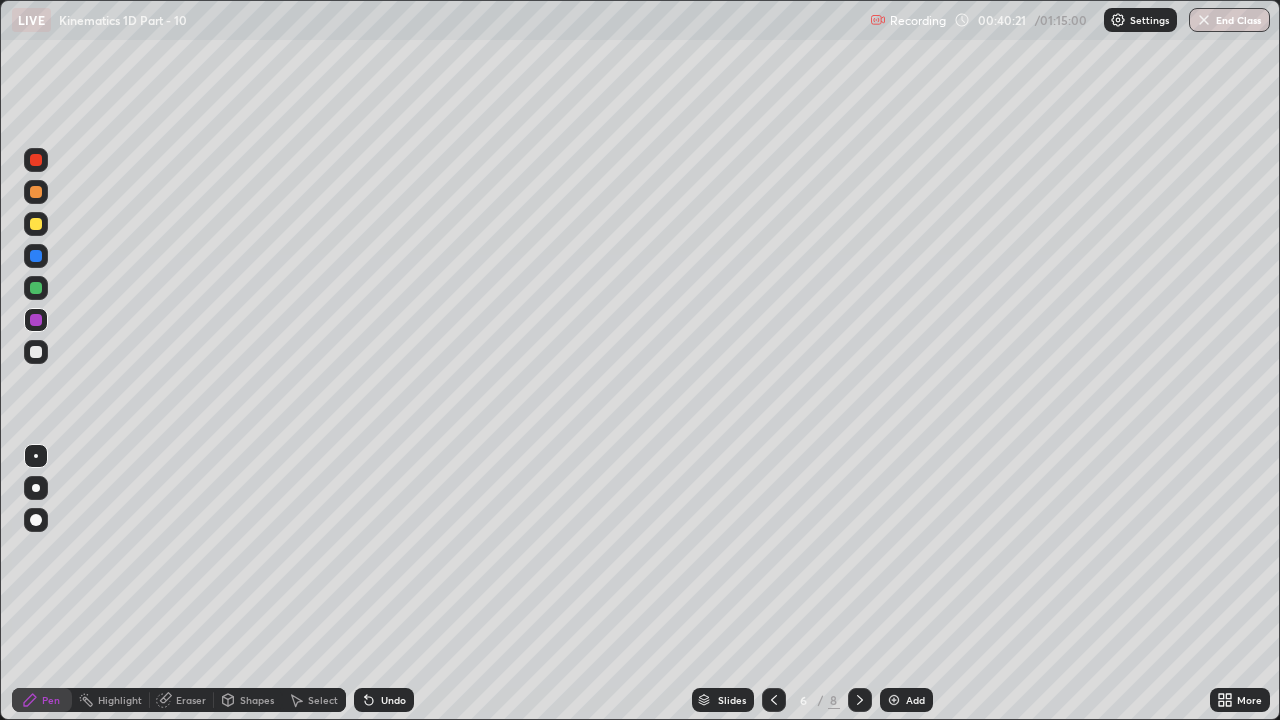 click on "Eraser" at bounding box center (182, 700) 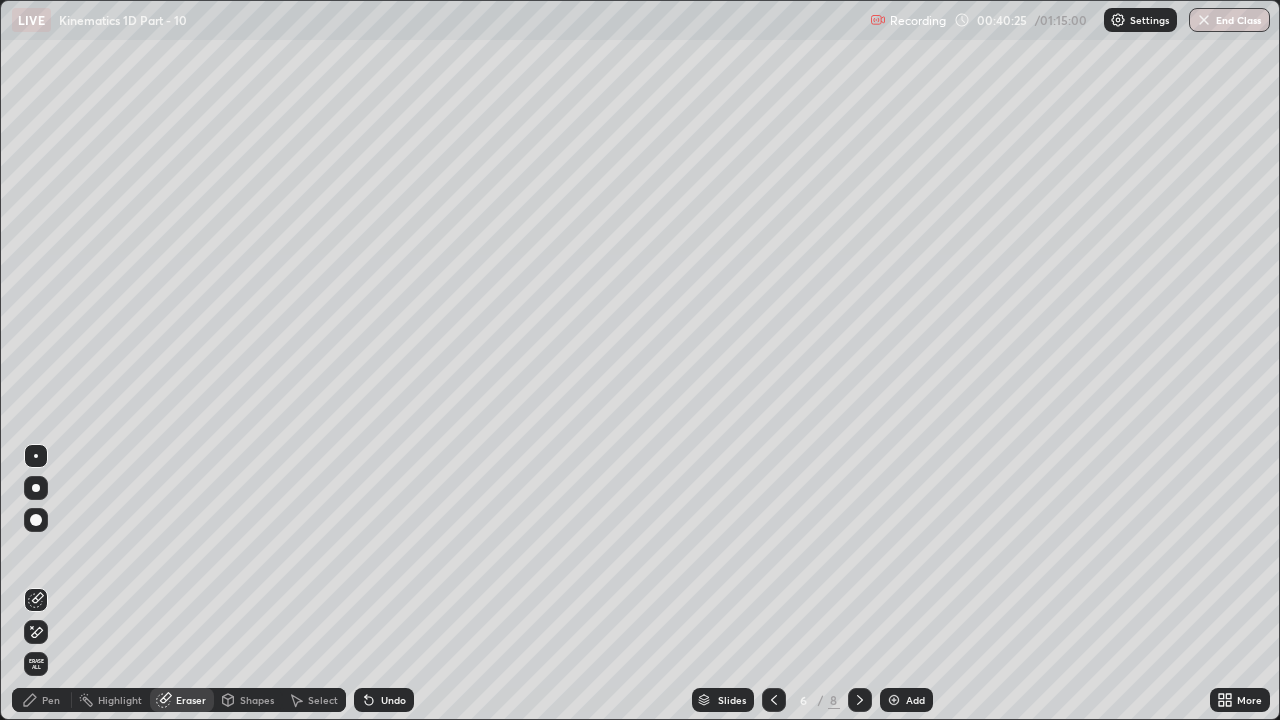 click 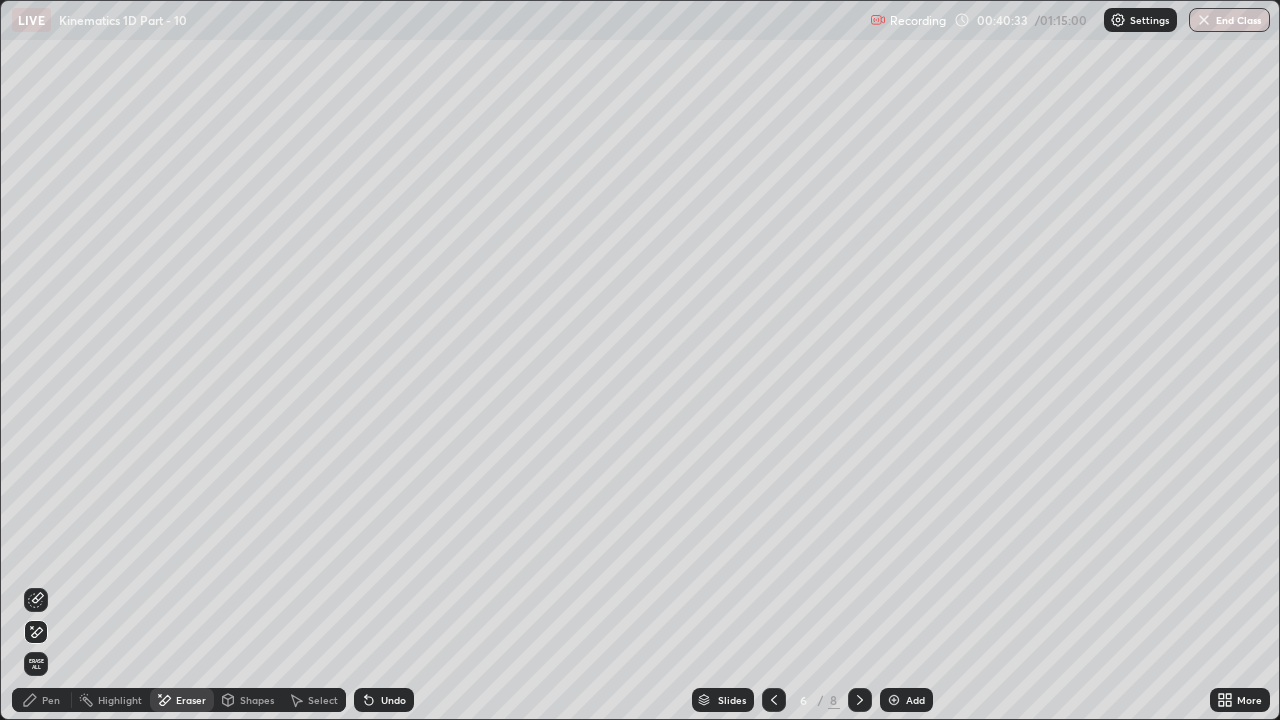 click 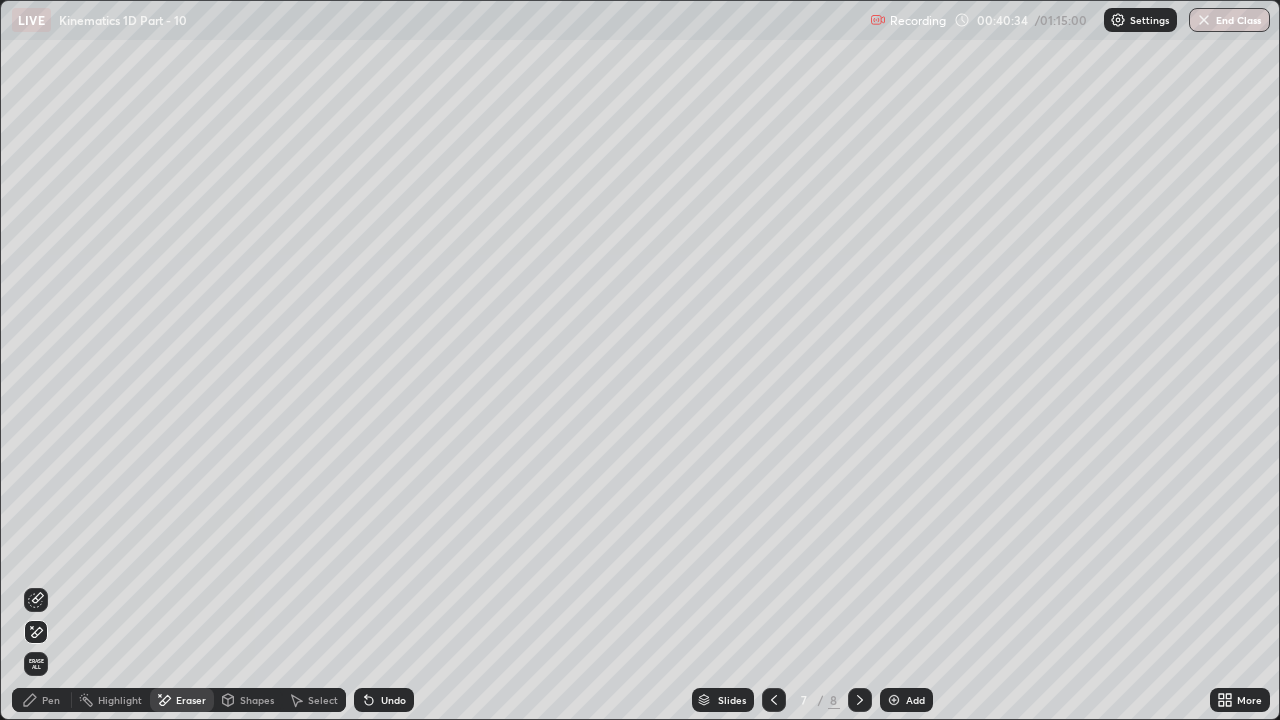 click on "Pen" at bounding box center [51, 700] 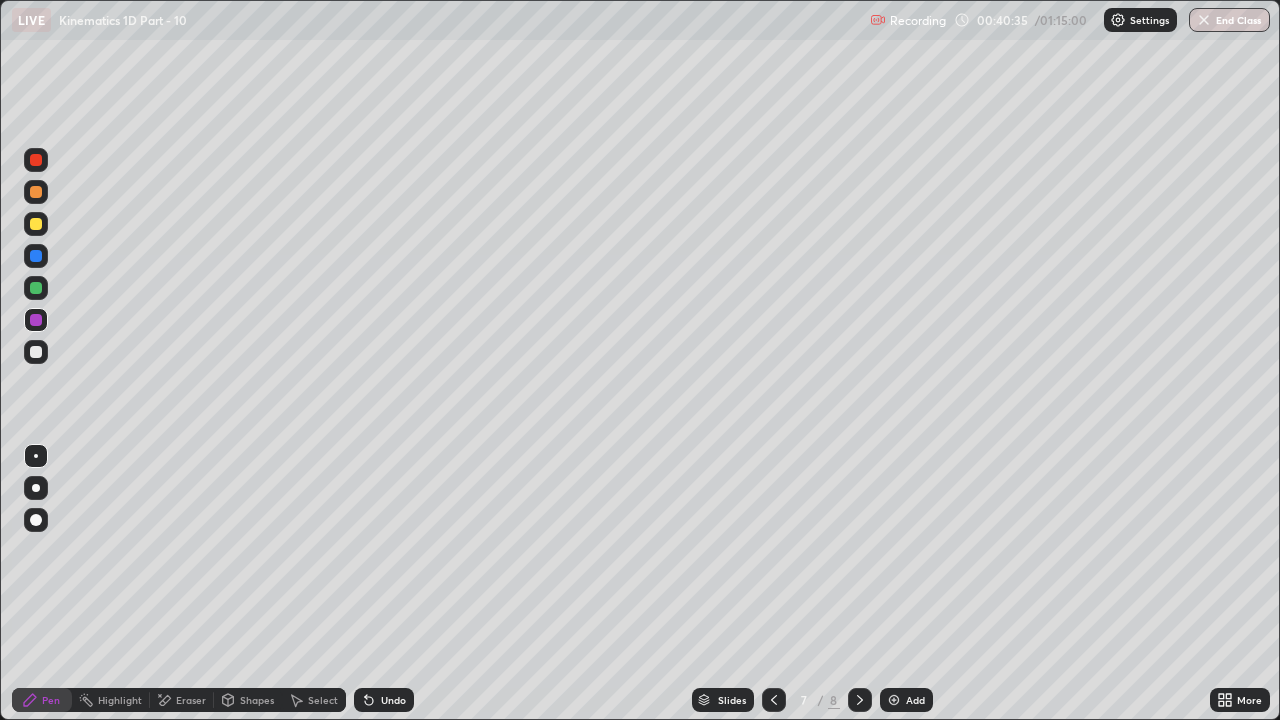 click at bounding box center (36, 320) 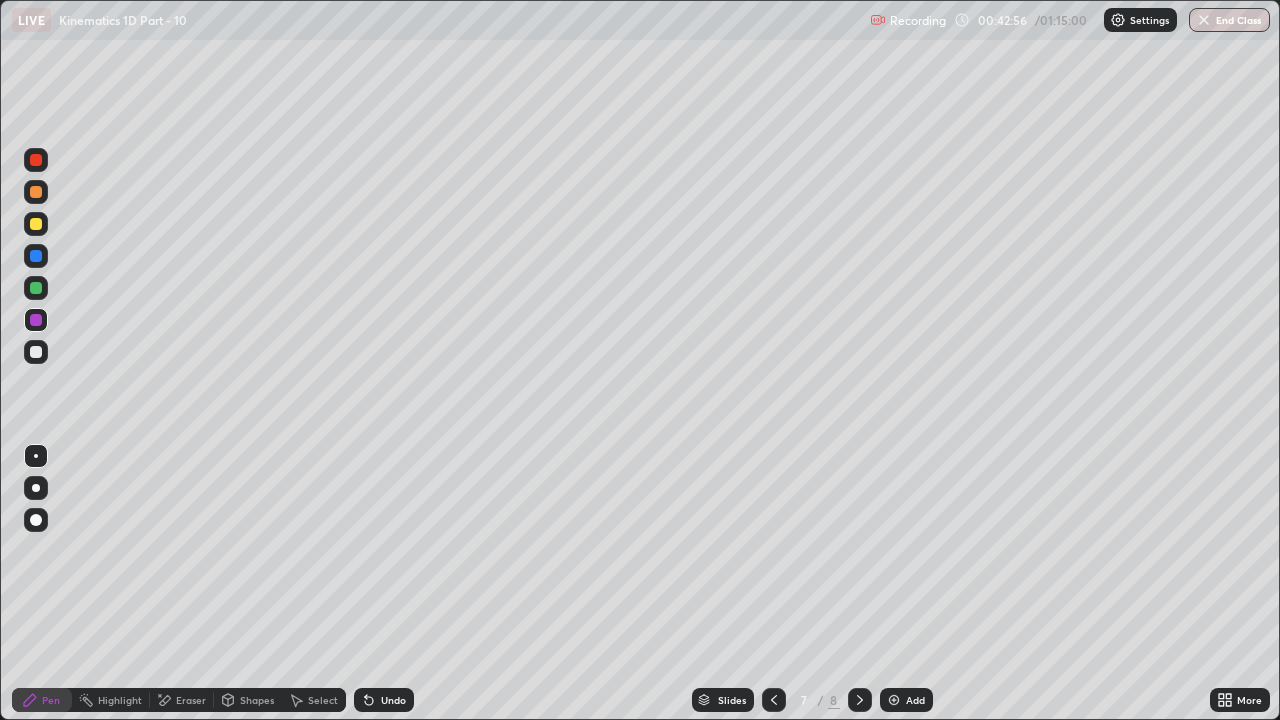 click 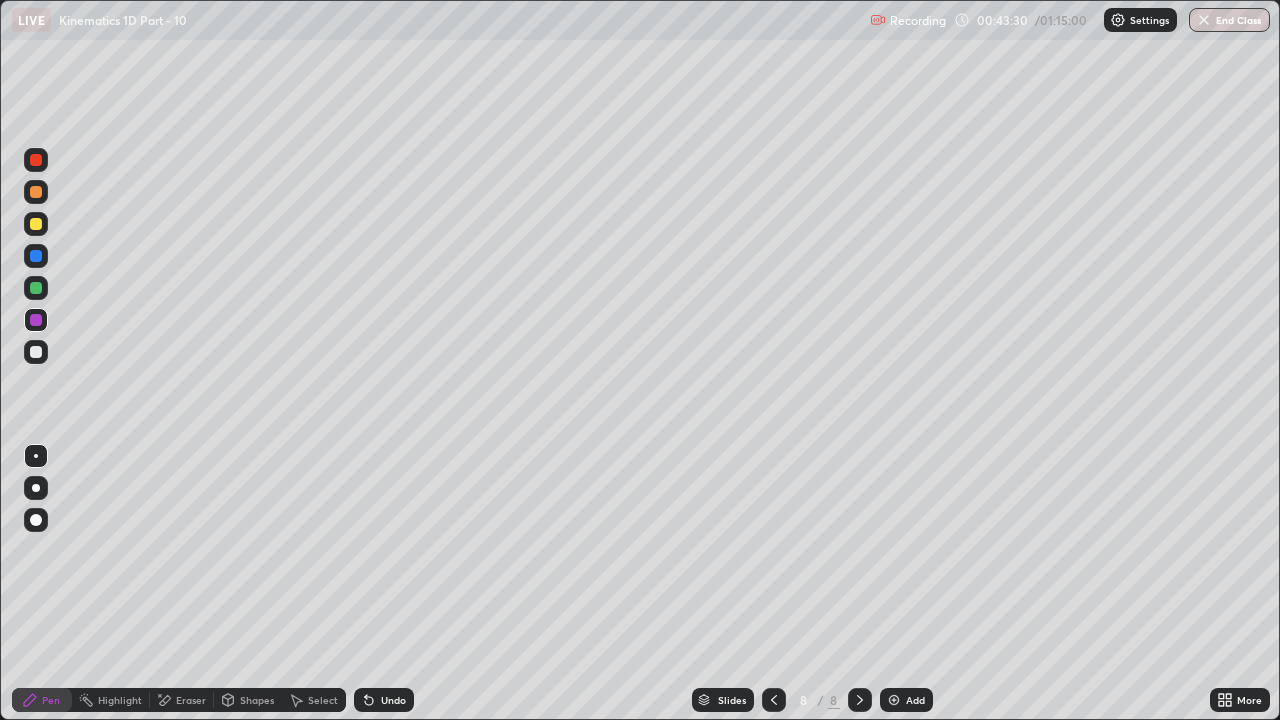 click on "Highlight" at bounding box center [120, 700] 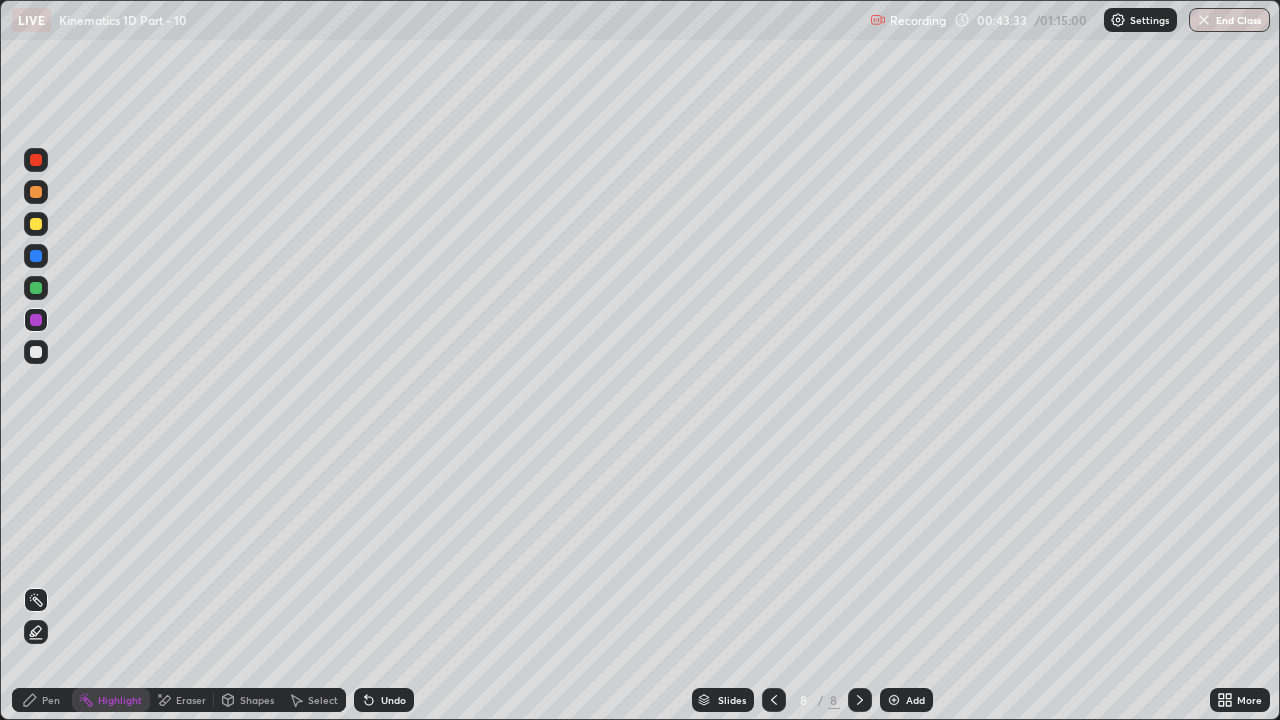click on "Eraser" at bounding box center [191, 700] 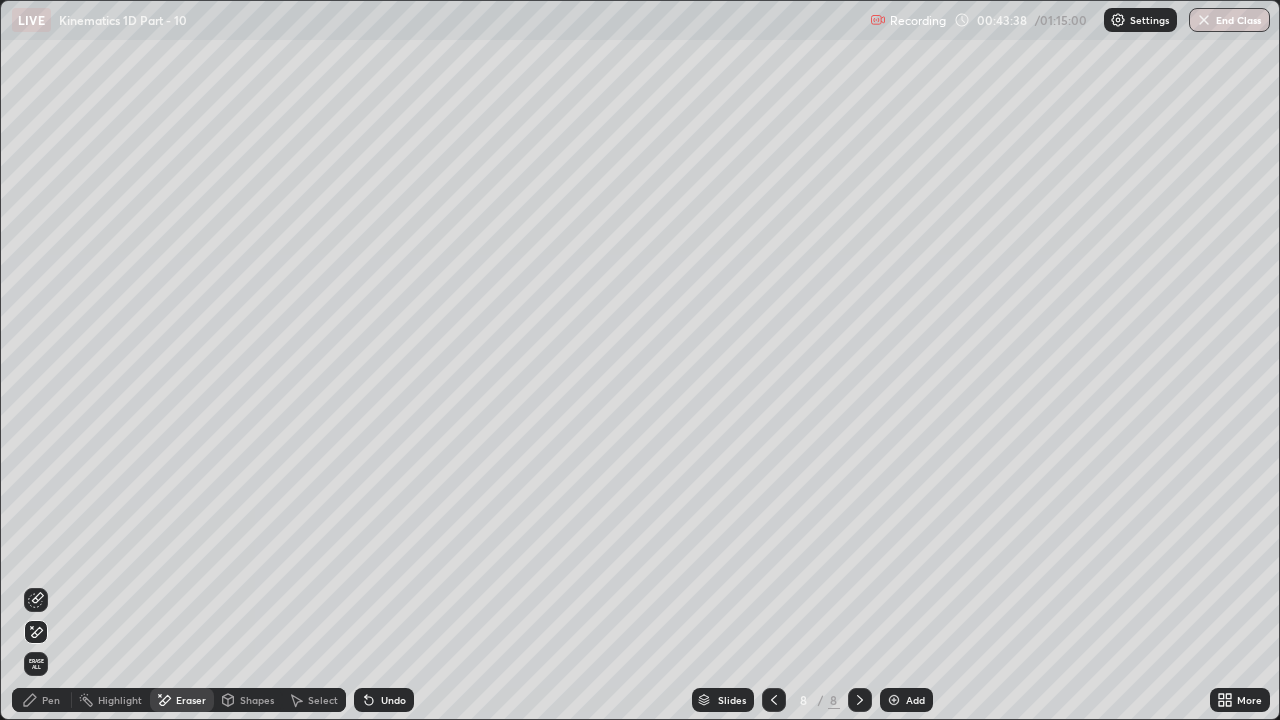 click on "Pen" at bounding box center [51, 700] 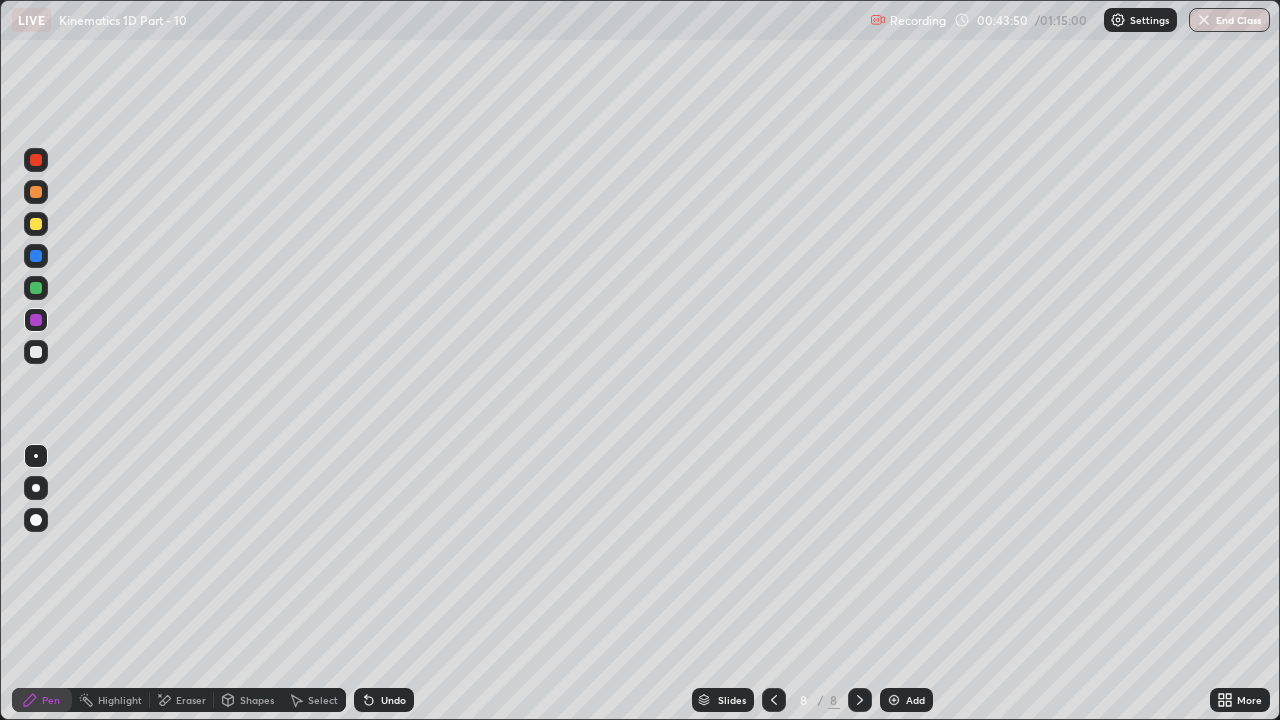 click at bounding box center (36, 352) 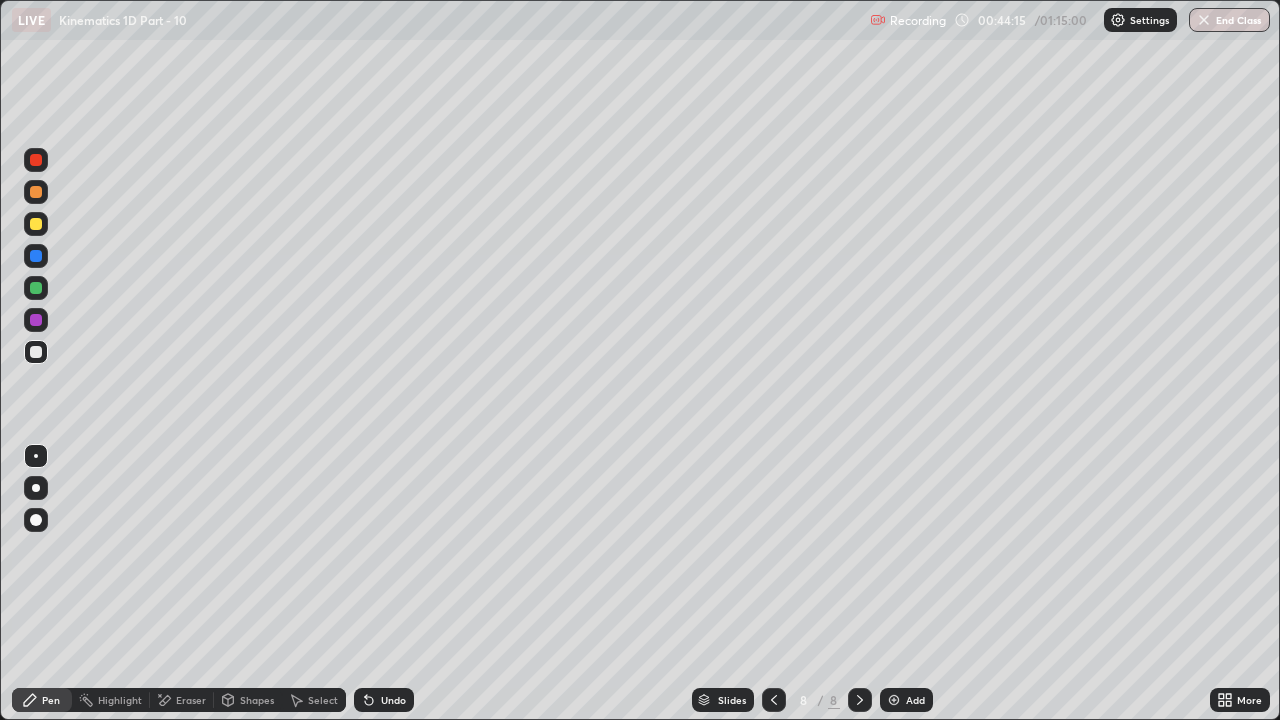 click at bounding box center (36, 288) 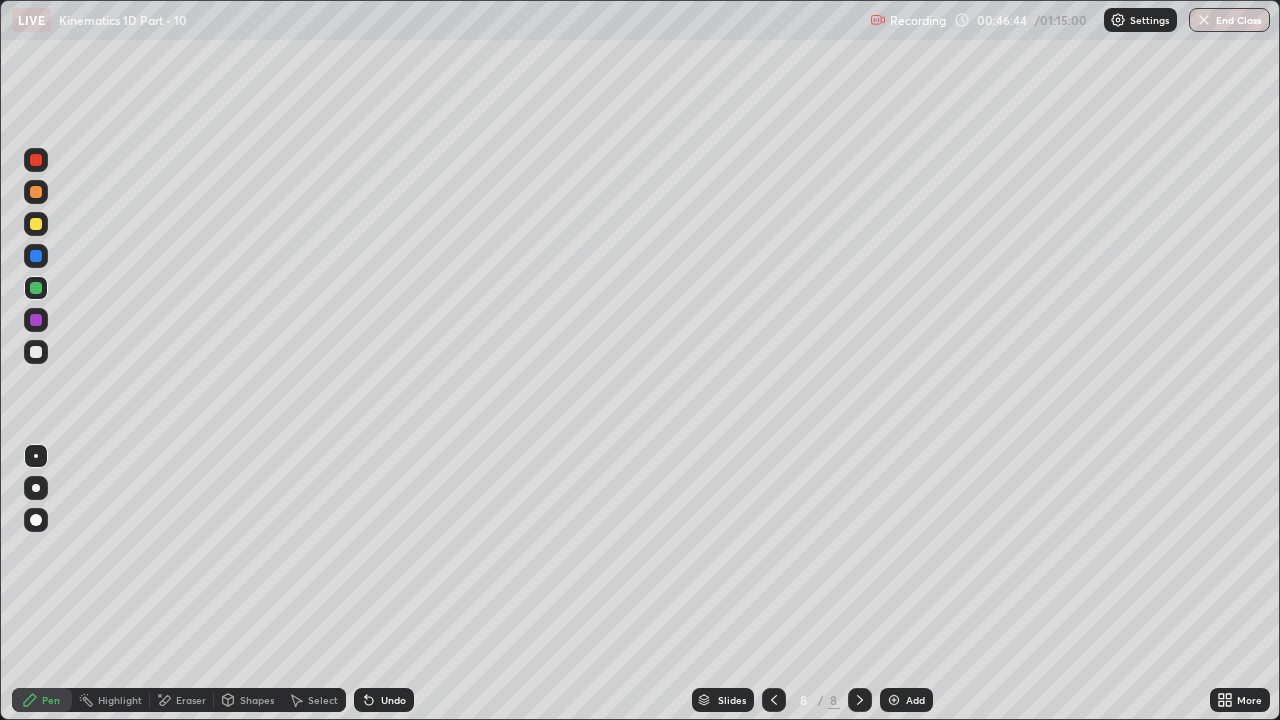 click on "Add" at bounding box center (906, 700) 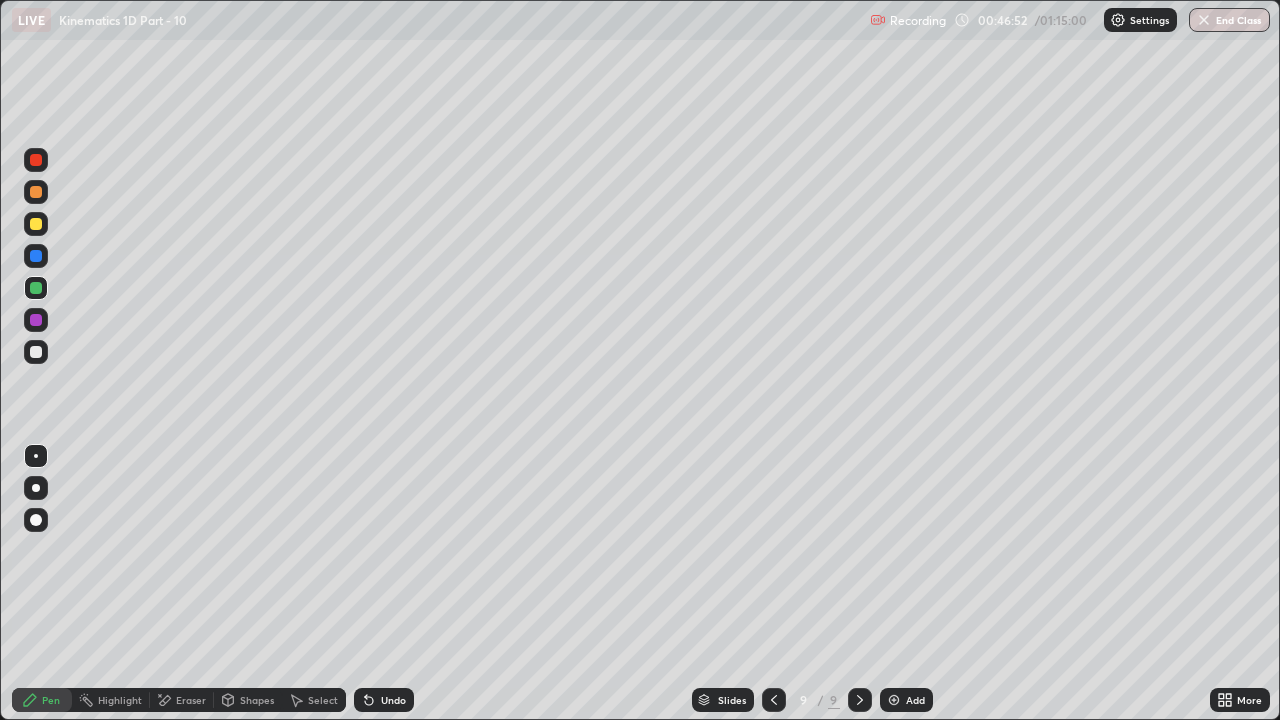click at bounding box center (774, 700) 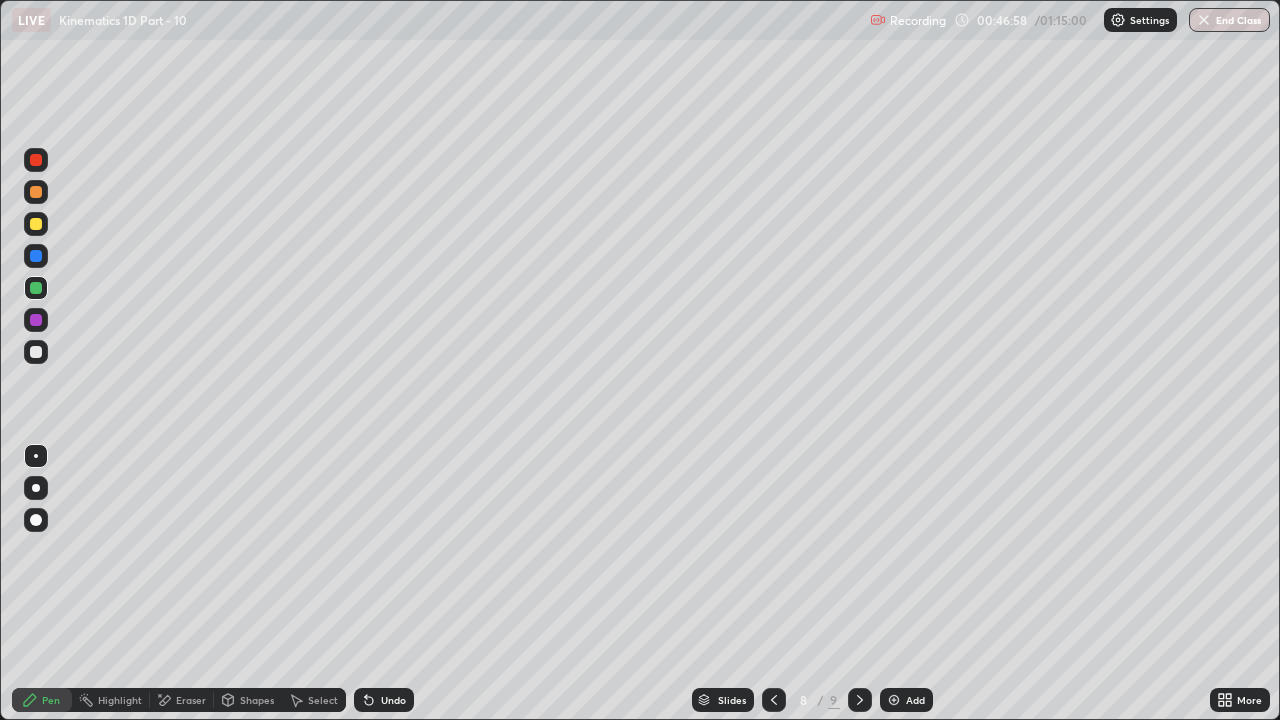 click 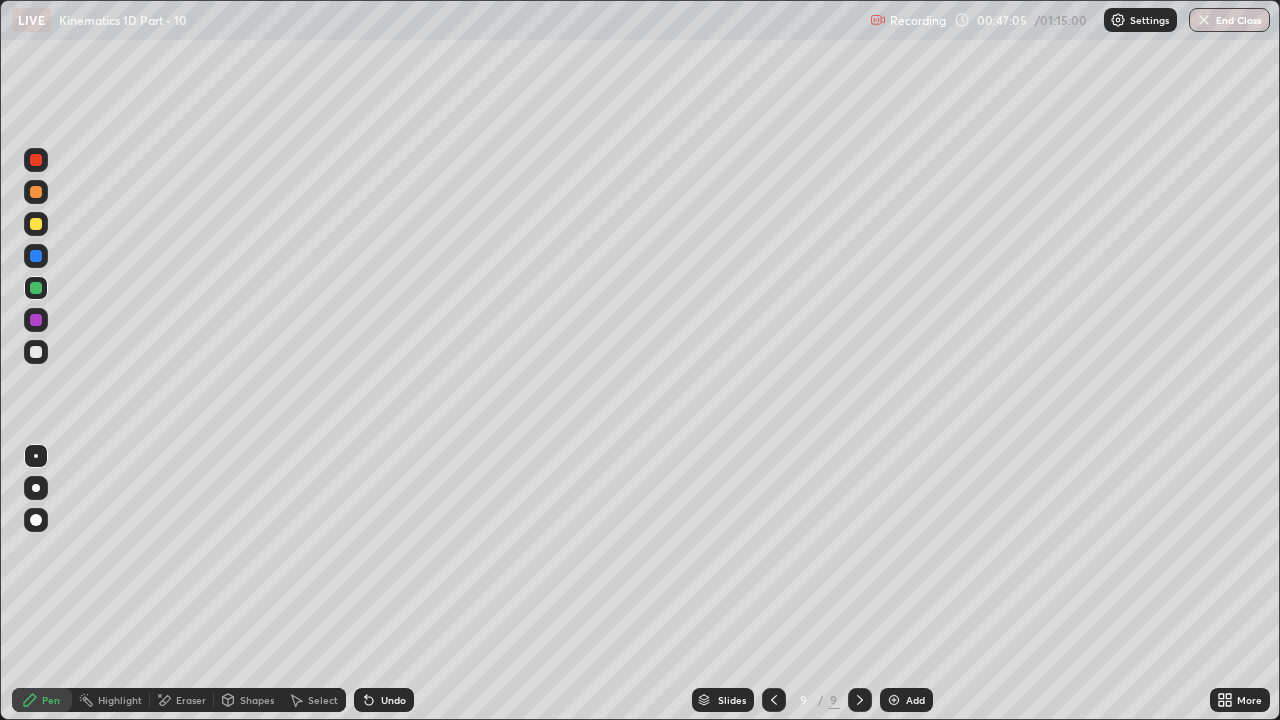 click on "Undo" at bounding box center [393, 700] 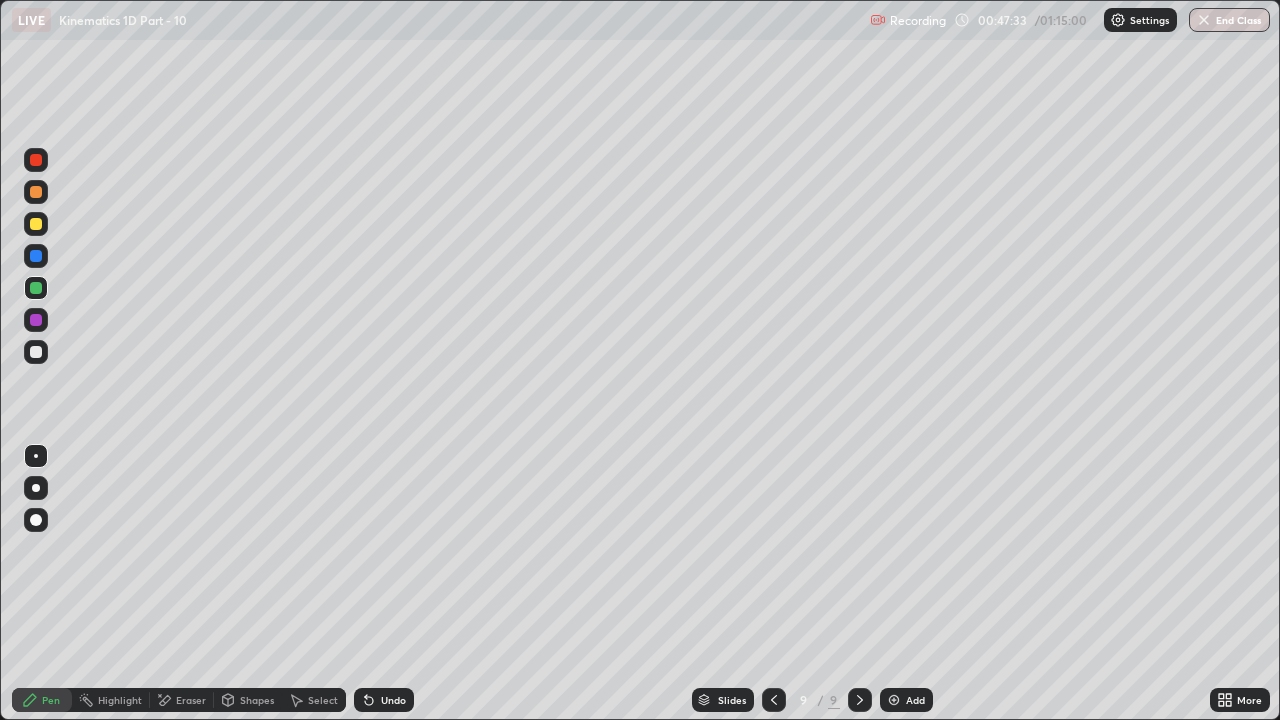 click on "Eraser" at bounding box center [182, 700] 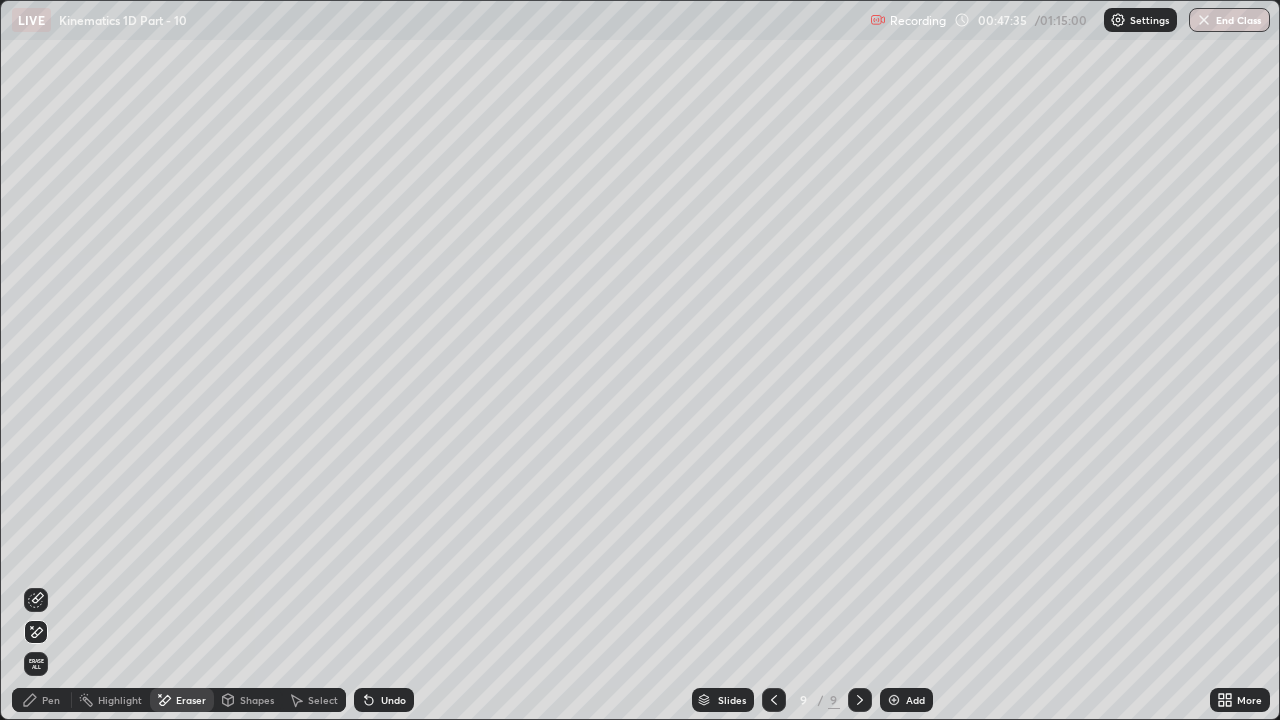 click on "Pen" at bounding box center (42, 700) 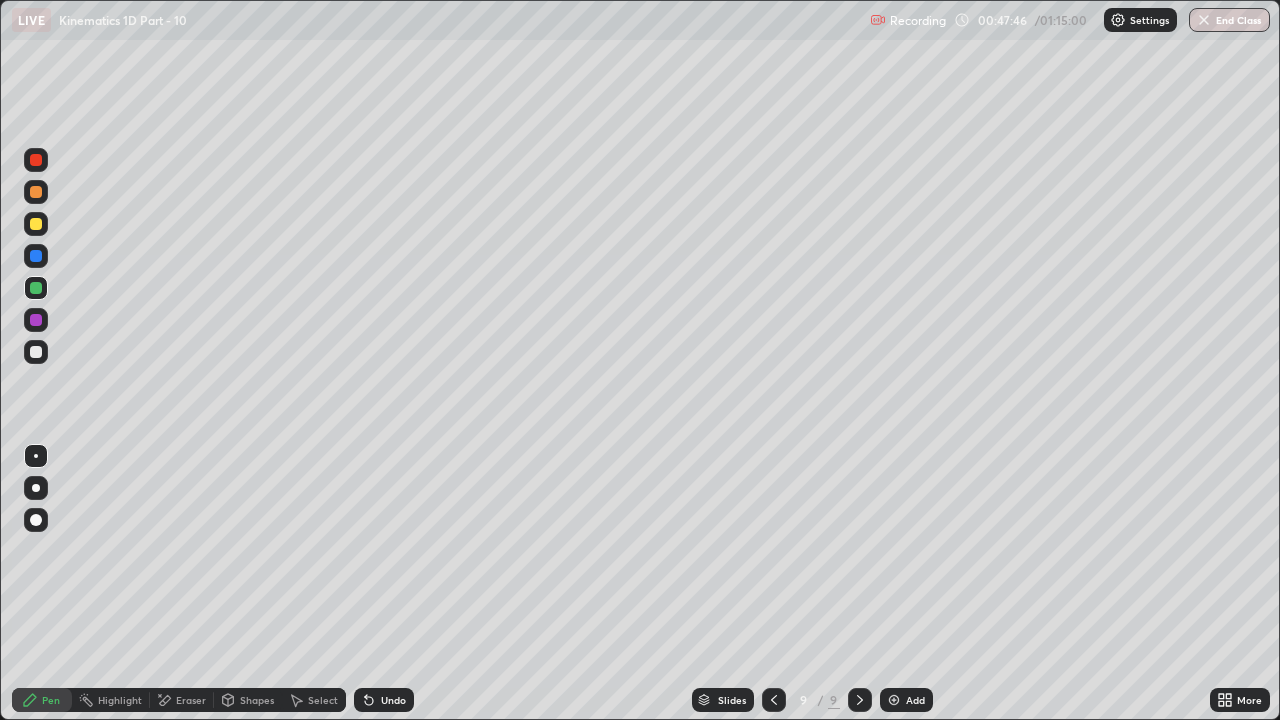 click on "Eraser" at bounding box center (191, 700) 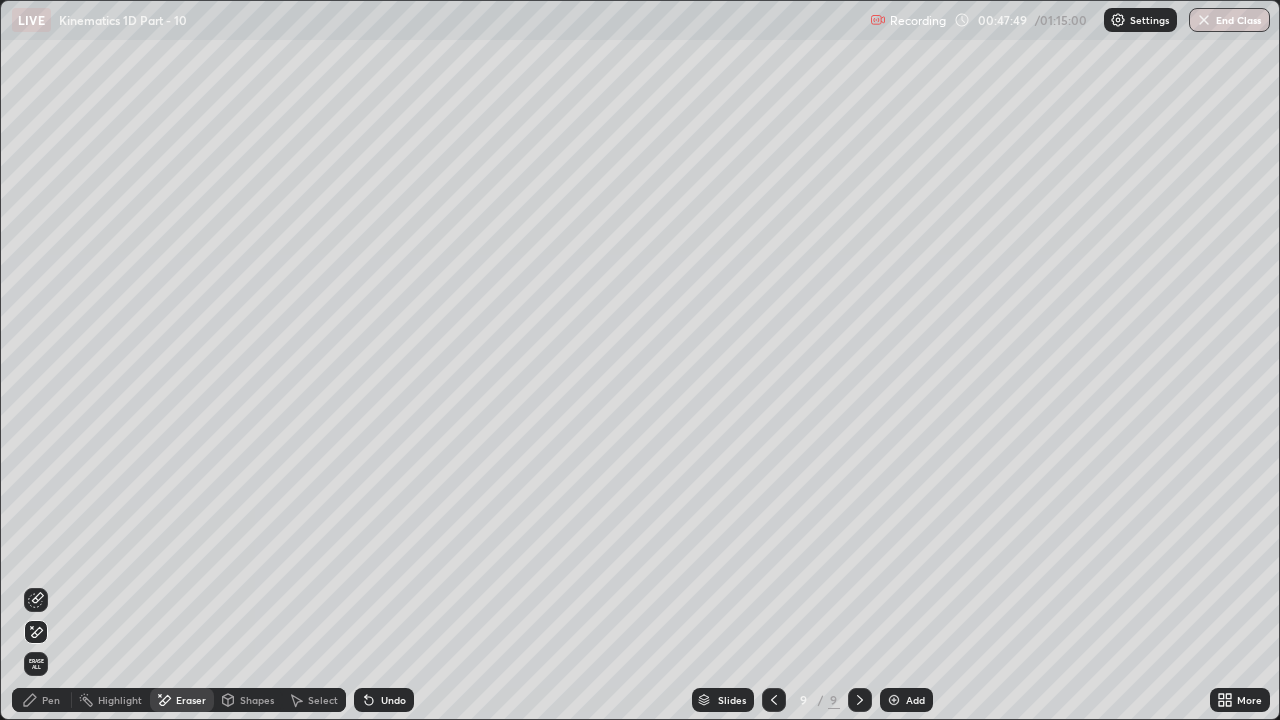 click on "Highlight" at bounding box center (120, 700) 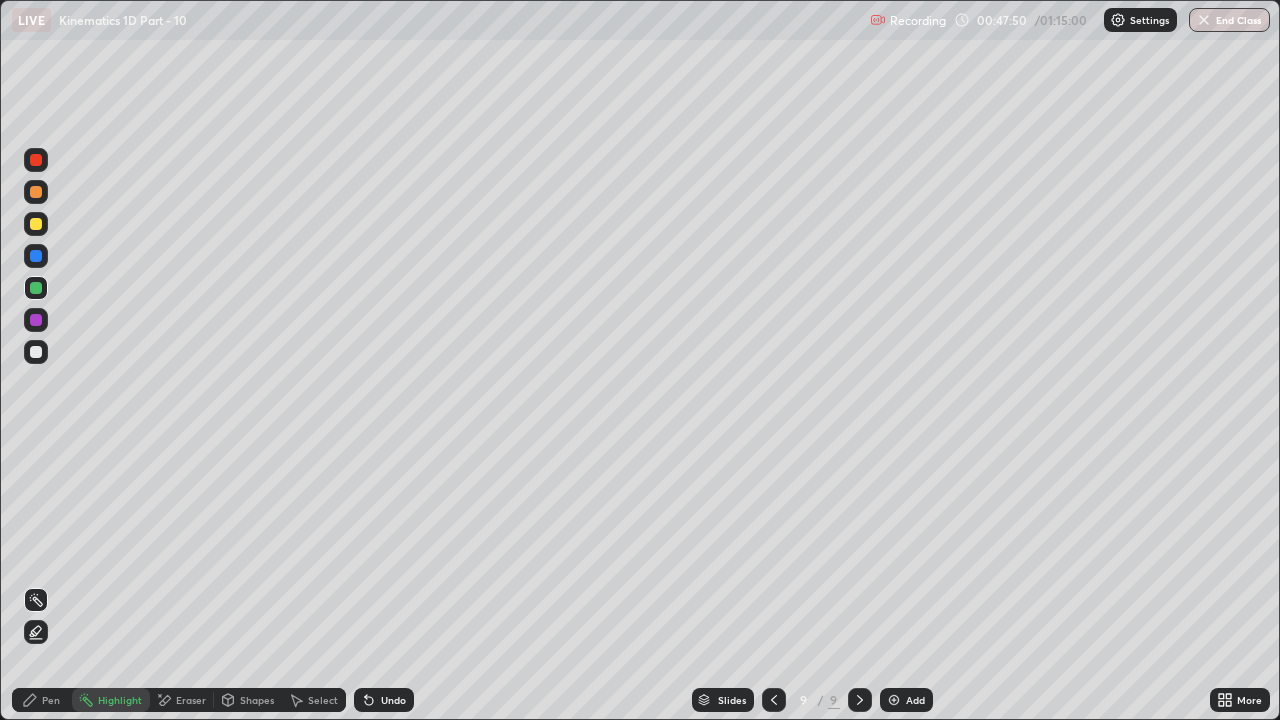 click on "Pen" at bounding box center (42, 700) 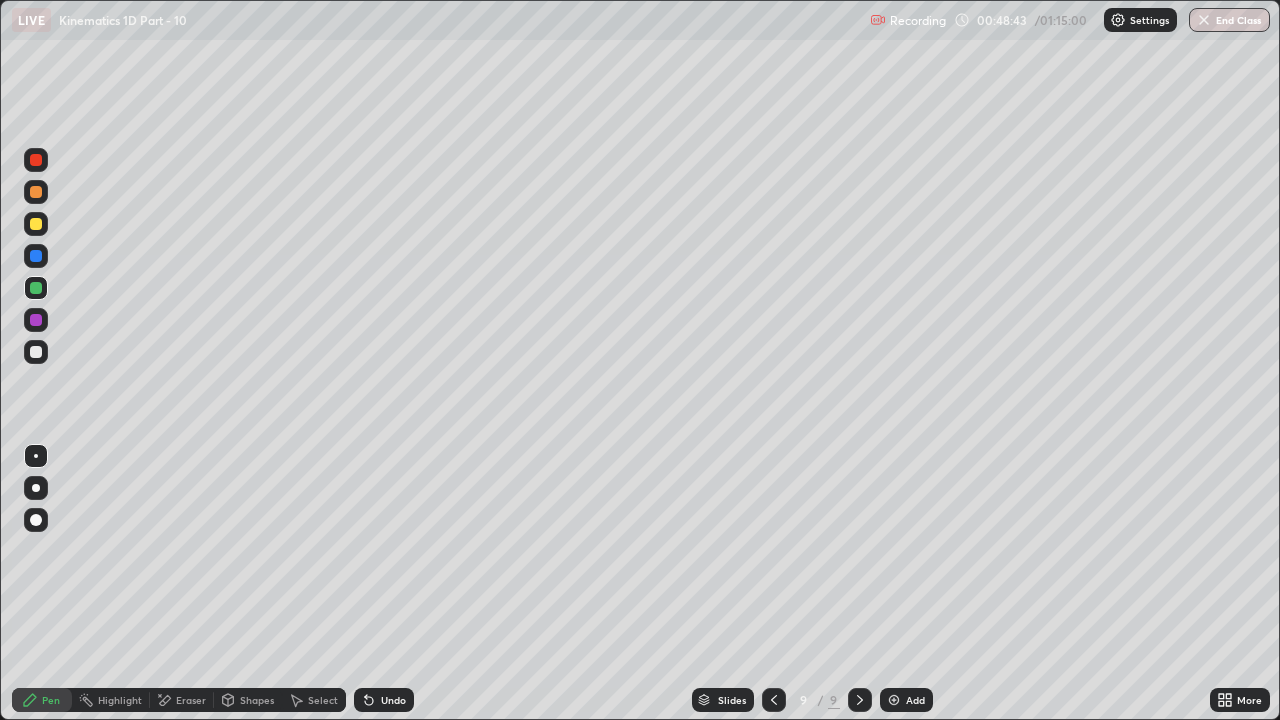 click on "Undo" at bounding box center [384, 700] 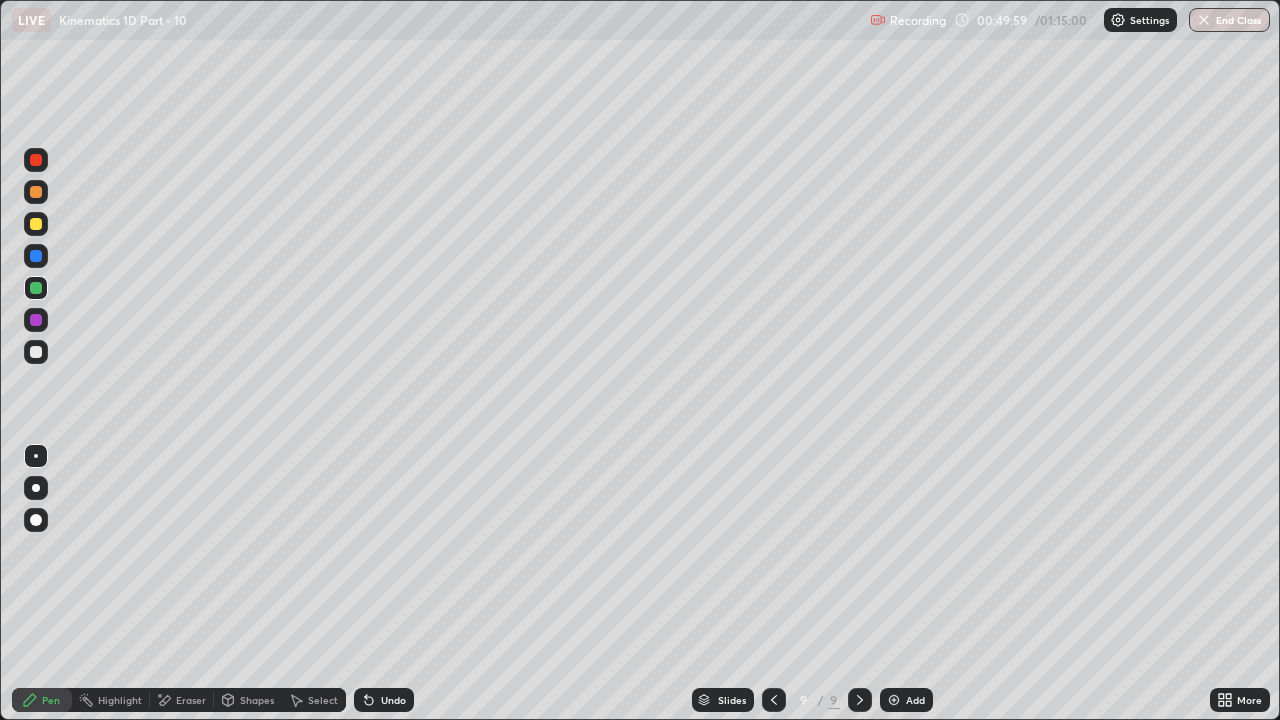 click 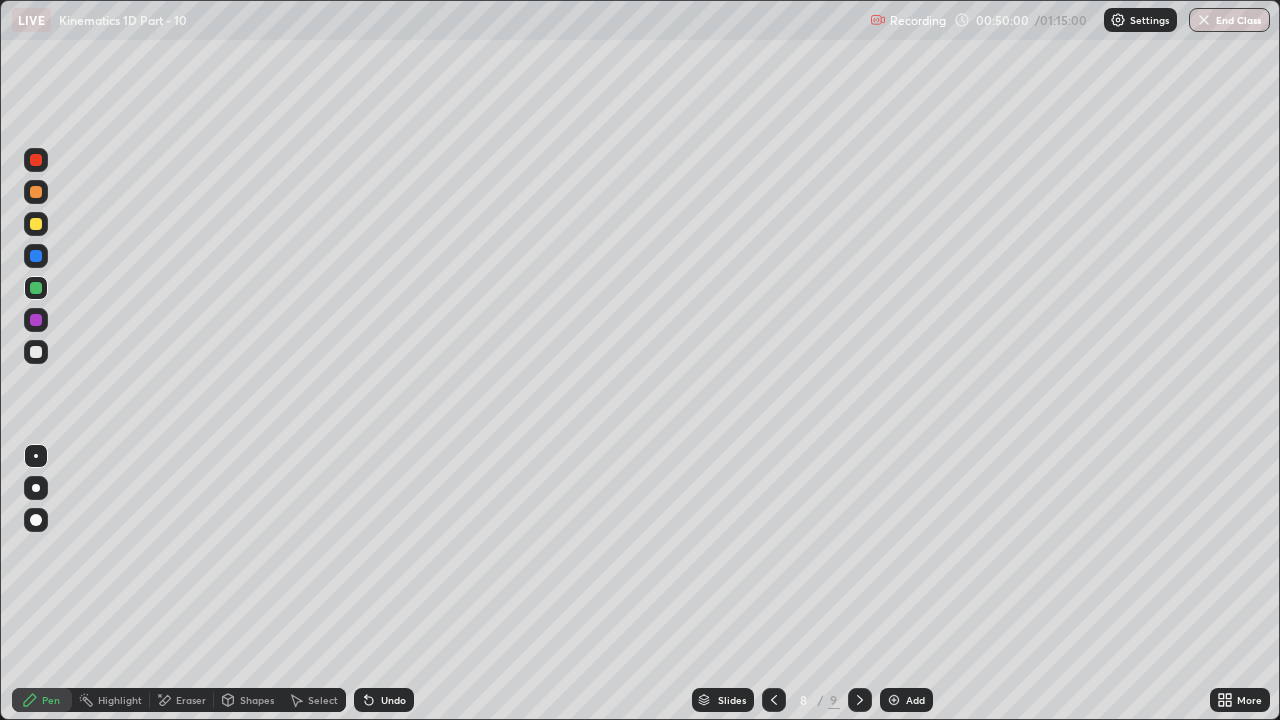 click at bounding box center (860, 700) 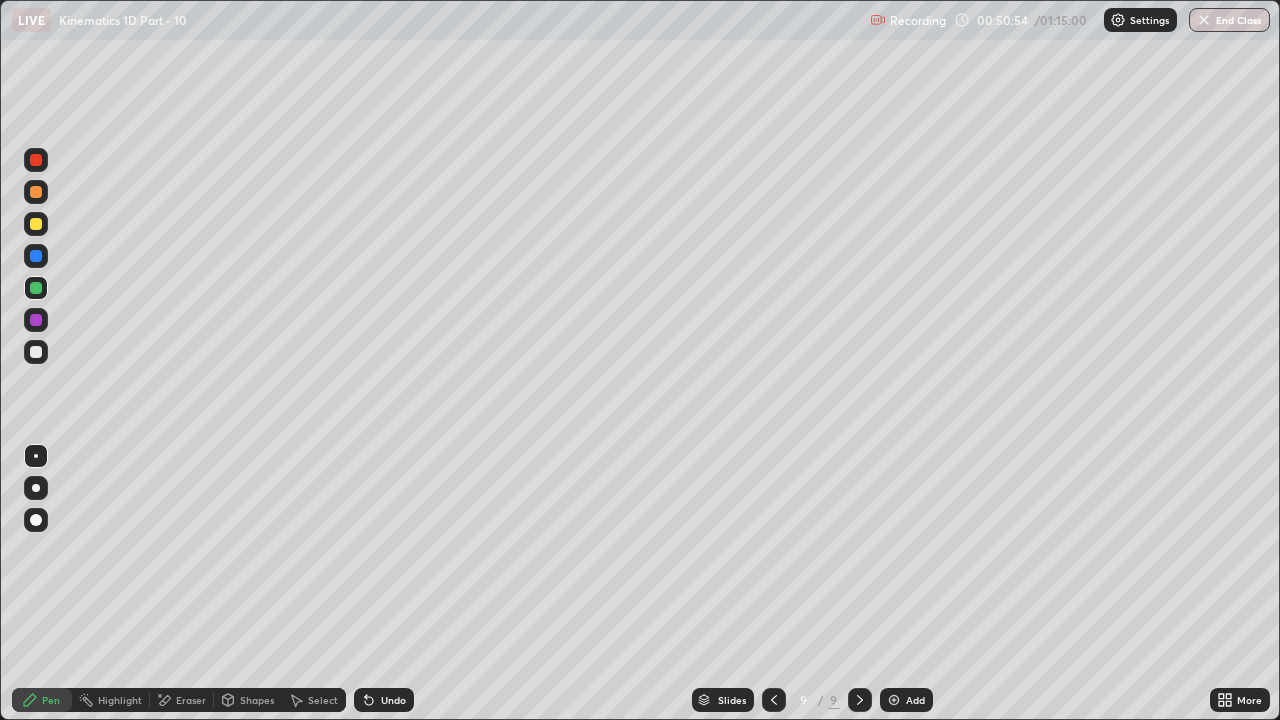 click at bounding box center (894, 700) 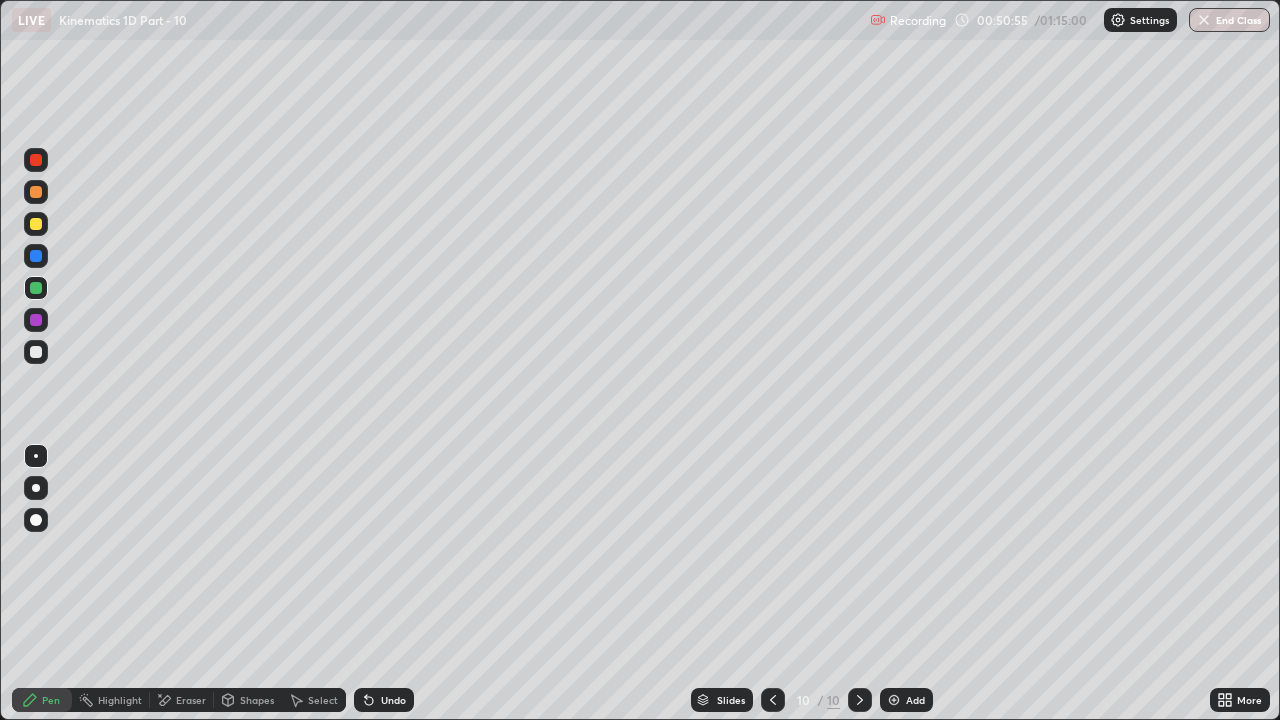 click at bounding box center [36, 456] 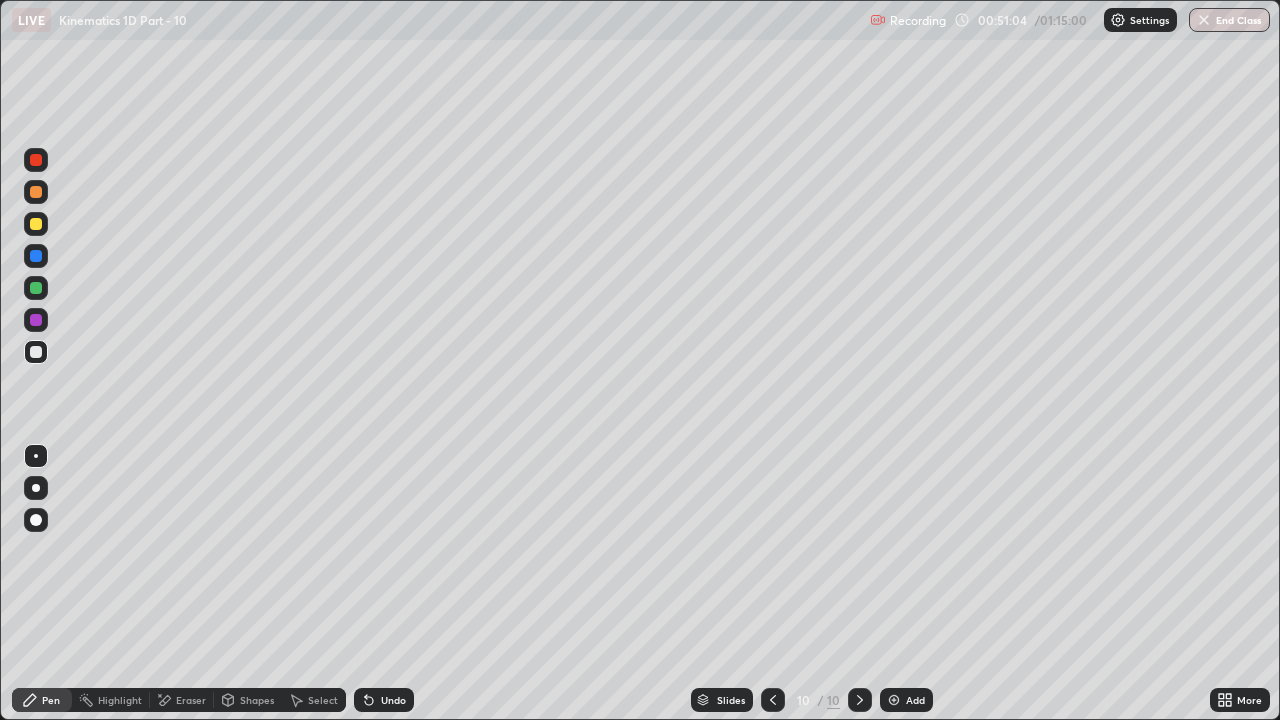 click on "Erase all" at bounding box center [36, 360] 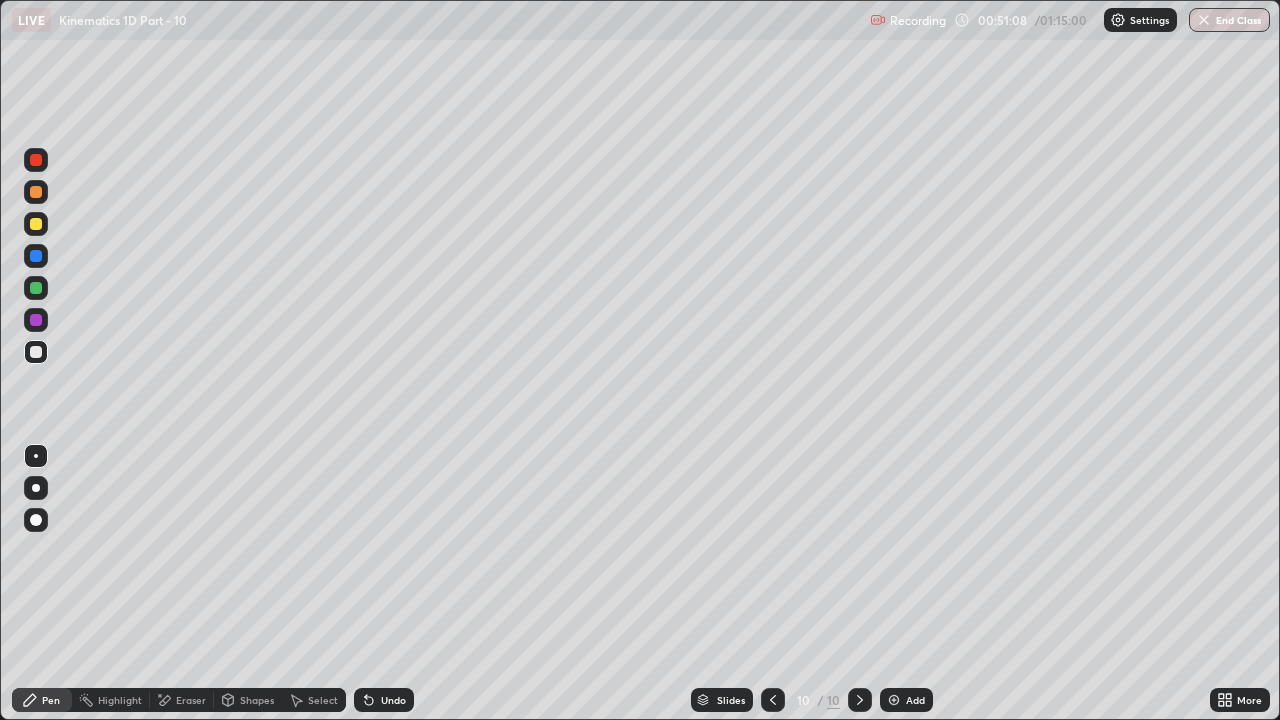 click at bounding box center (36, 288) 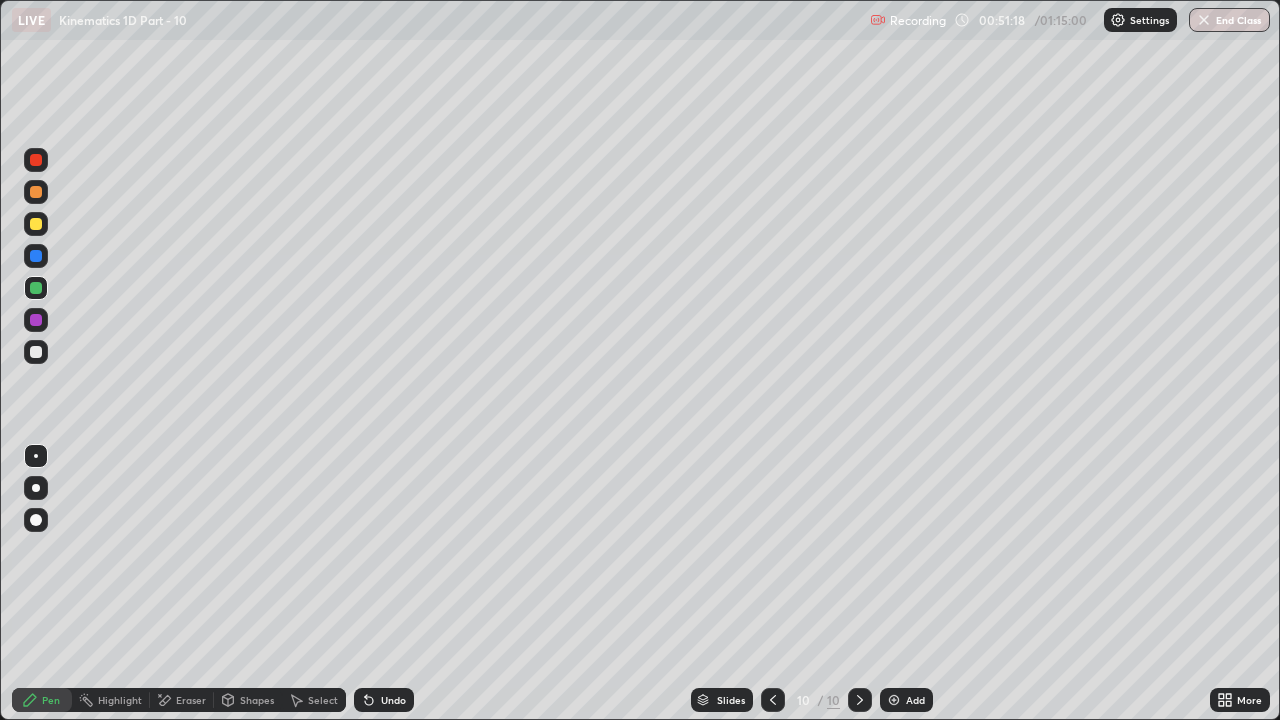 click at bounding box center (36, 288) 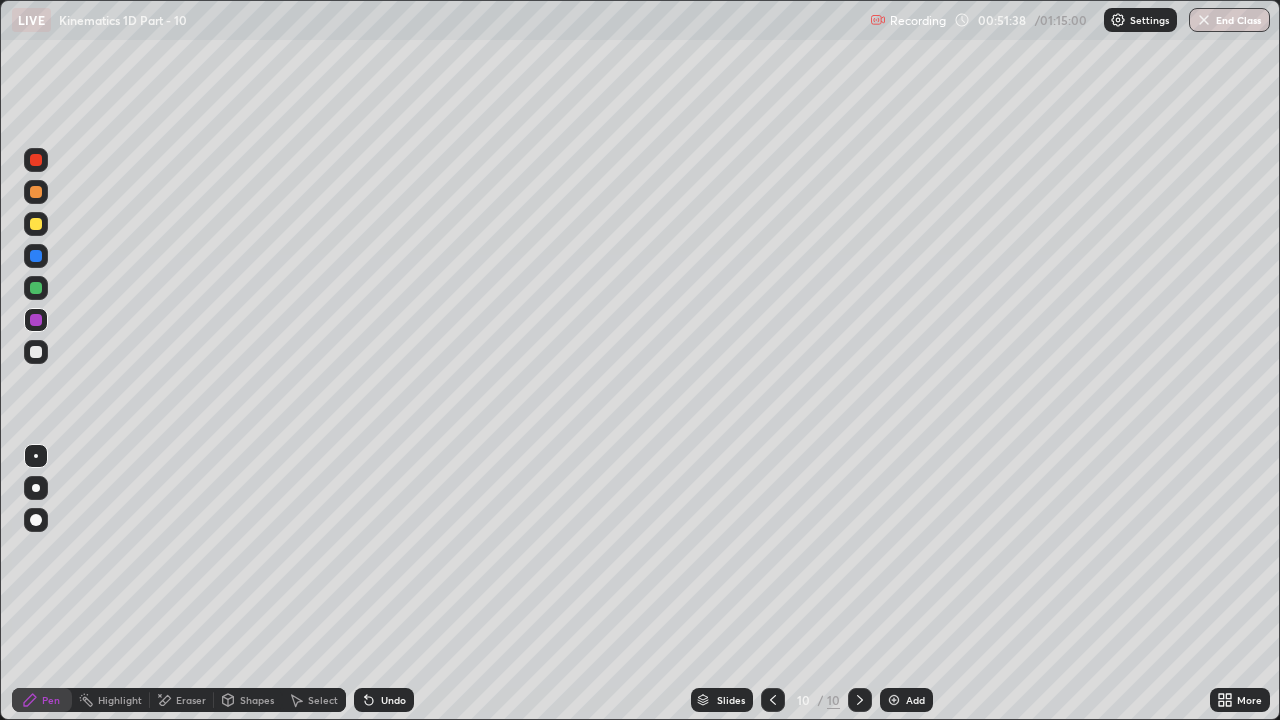 click at bounding box center [36, 352] 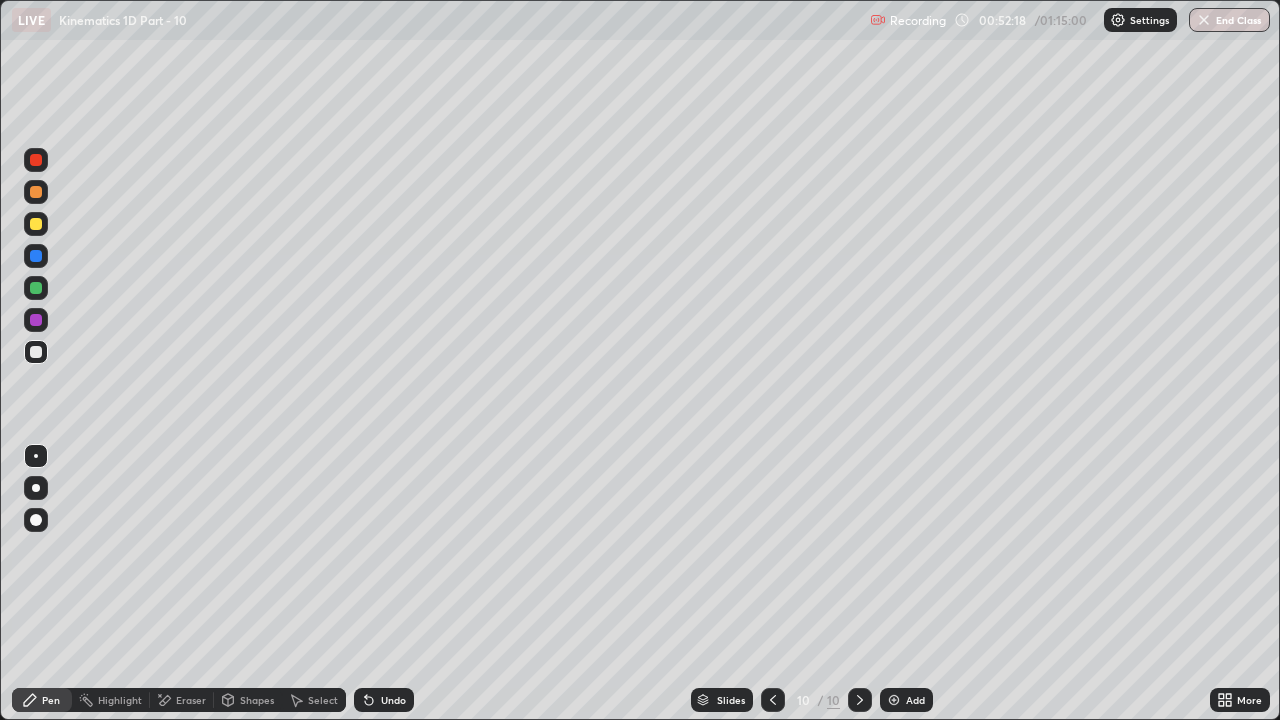 click 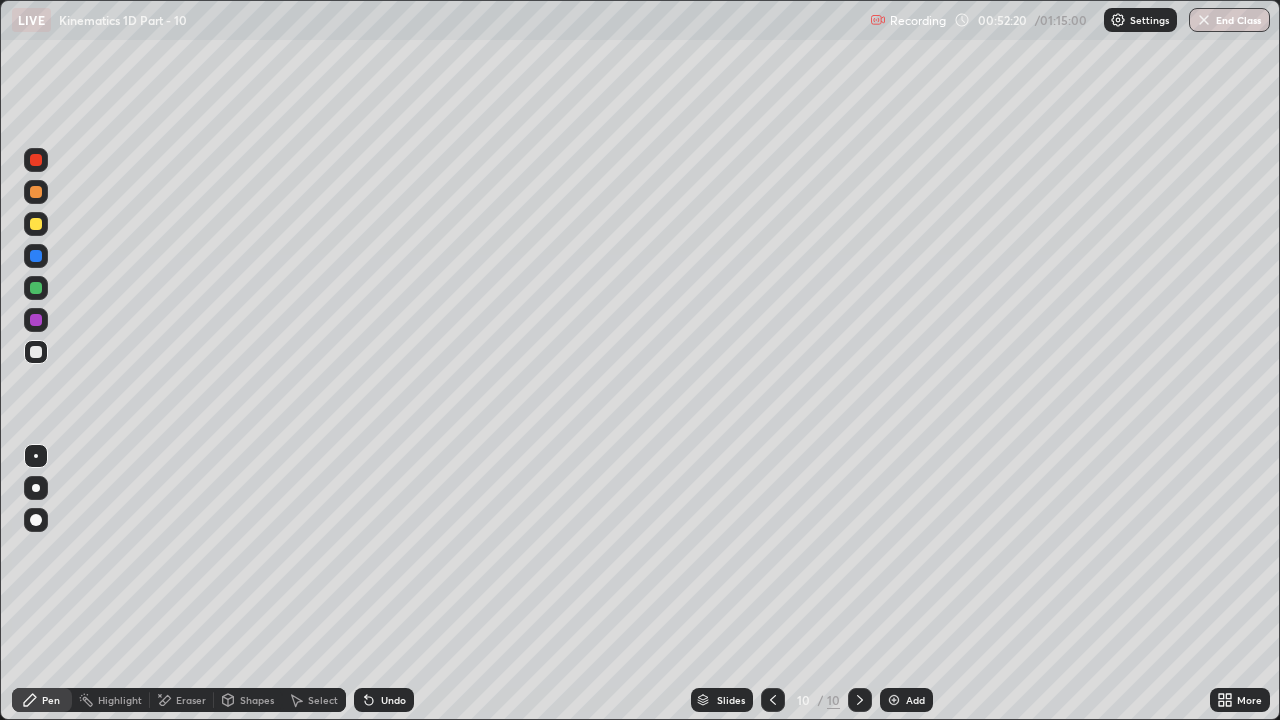 click at bounding box center (36, 288) 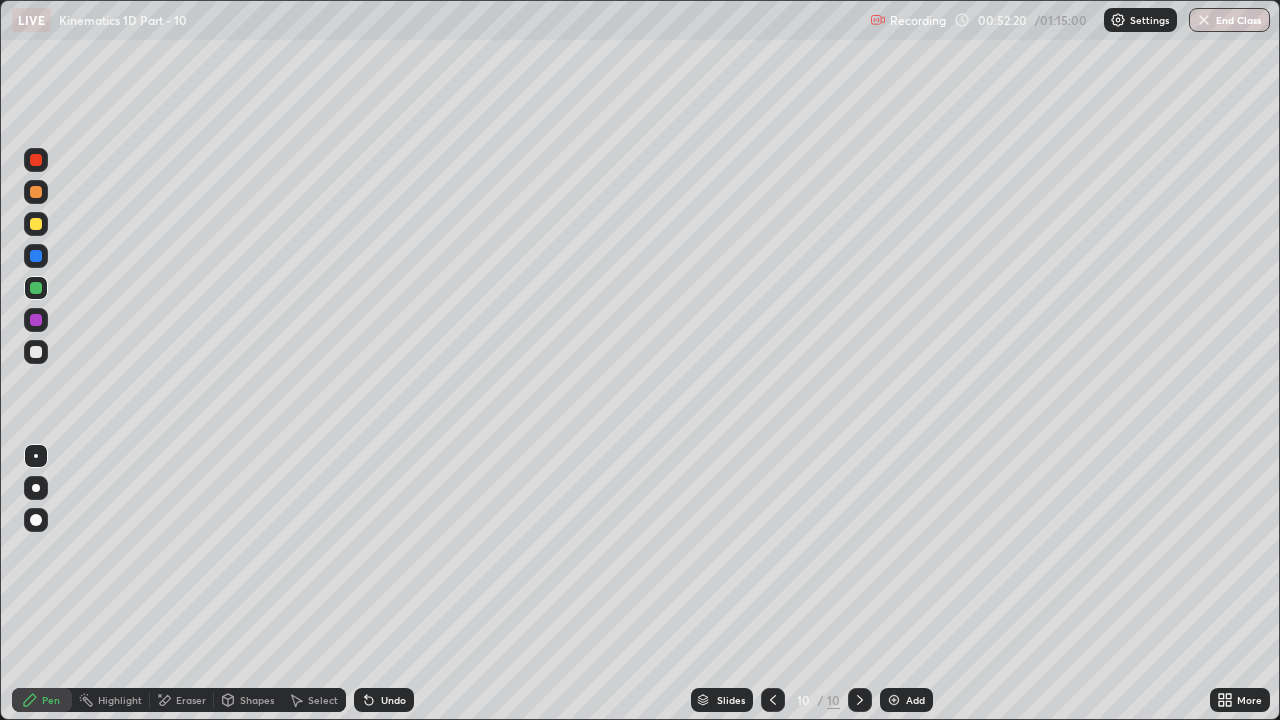 click at bounding box center (36, 320) 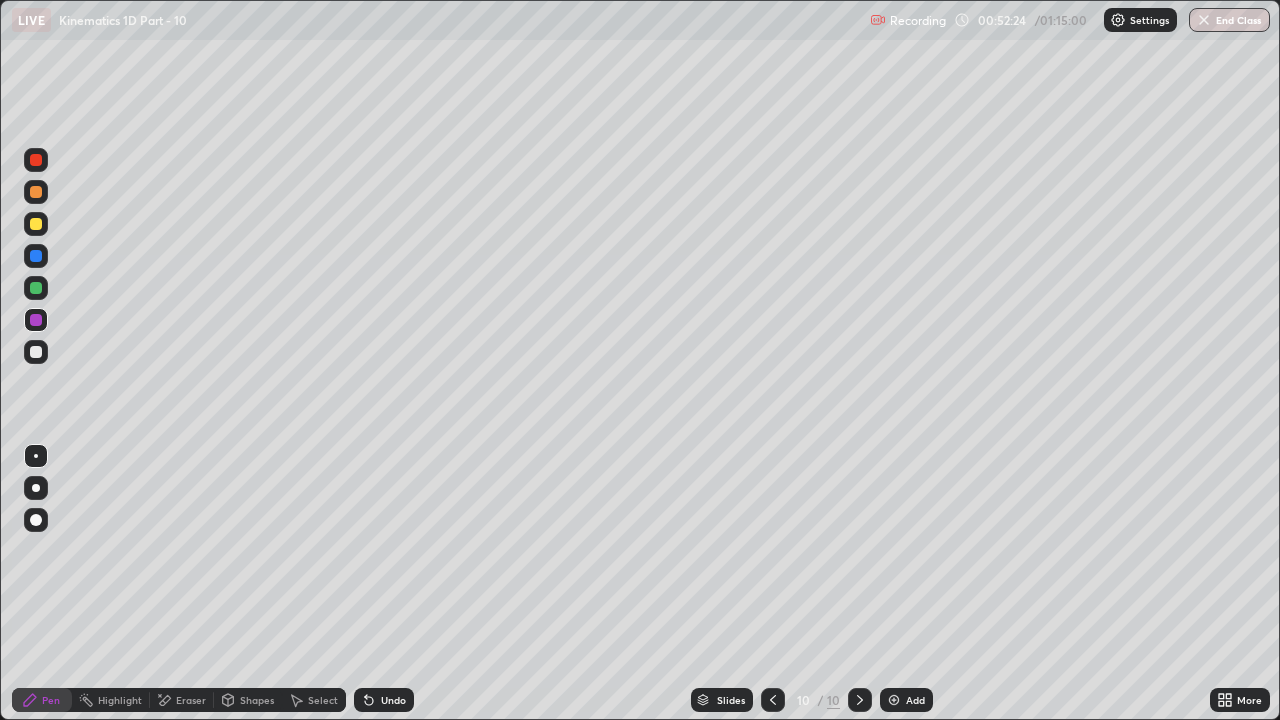 click at bounding box center [36, 288] 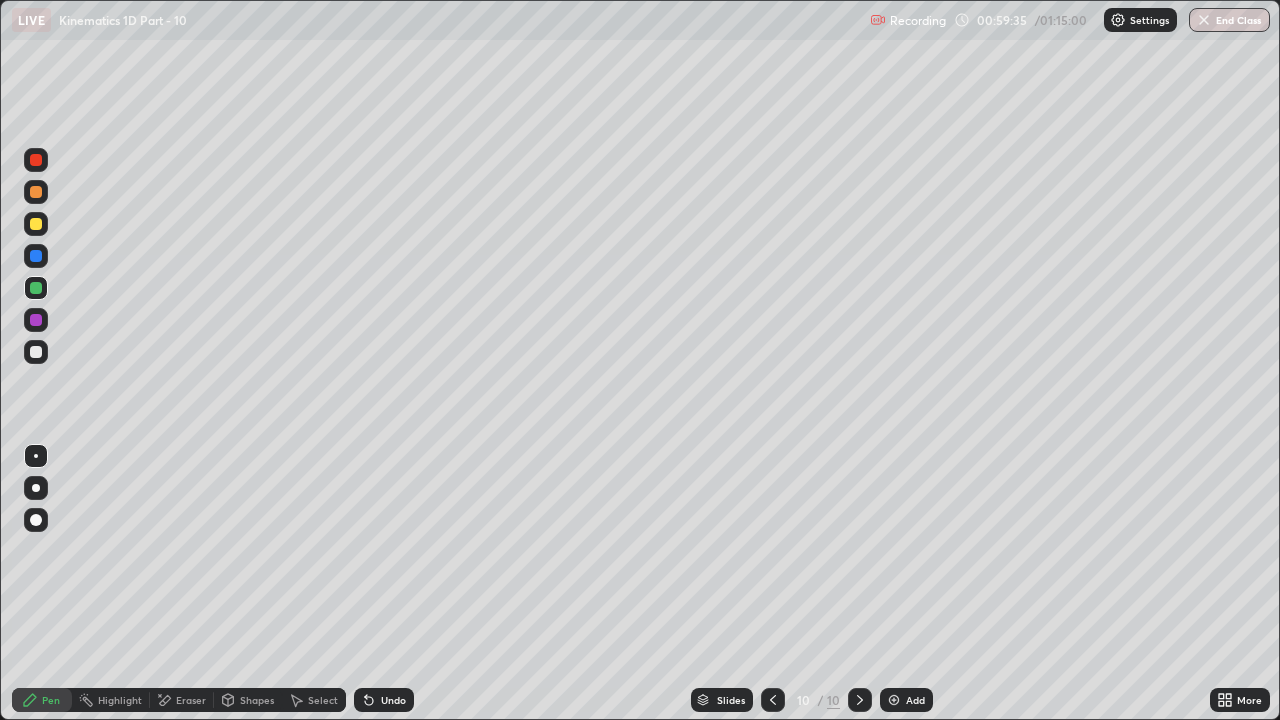 click on "Add" at bounding box center [906, 700] 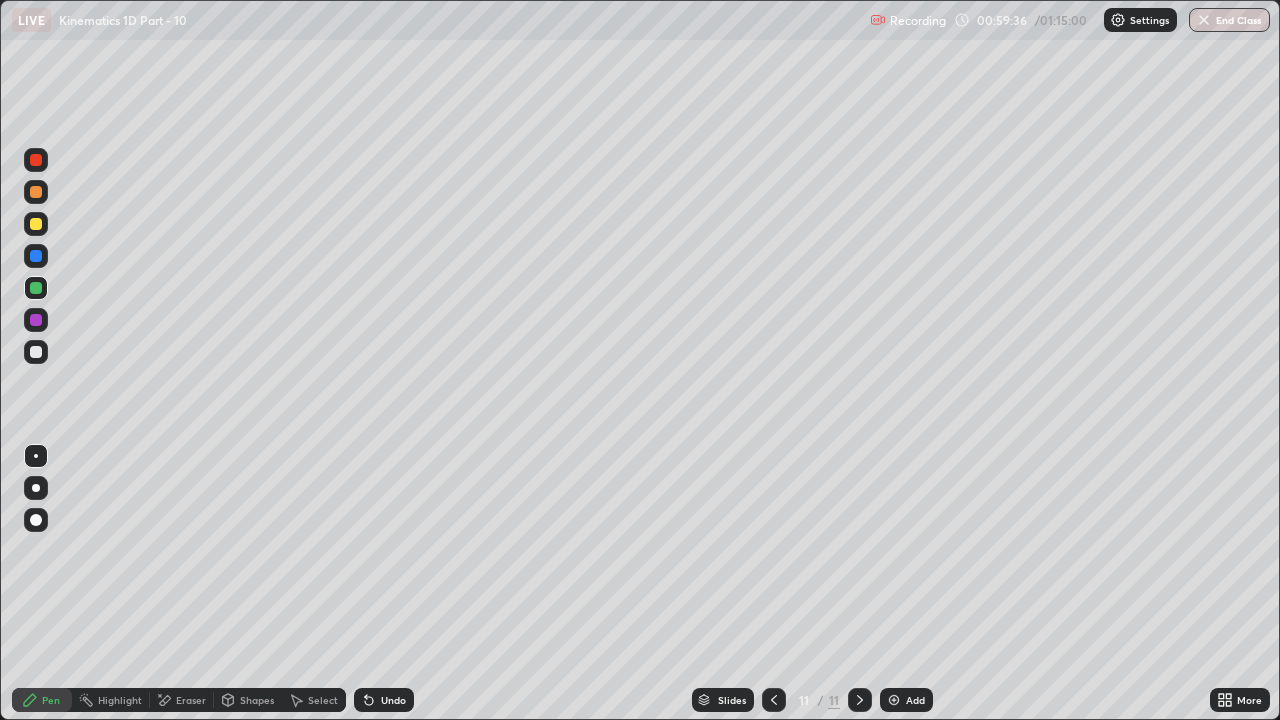 click at bounding box center [36, 352] 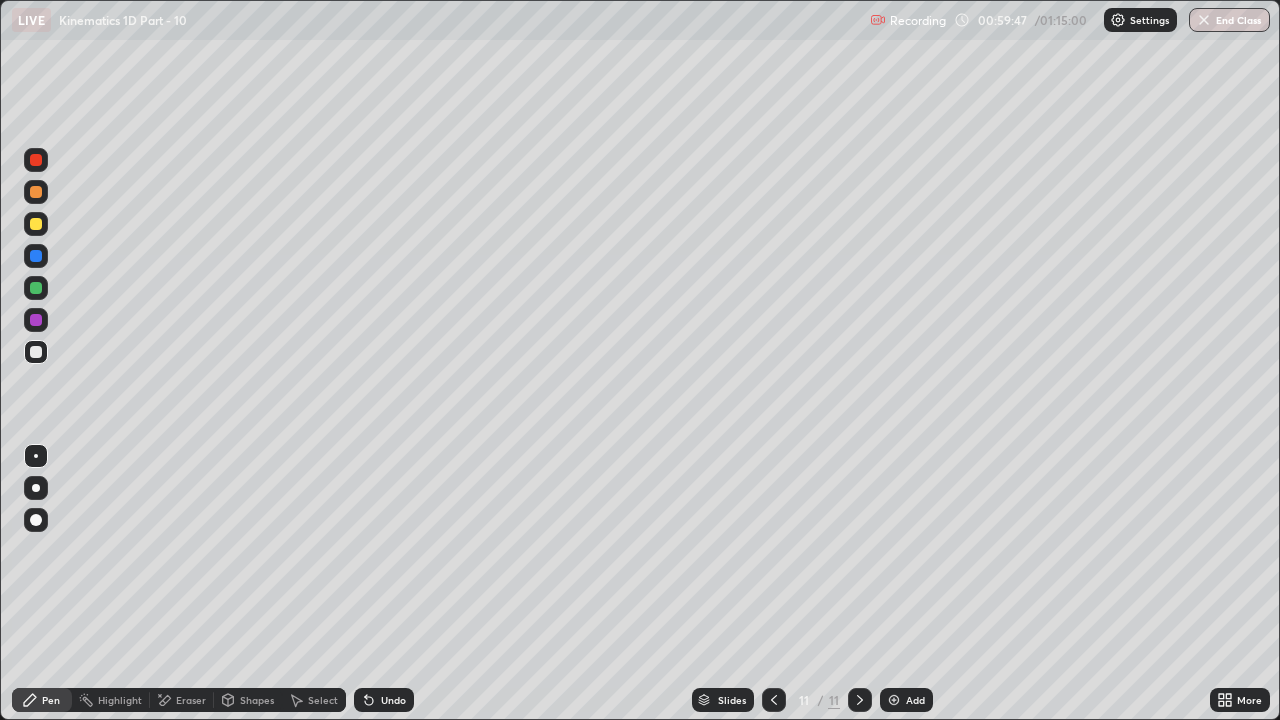 click at bounding box center [36, 288] 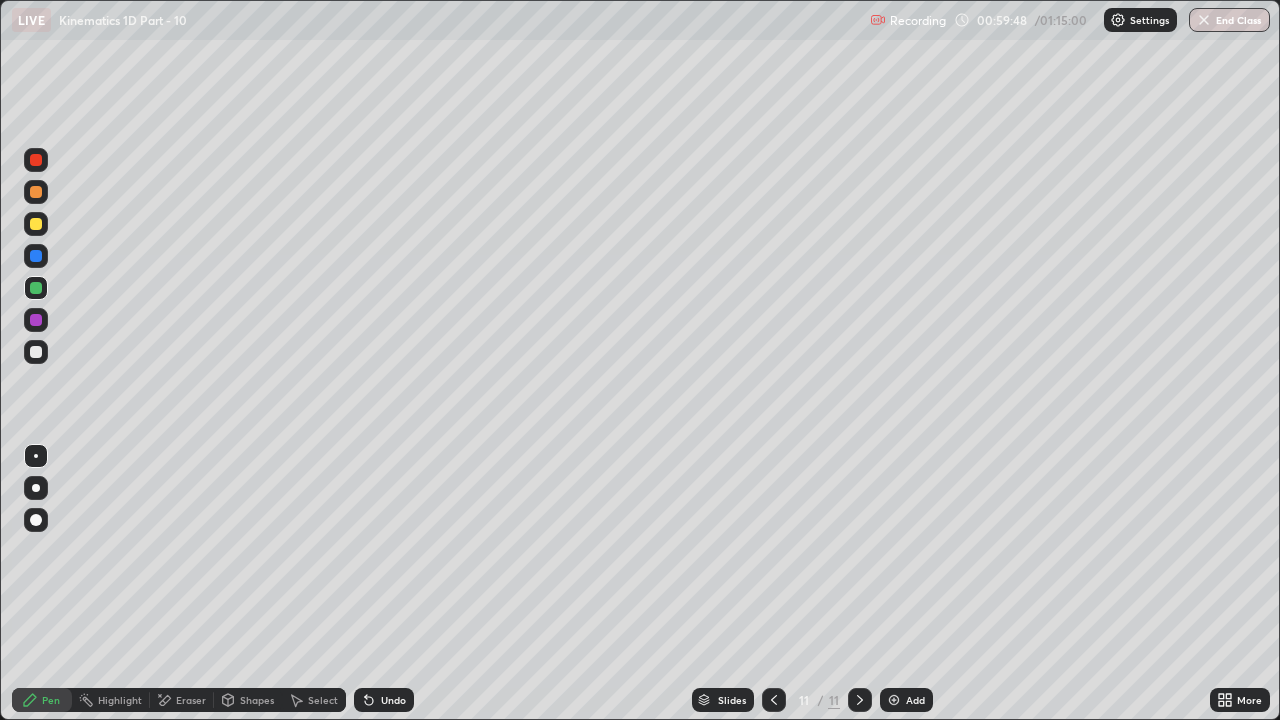 click at bounding box center (36, 320) 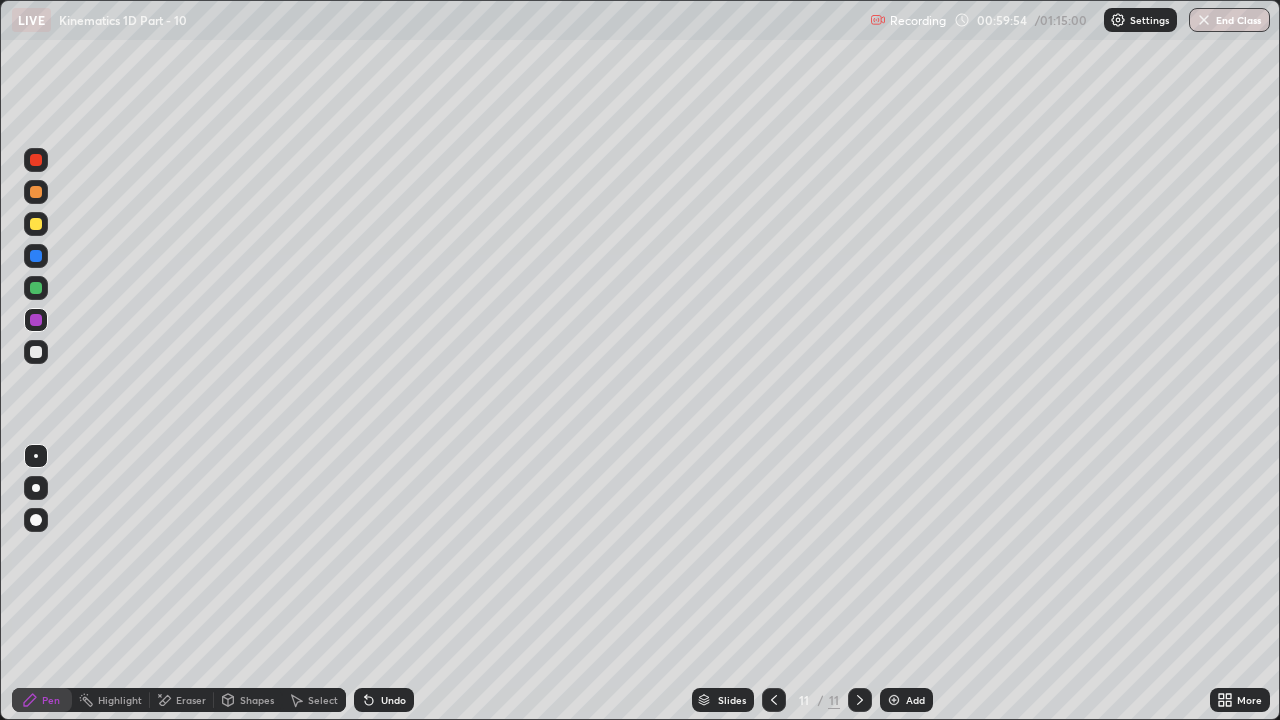 click at bounding box center (36, 288) 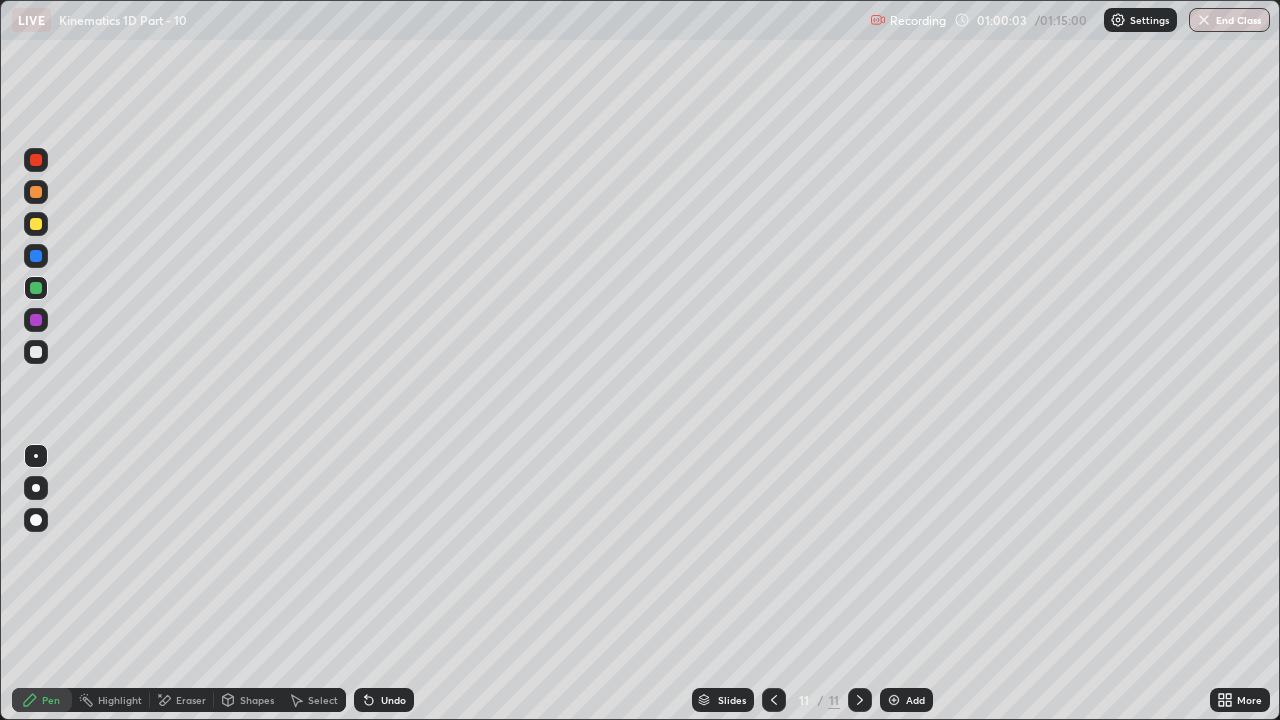 click at bounding box center (36, 256) 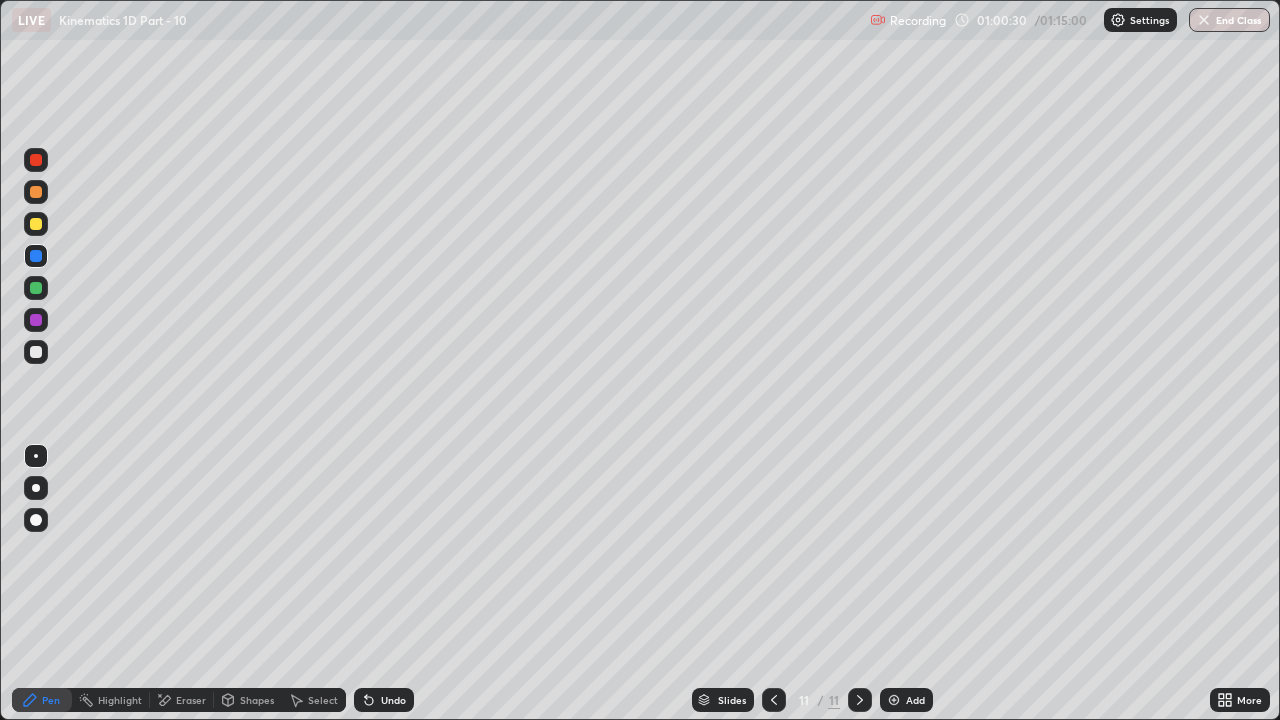 click at bounding box center (36, 320) 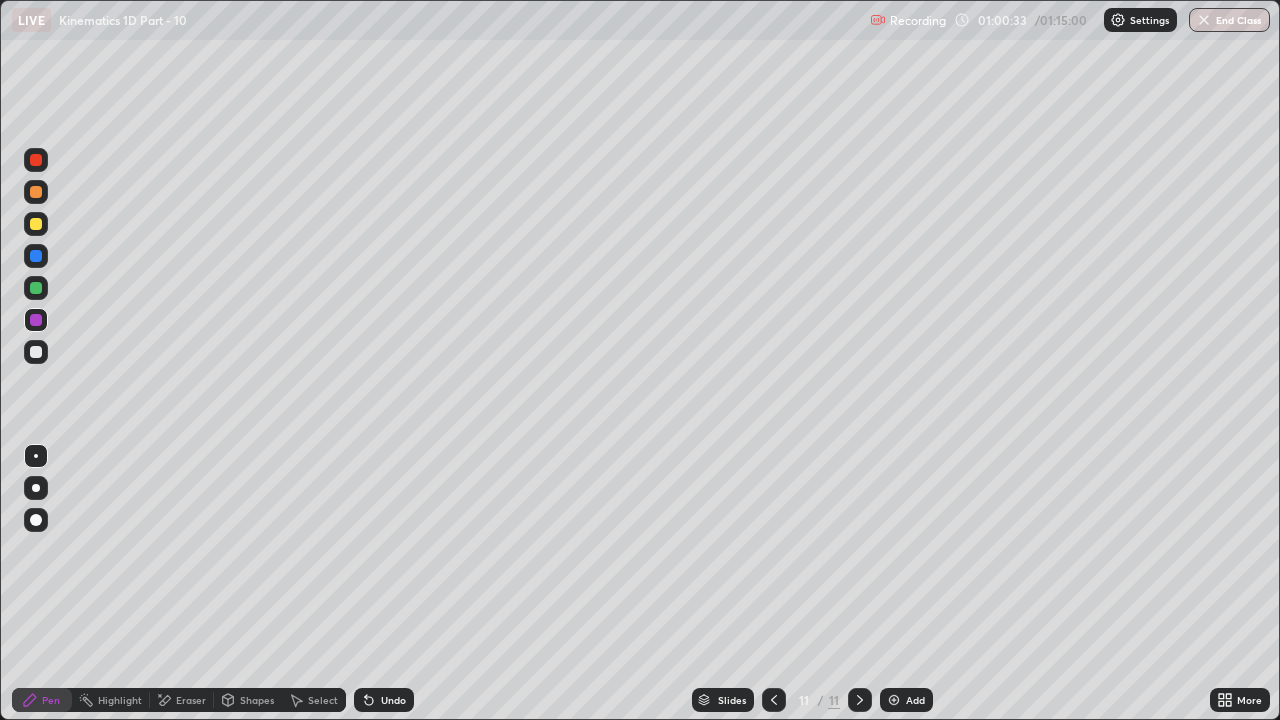 click at bounding box center (36, 288) 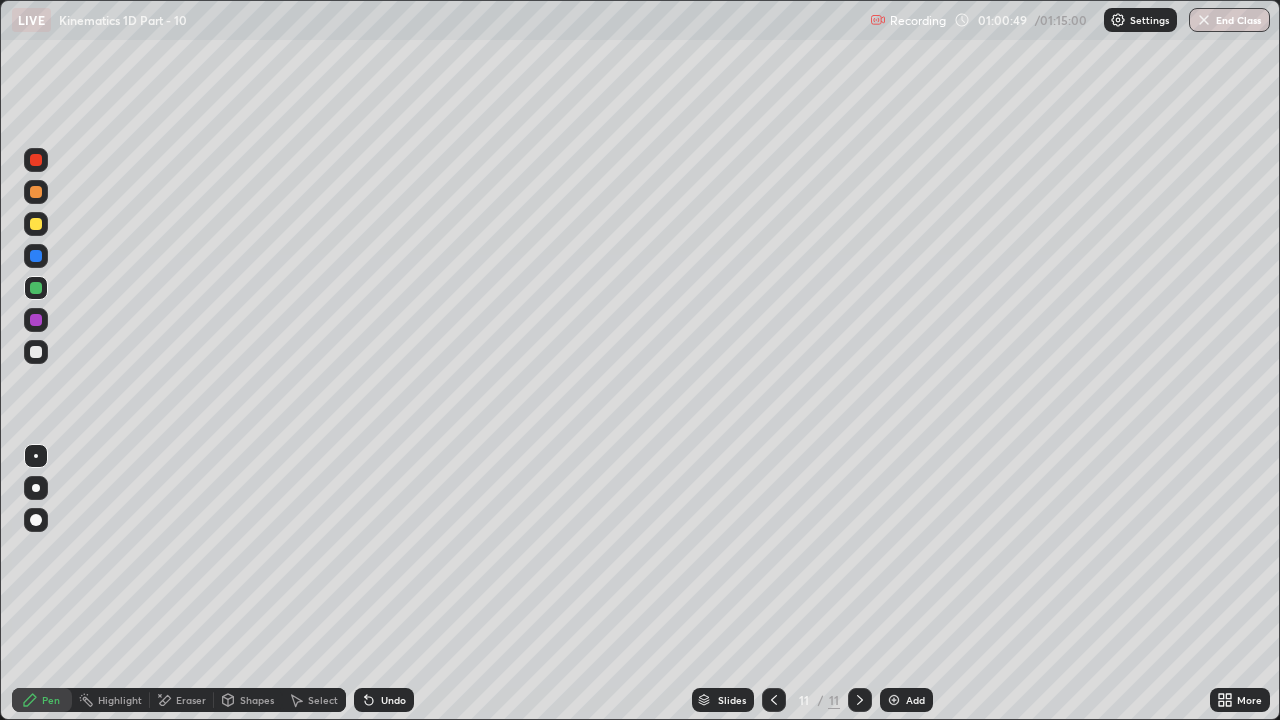 click at bounding box center [36, 288] 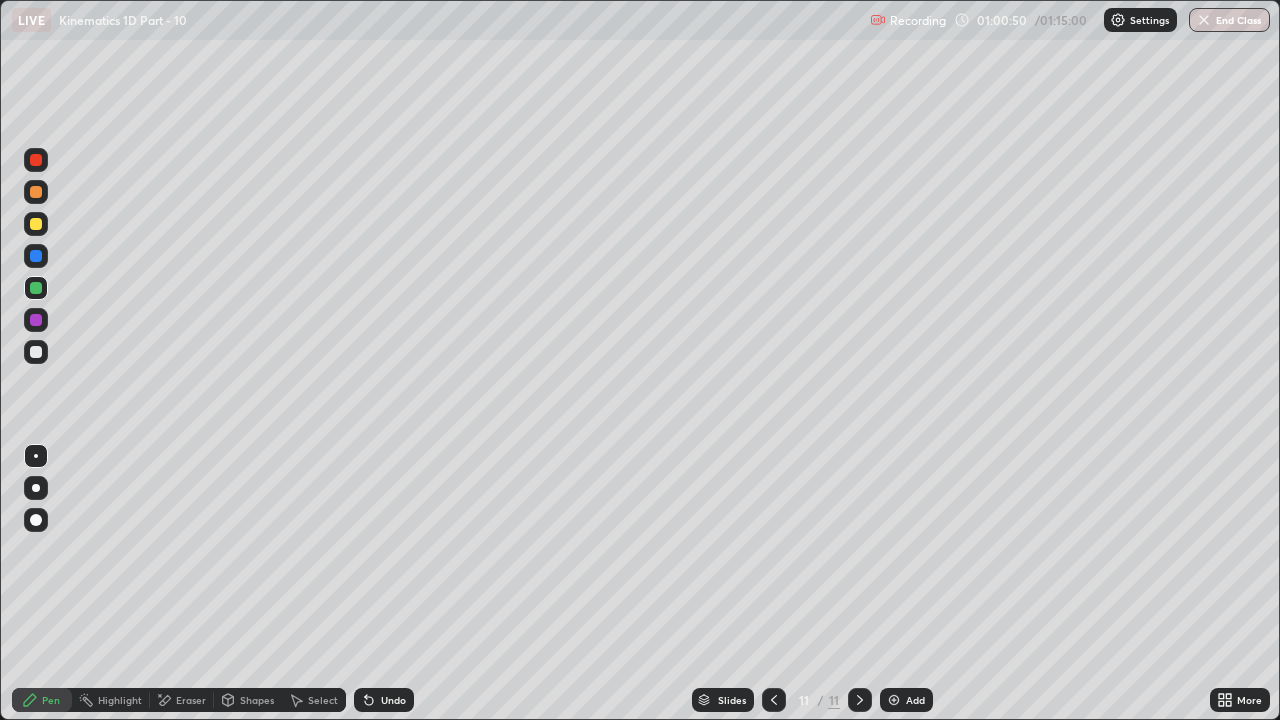 click at bounding box center [36, 320] 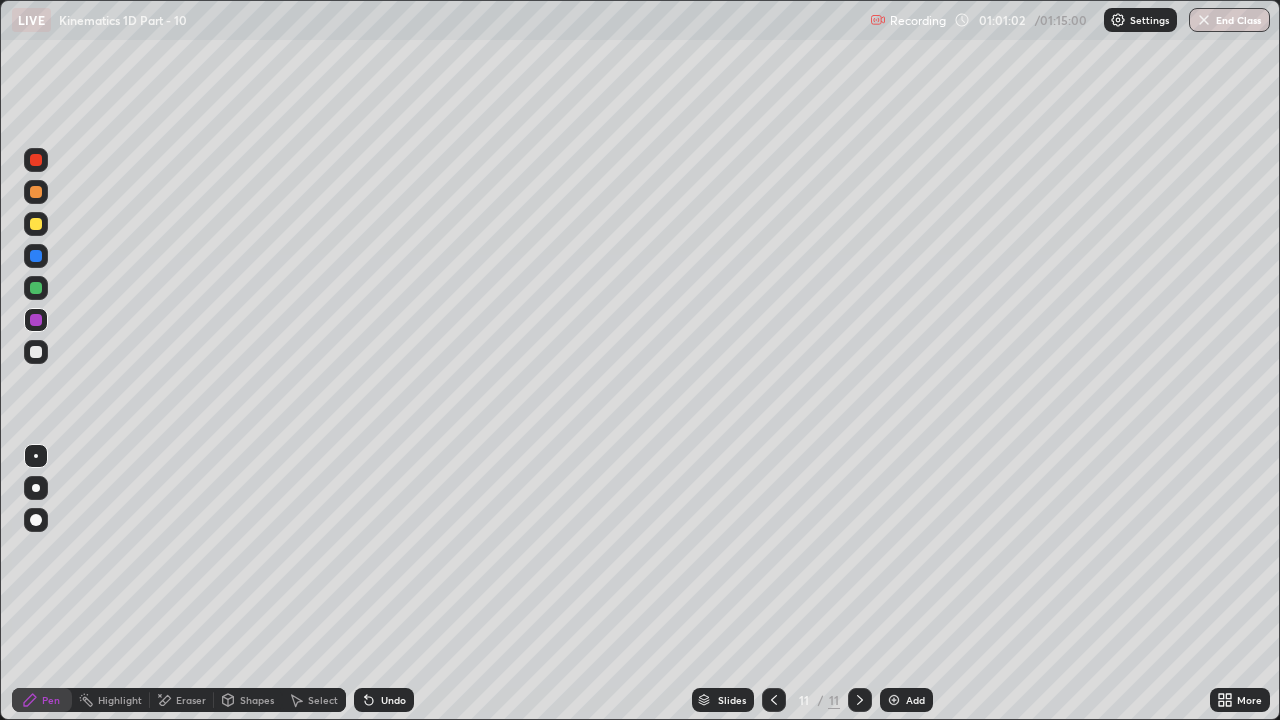 click at bounding box center (36, 288) 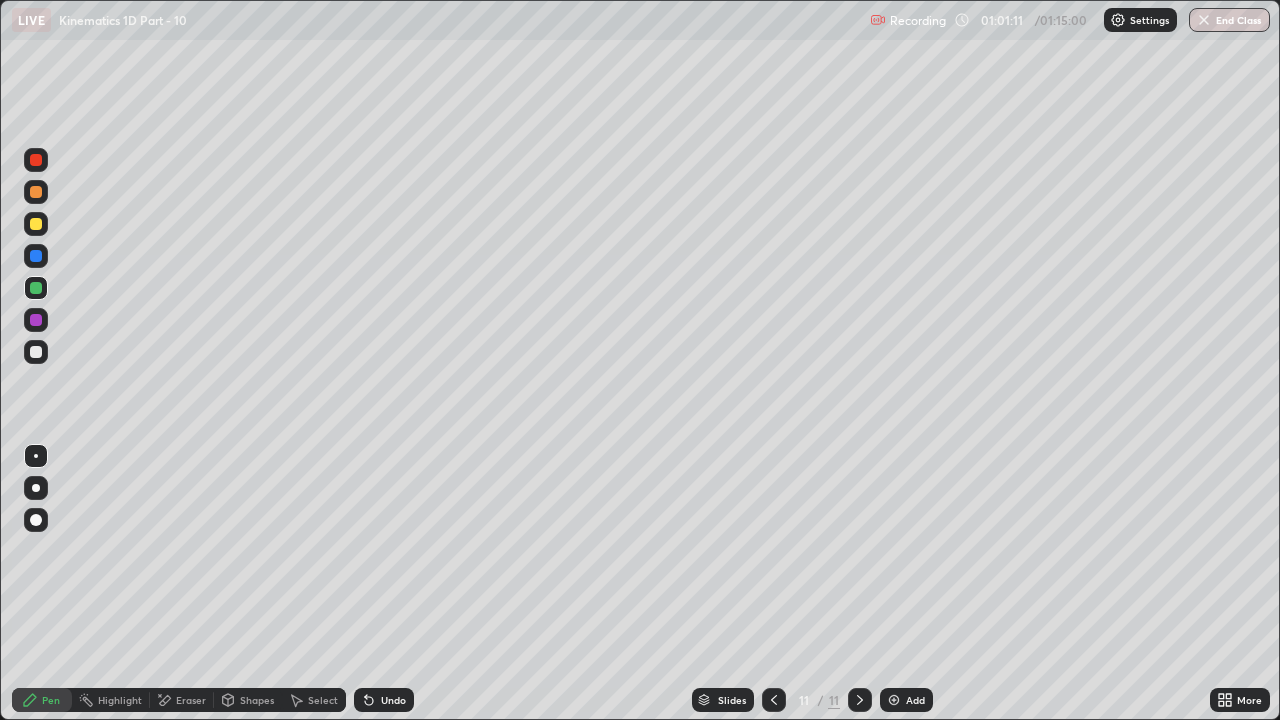 click at bounding box center (36, 256) 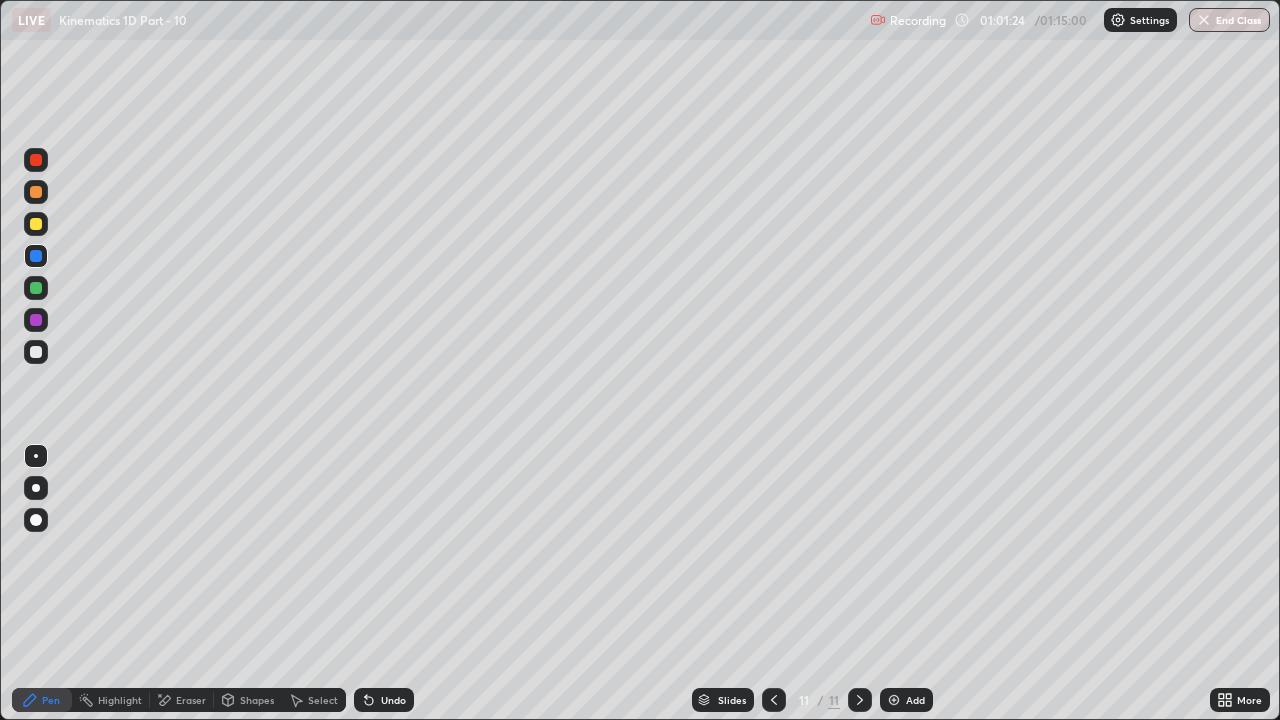 click at bounding box center (36, 224) 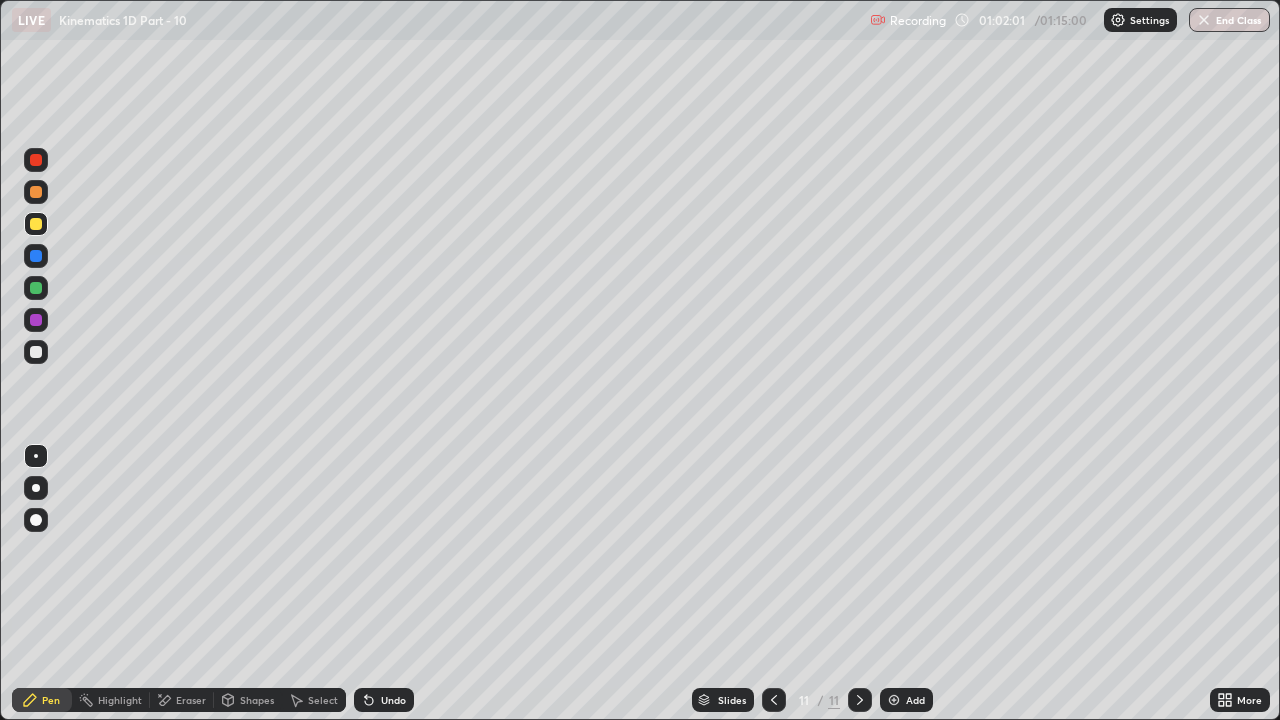 click 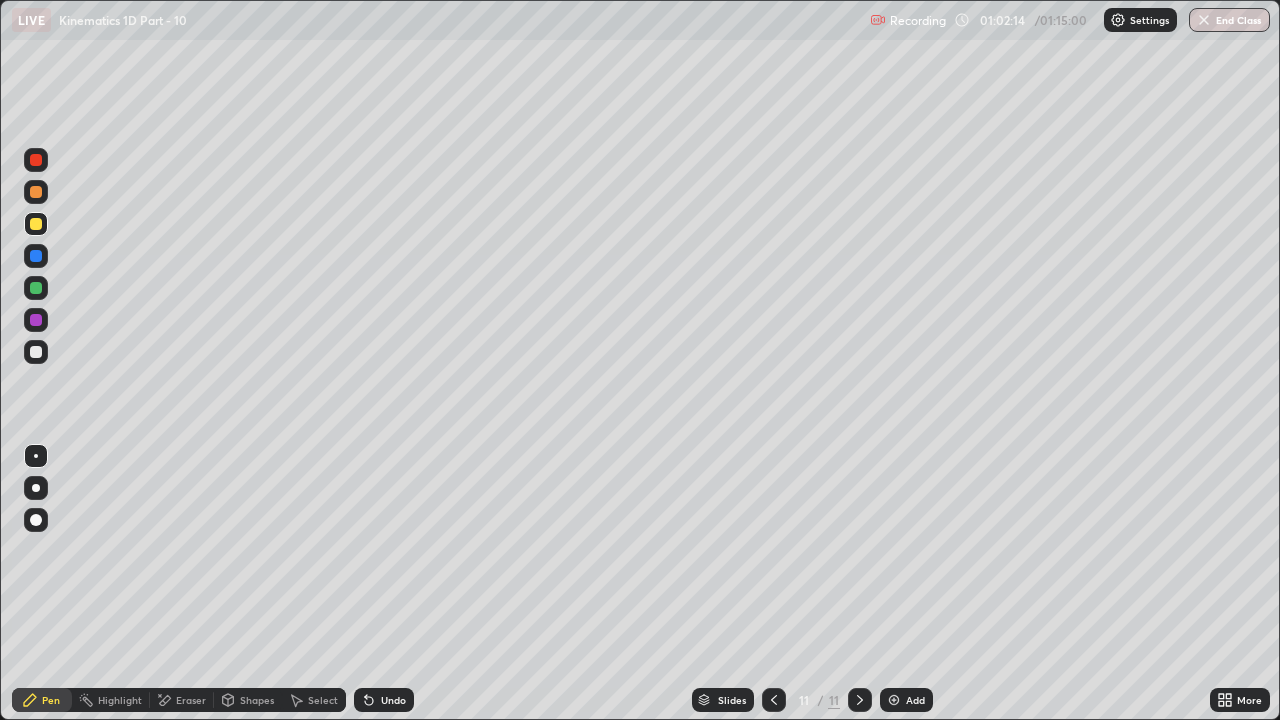click 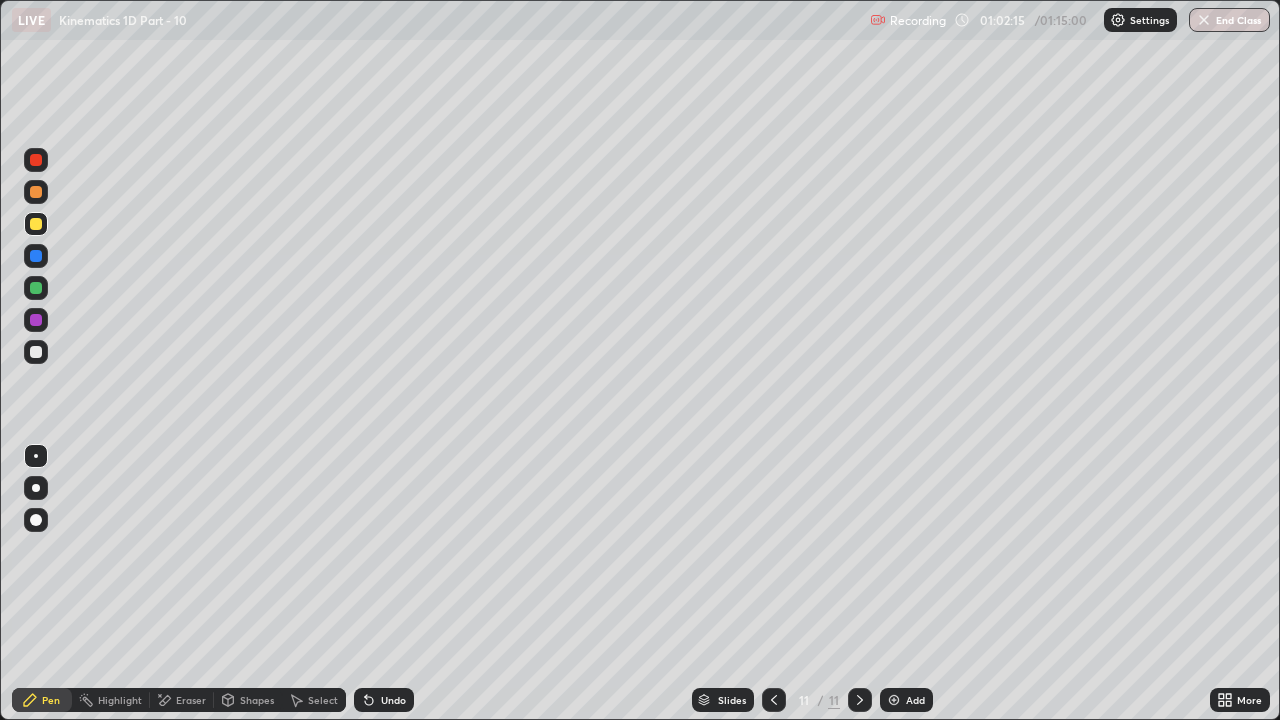 click 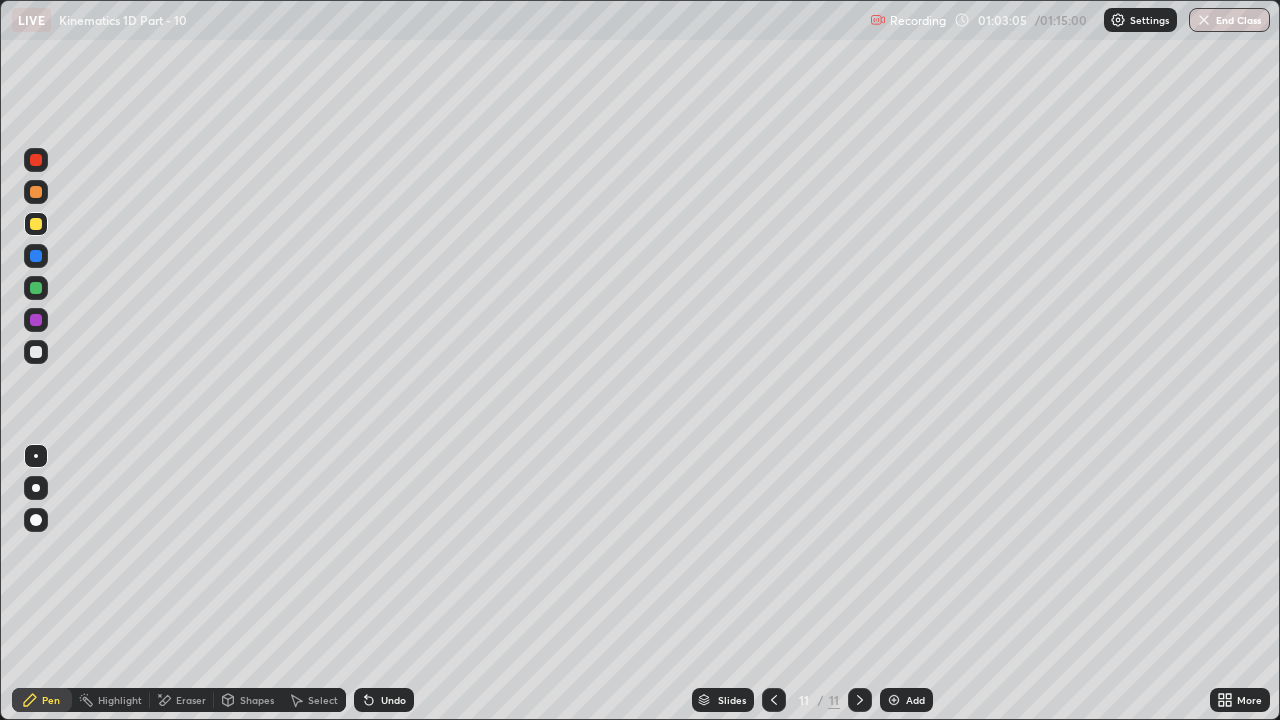 click at bounding box center [36, 288] 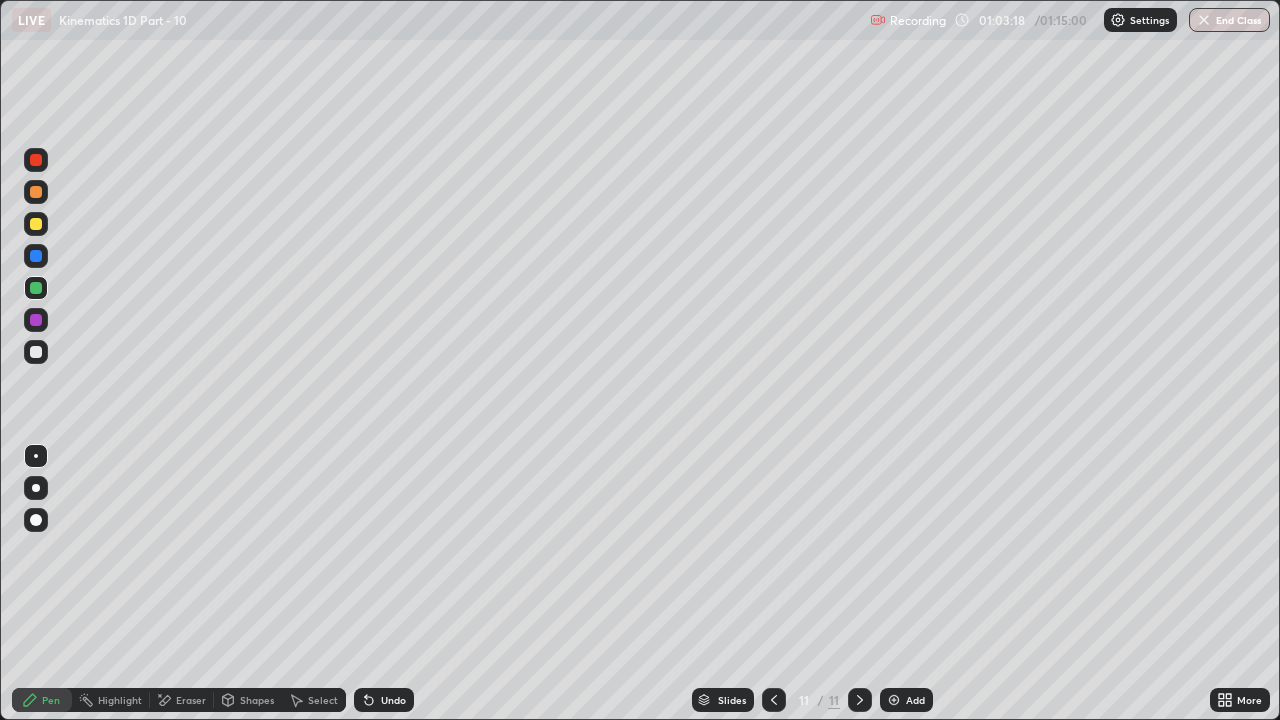 click at bounding box center [36, 352] 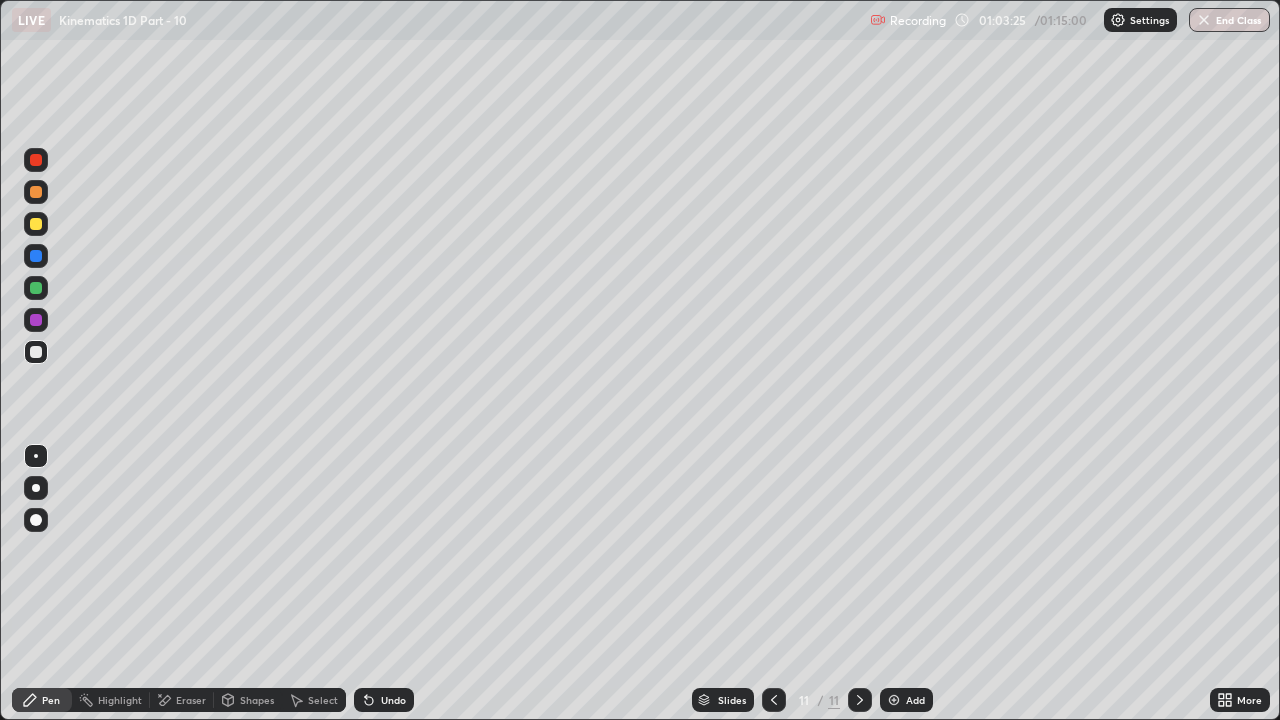 click on "Undo" at bounding box center [393, 700] 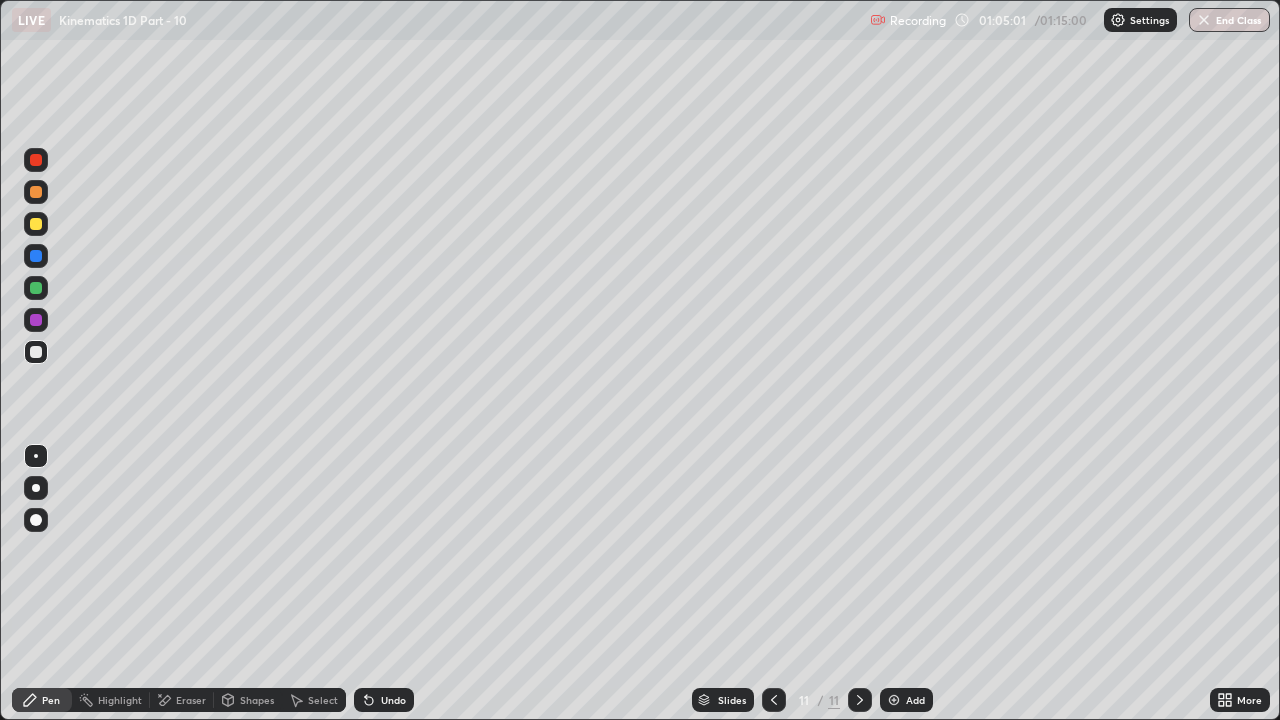 click 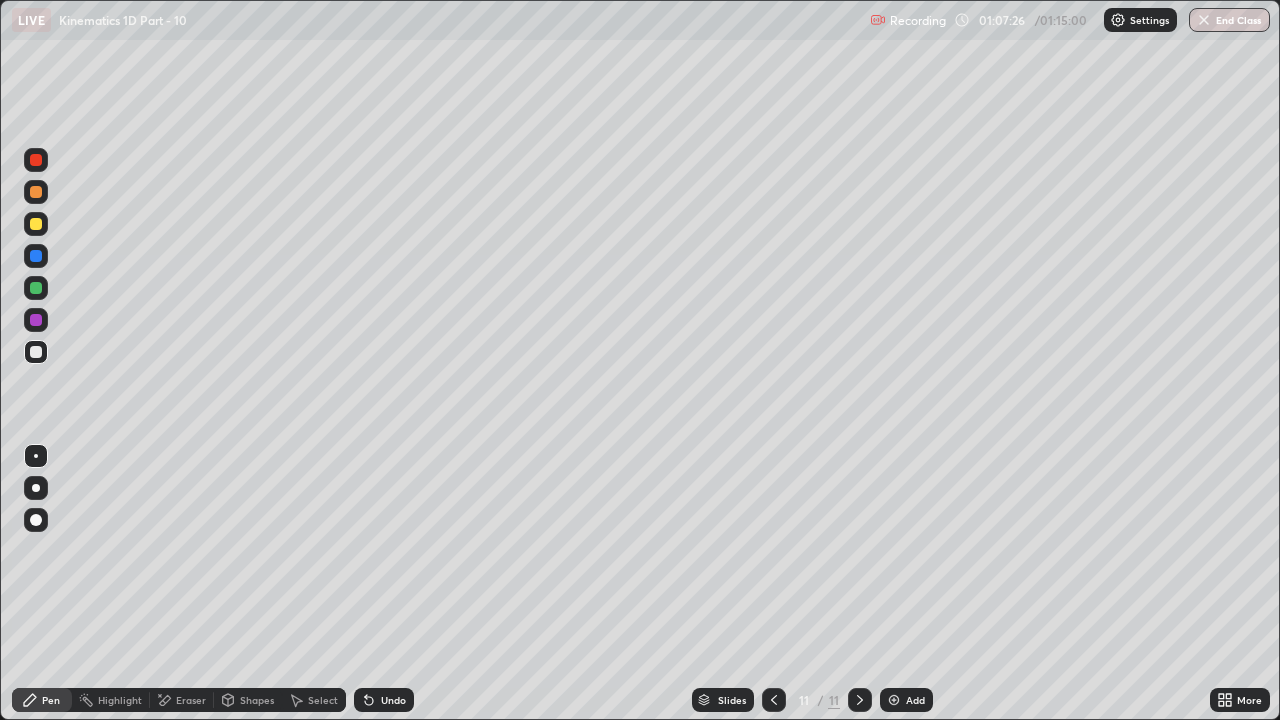 click at bounding box center (894, 700) 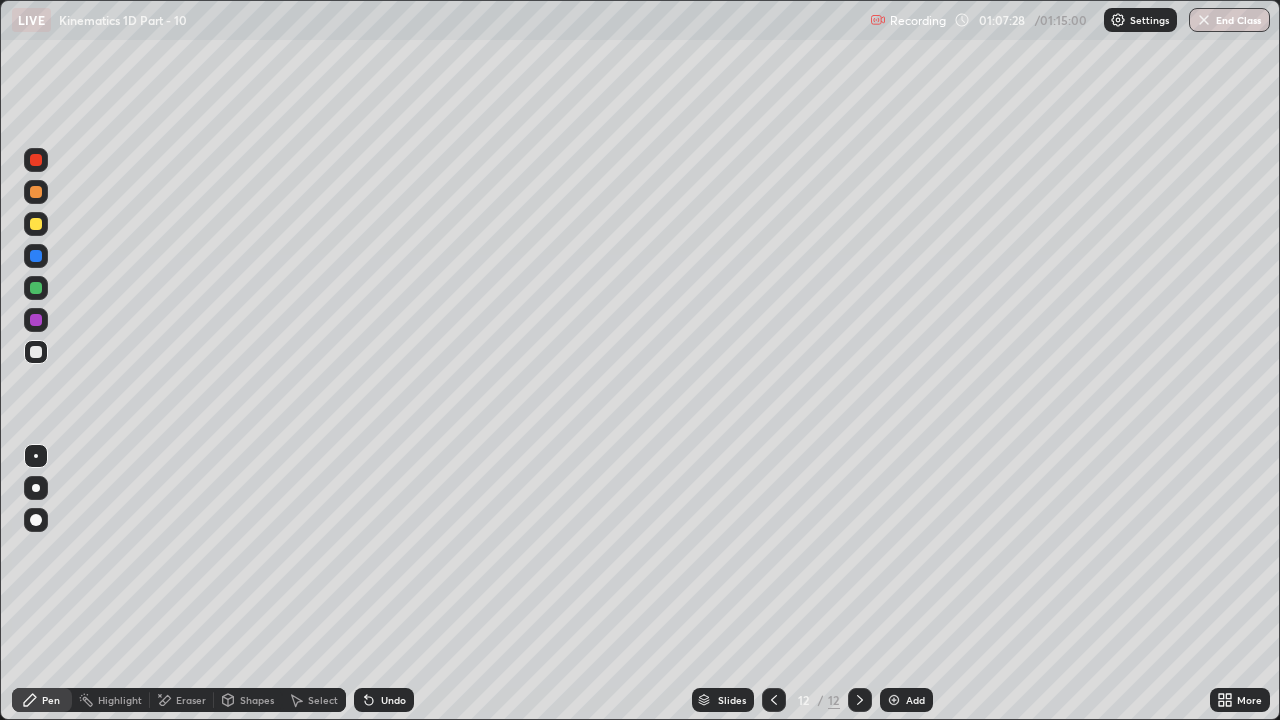 click at bounding box center [36, 288] 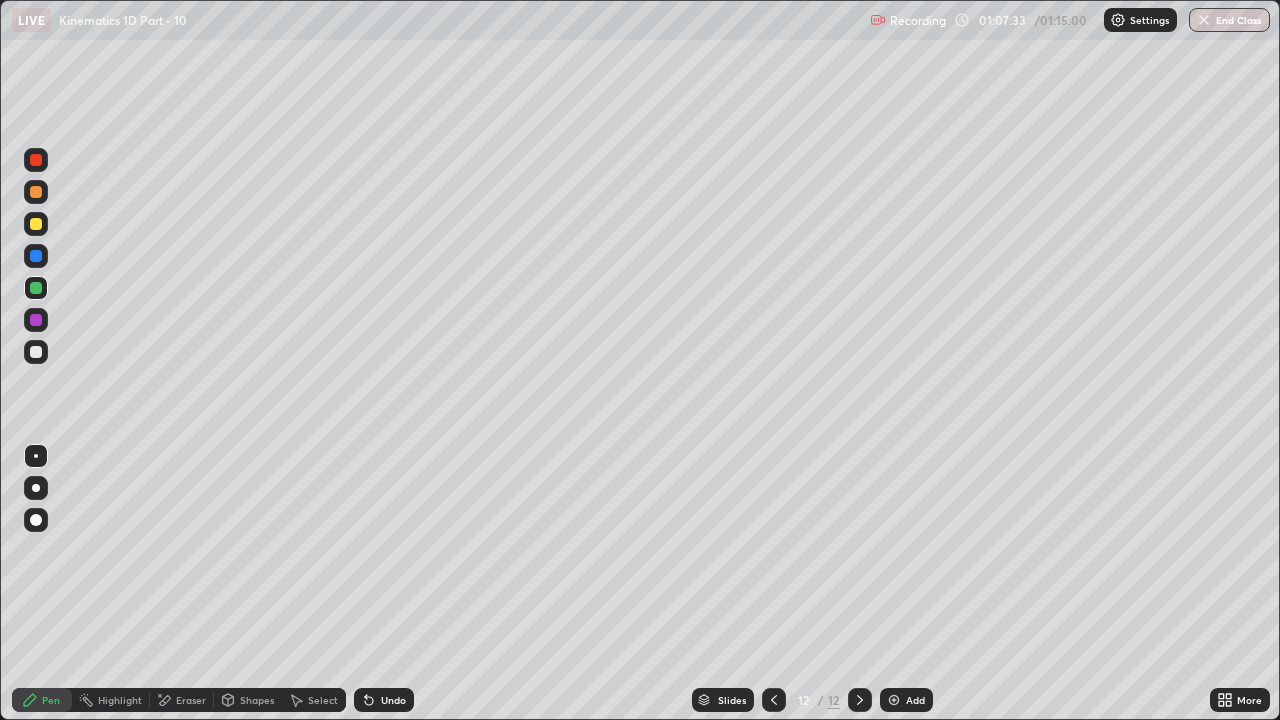 click at bounding box center (36, 256) 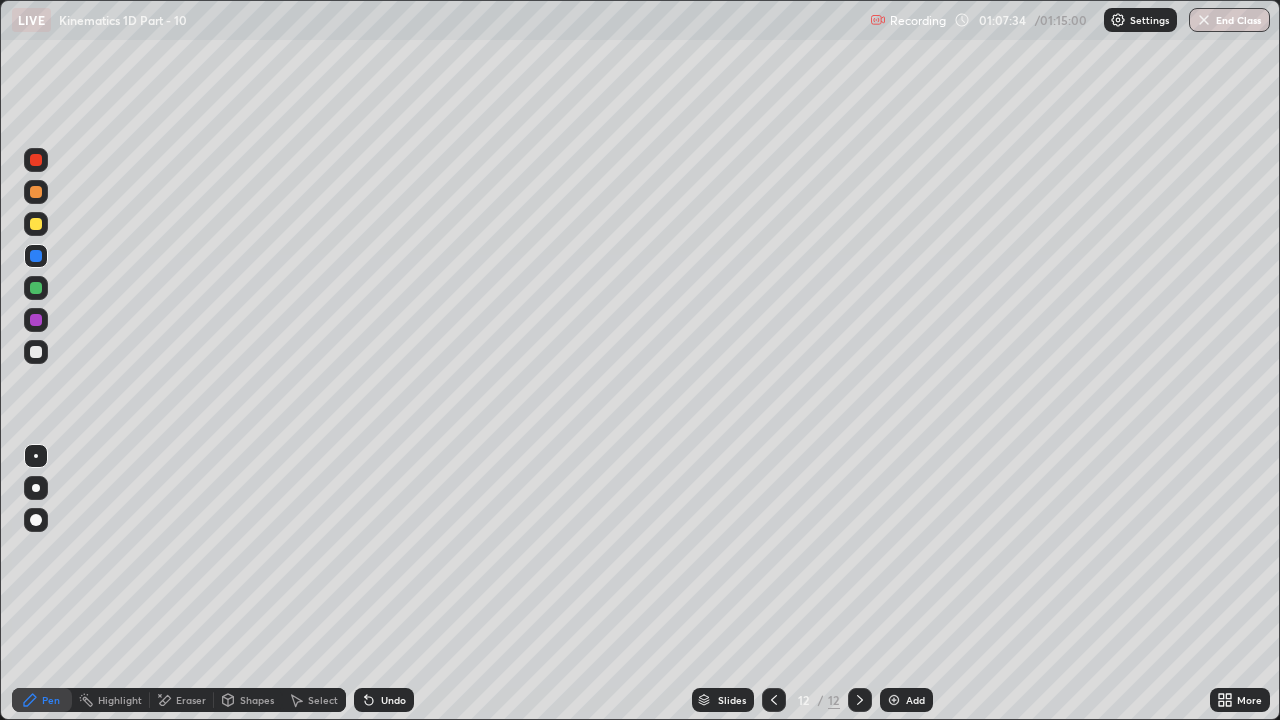 click at bounding box center (36, 320) 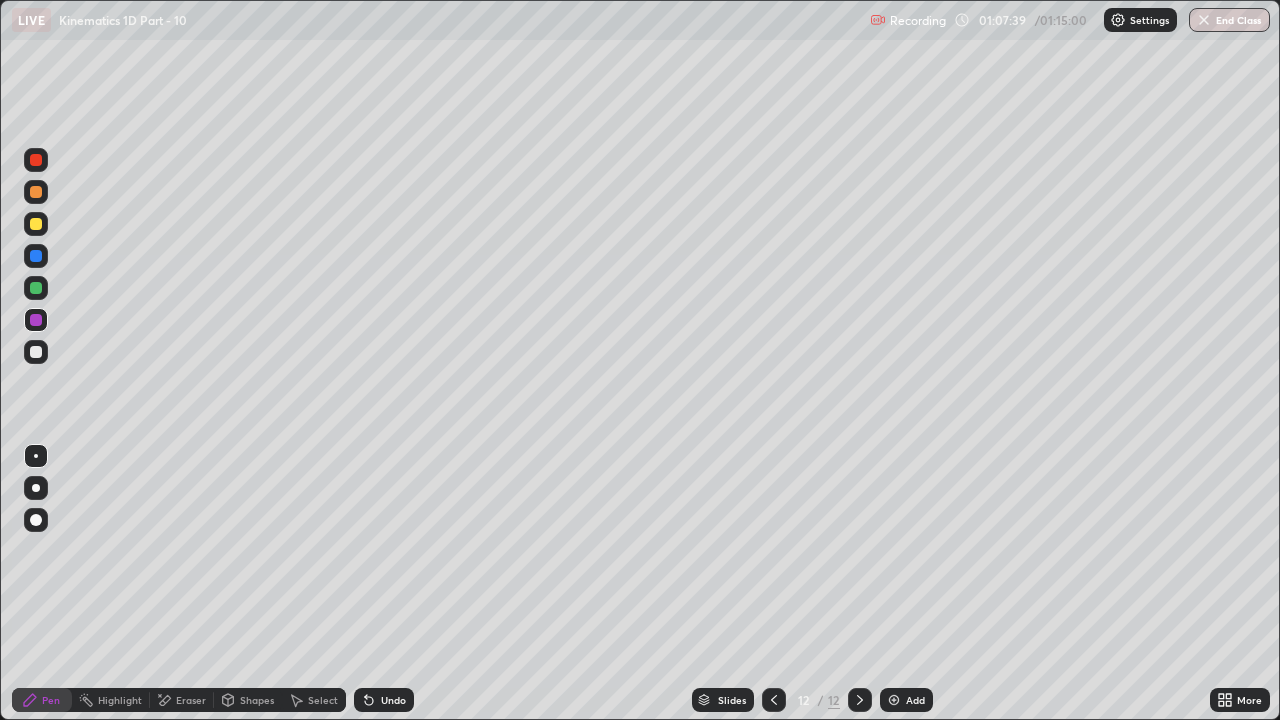 click at bounding box center (36, 288) 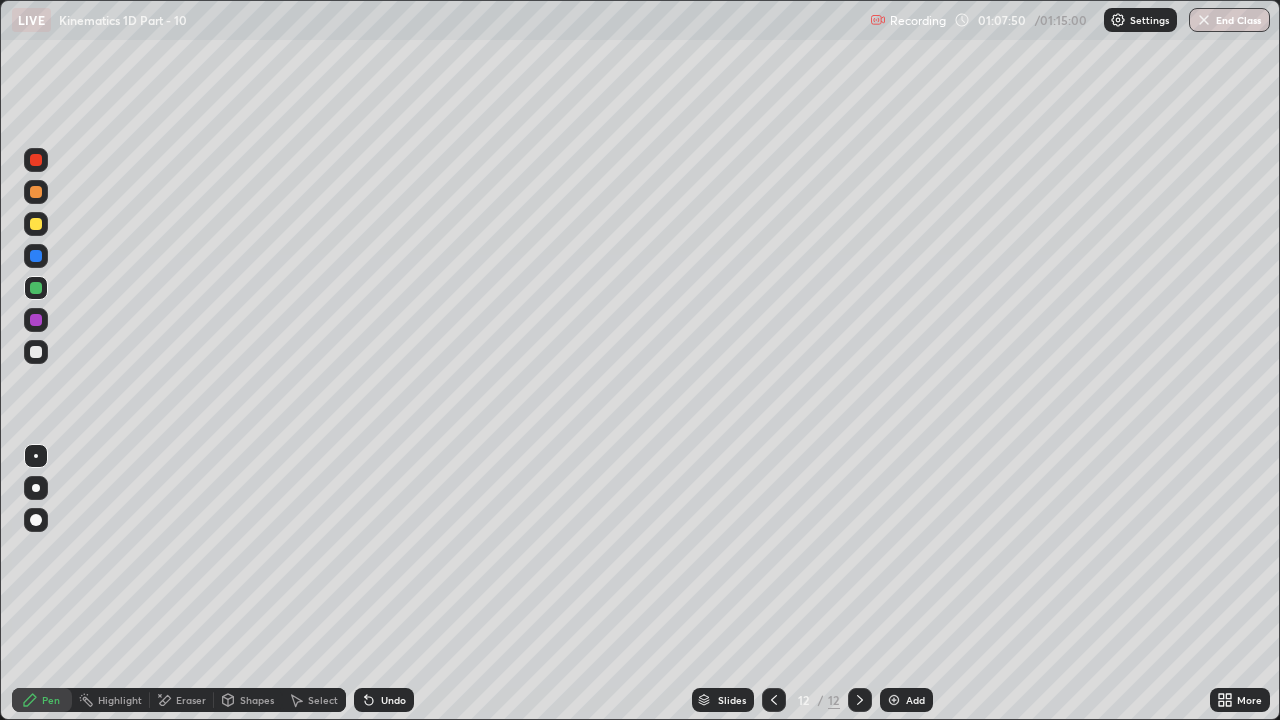 click 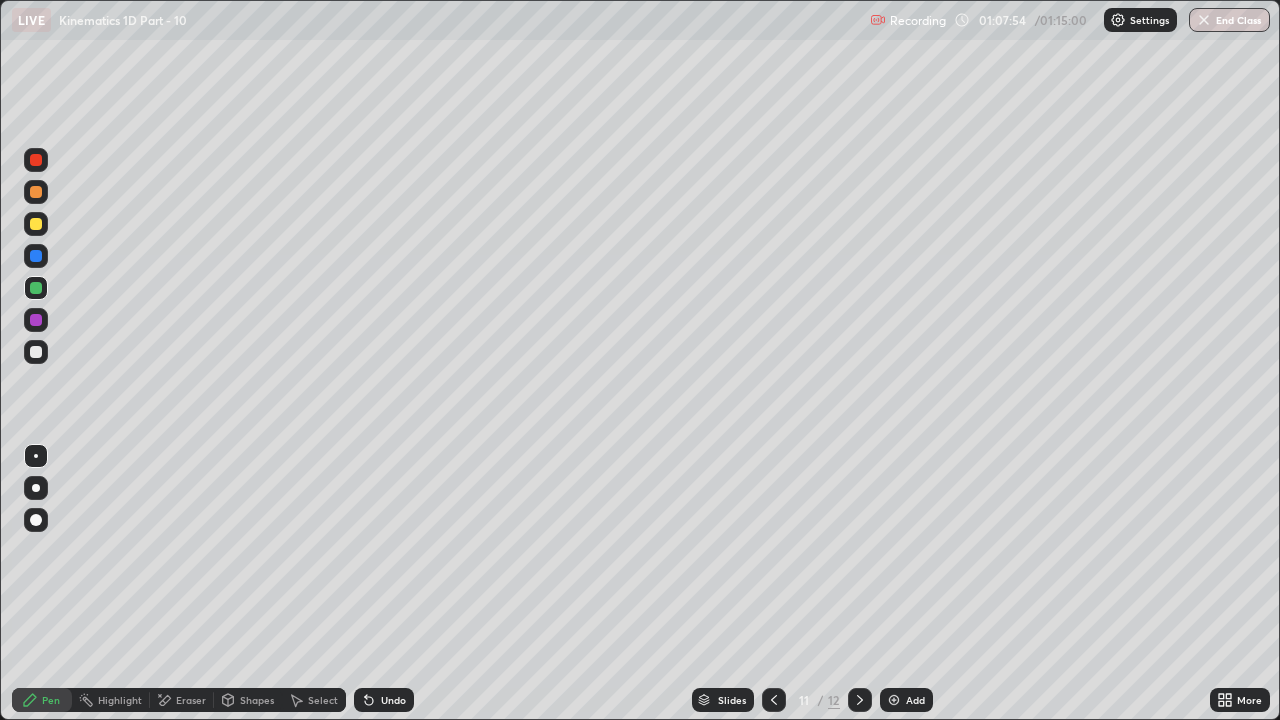 click 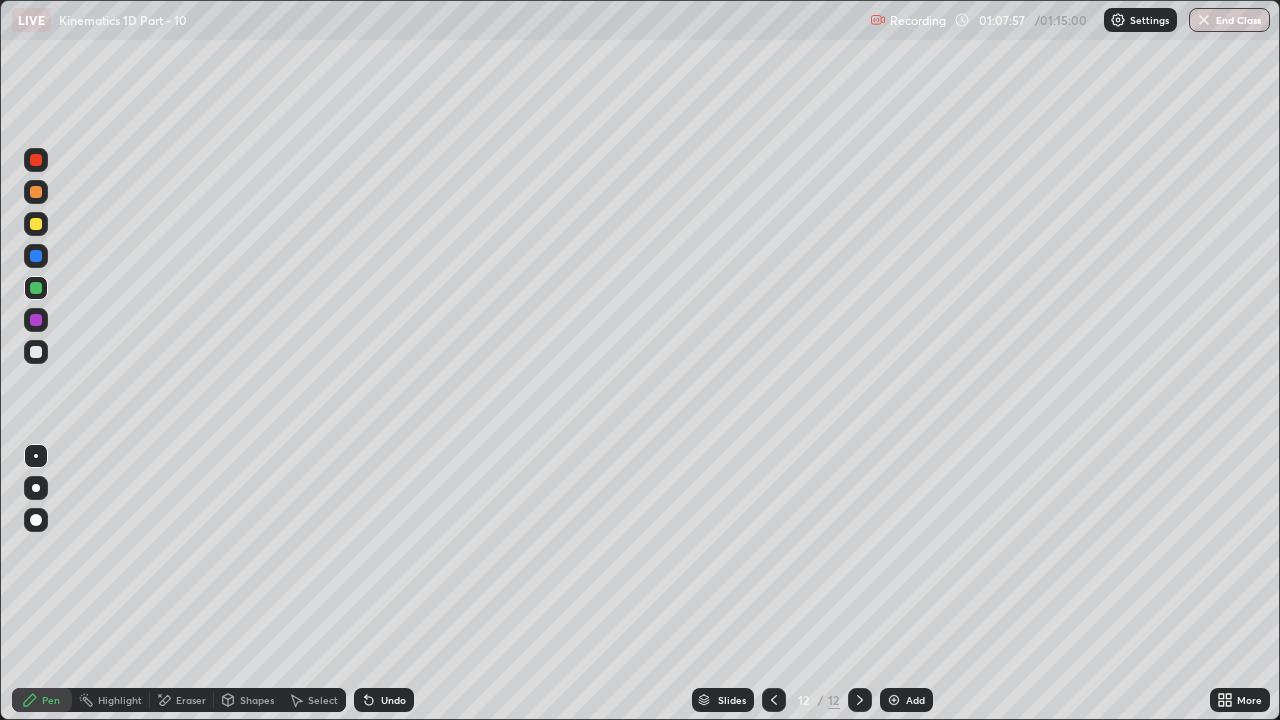 click at bounding box center [36, 224] 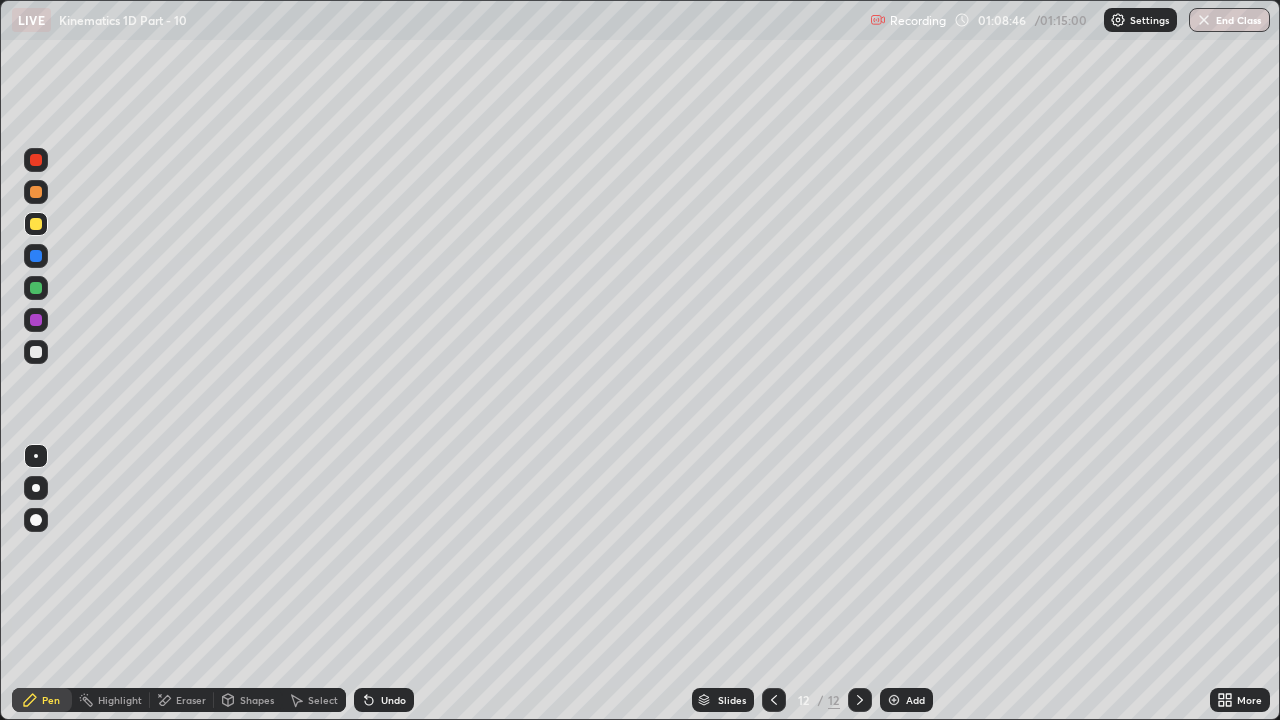 click at bounding box center [36, 224] 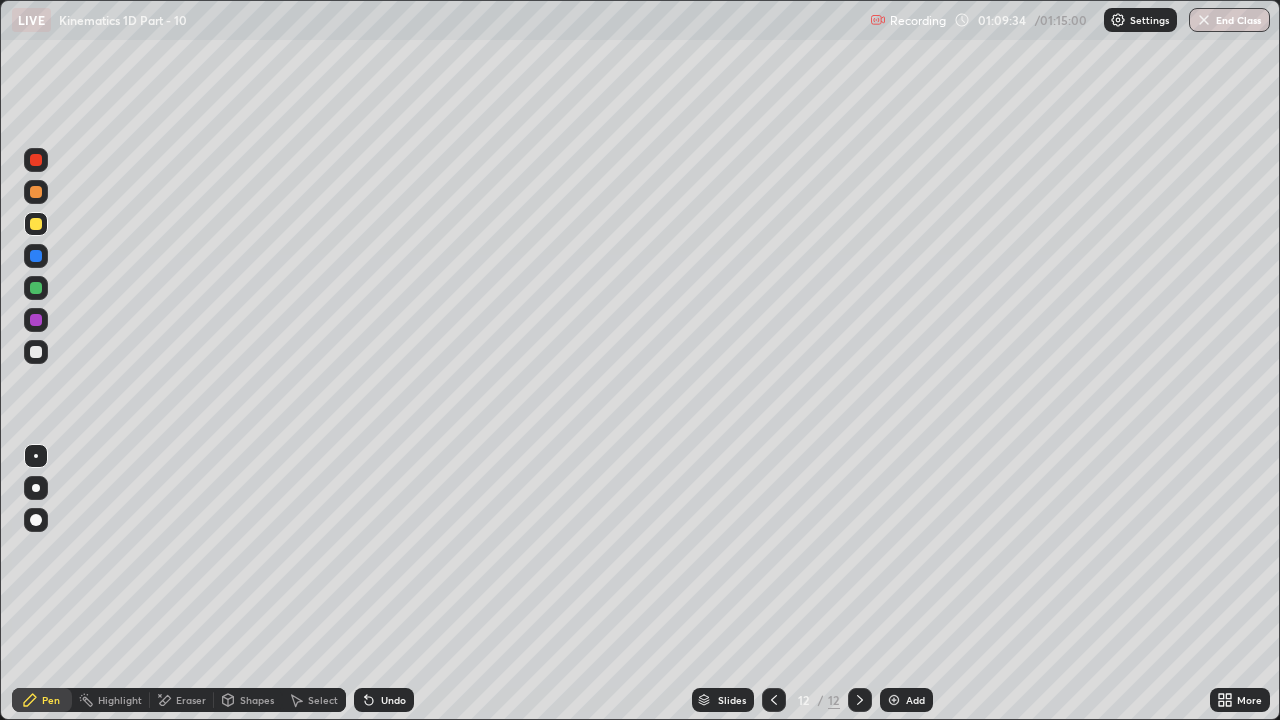 click at bounding box center [36, 256] 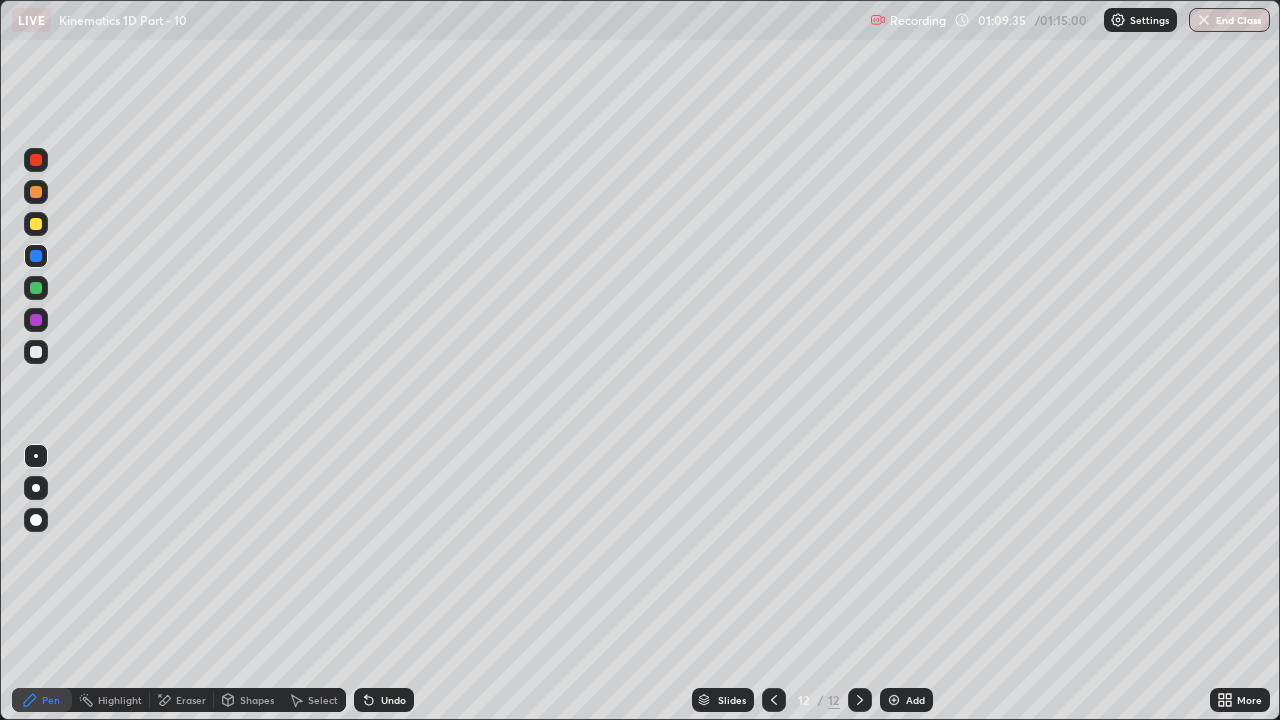 click at bounding box center [36, 288] 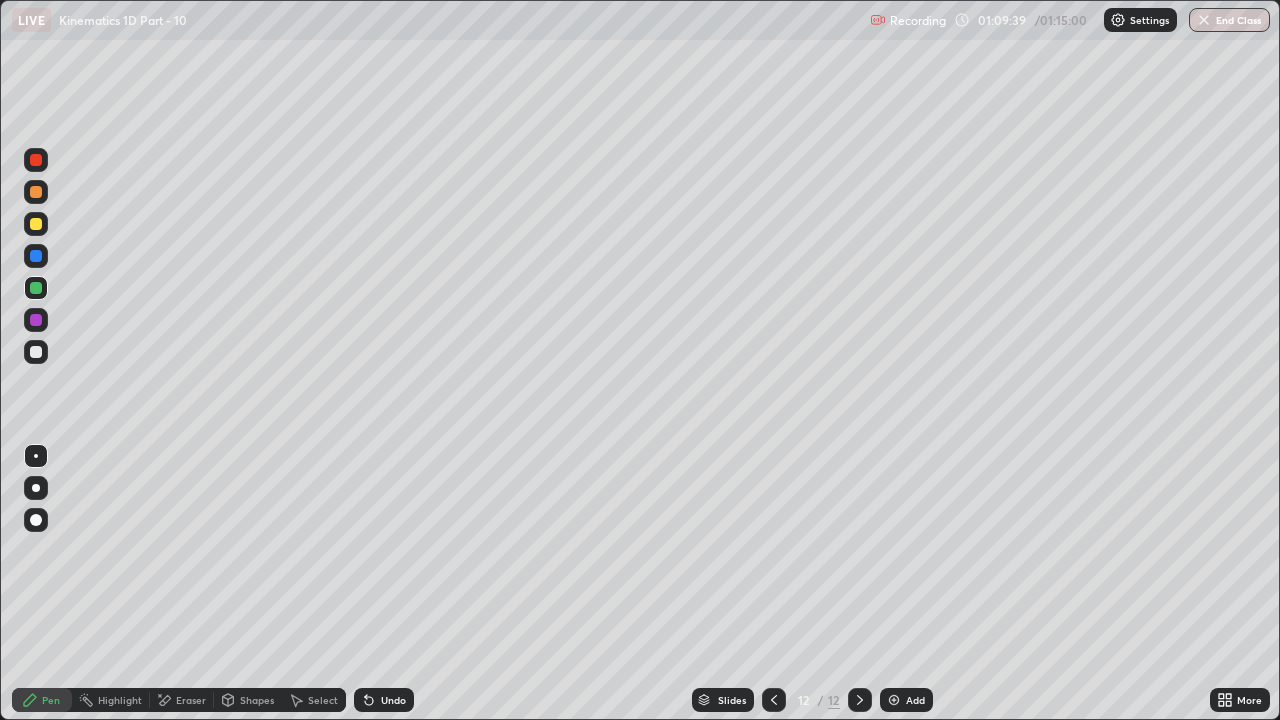 click at bounding box center (36, 320) 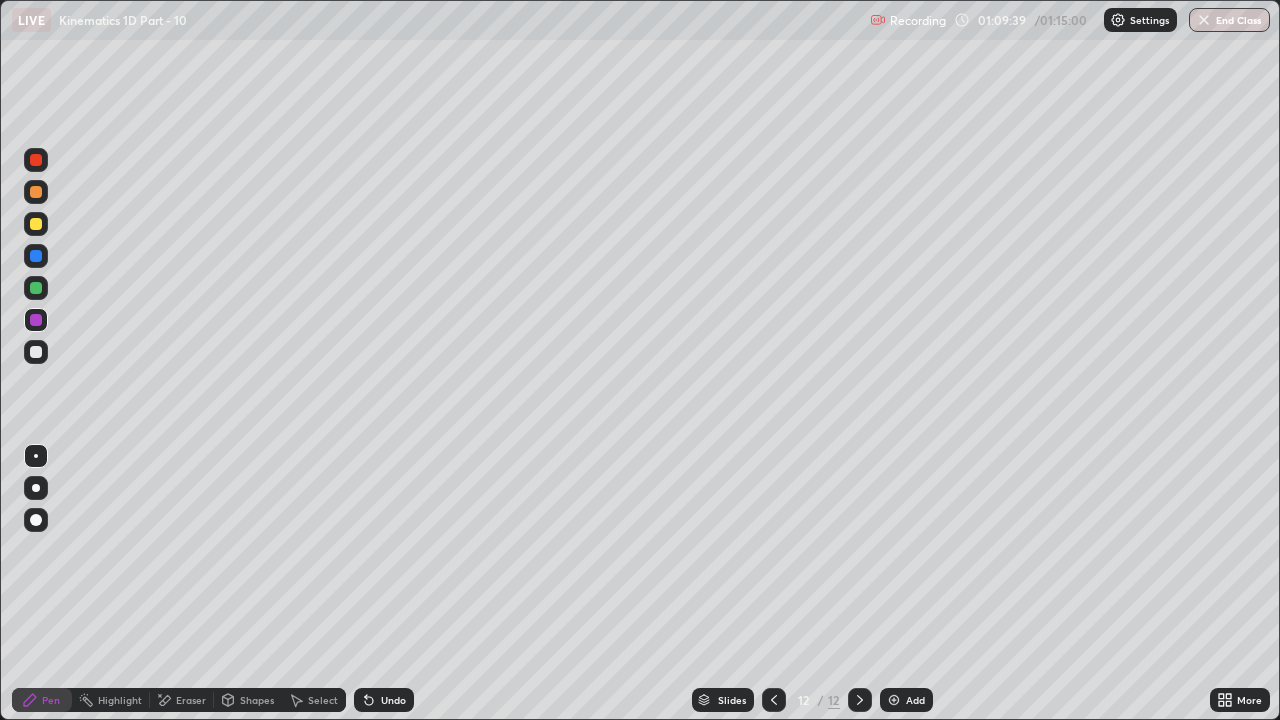 click at bounding box center [36, 352] 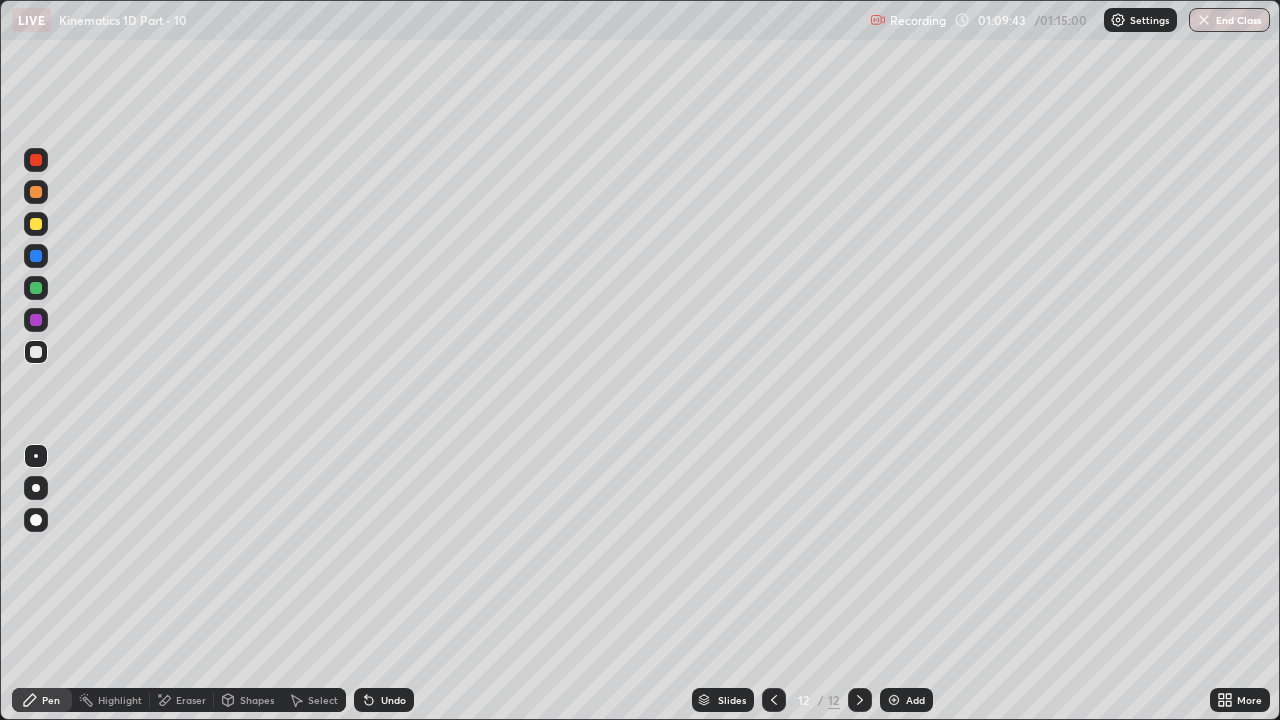 click 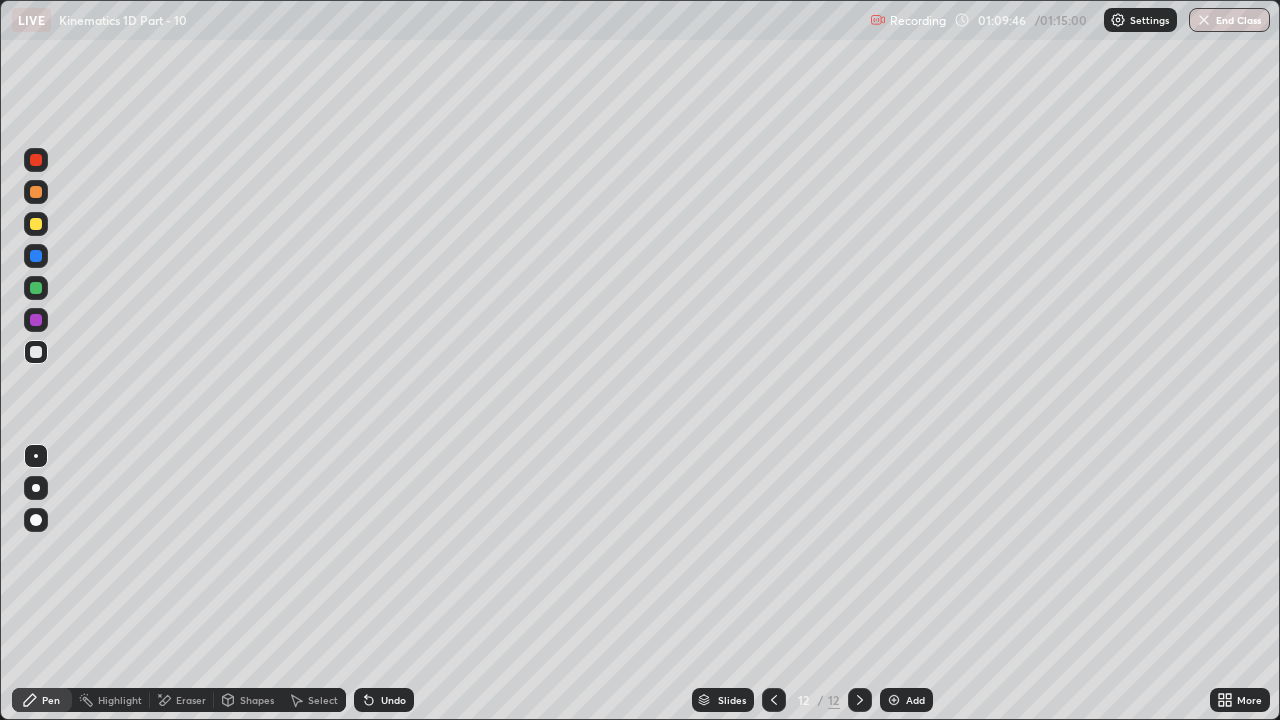 click at bounding box center [36, 320] 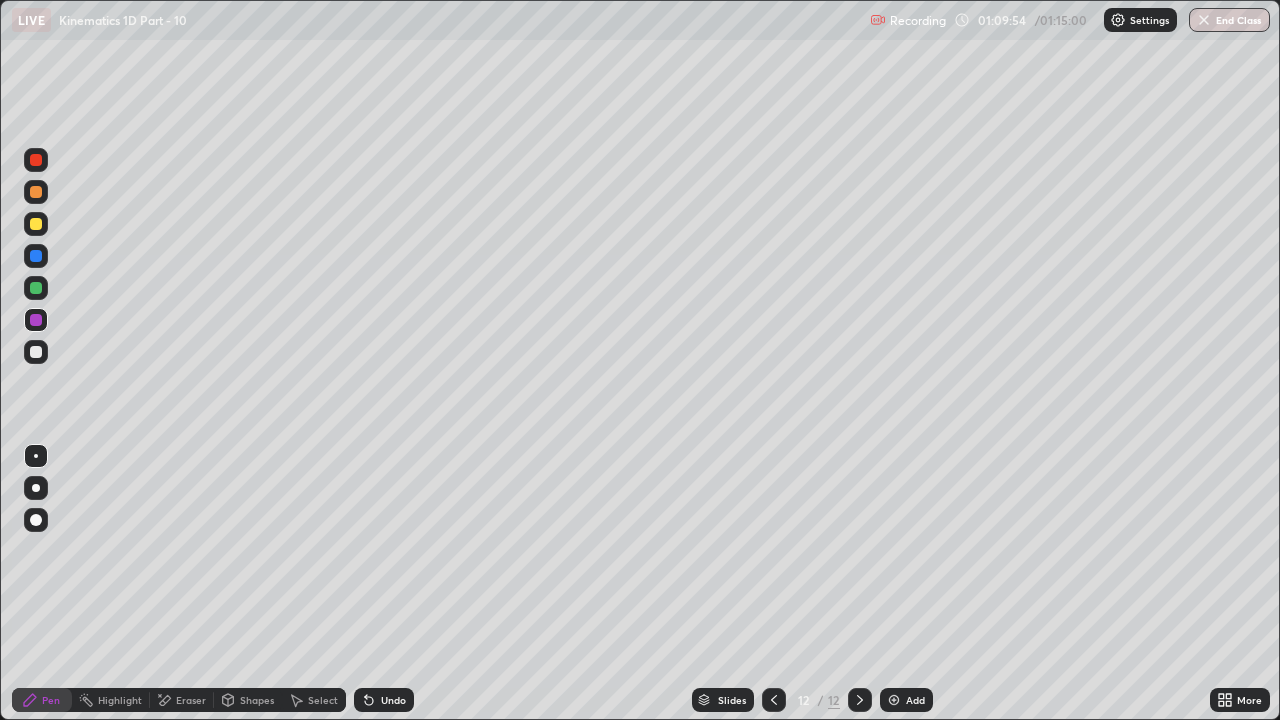 click at bounding box center [36, 256] 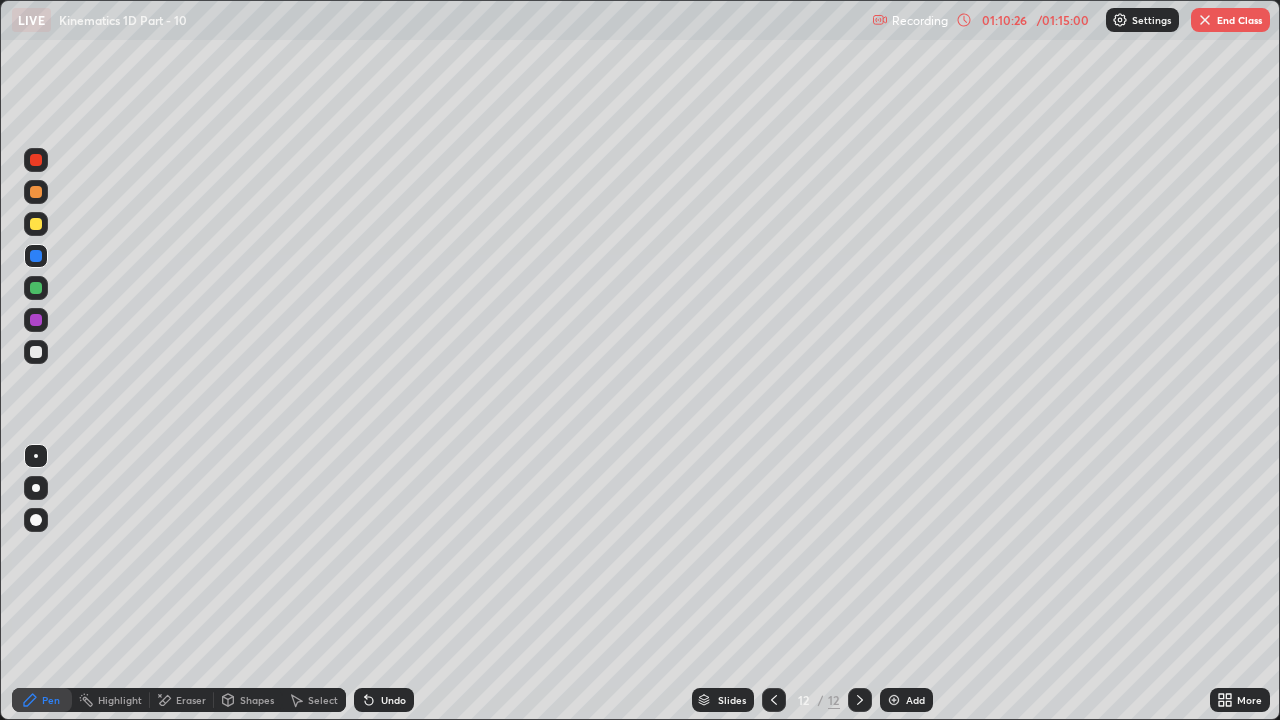 click at bounding box center [36, 352] 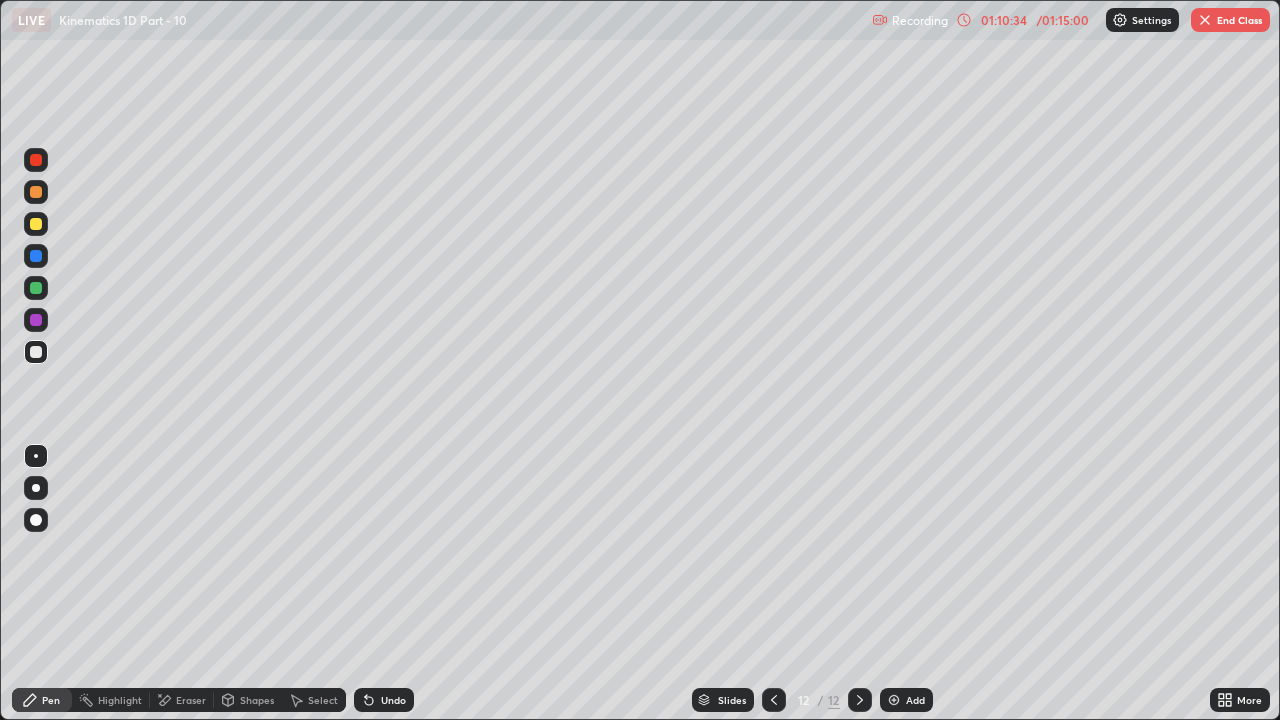 click at bounding box center (36, 288) 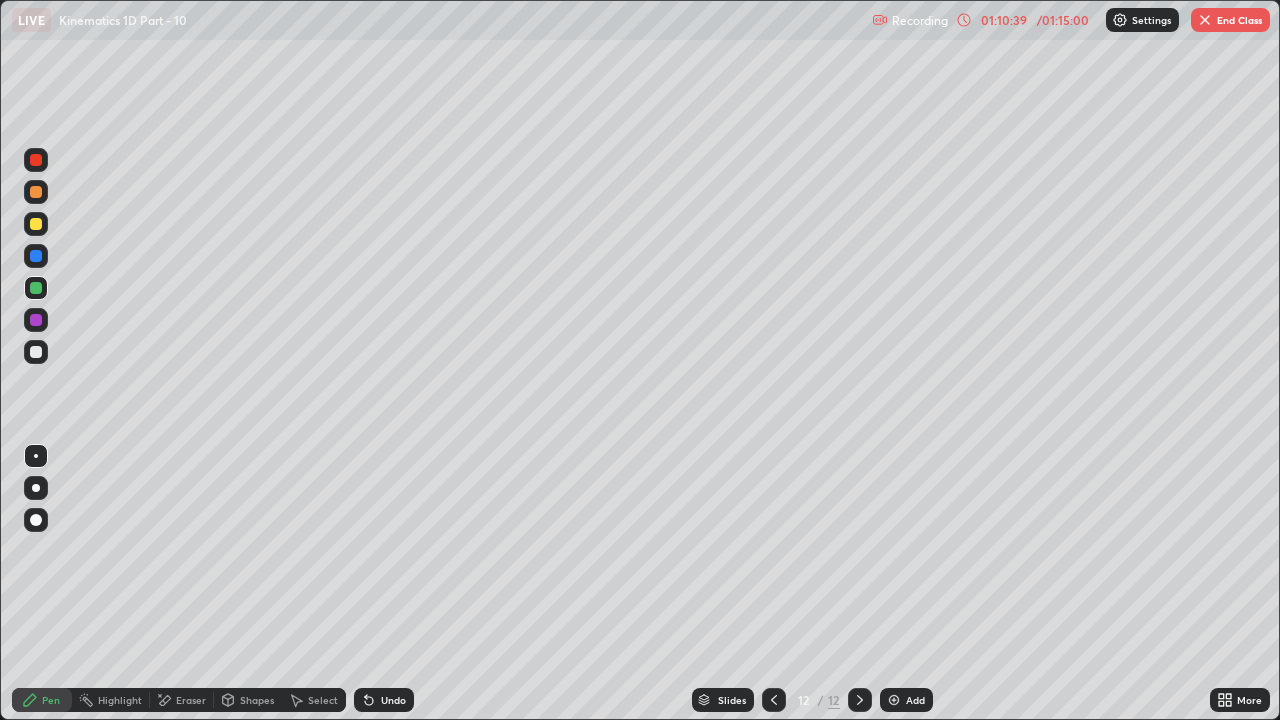 click at bounding box center (36, 352) 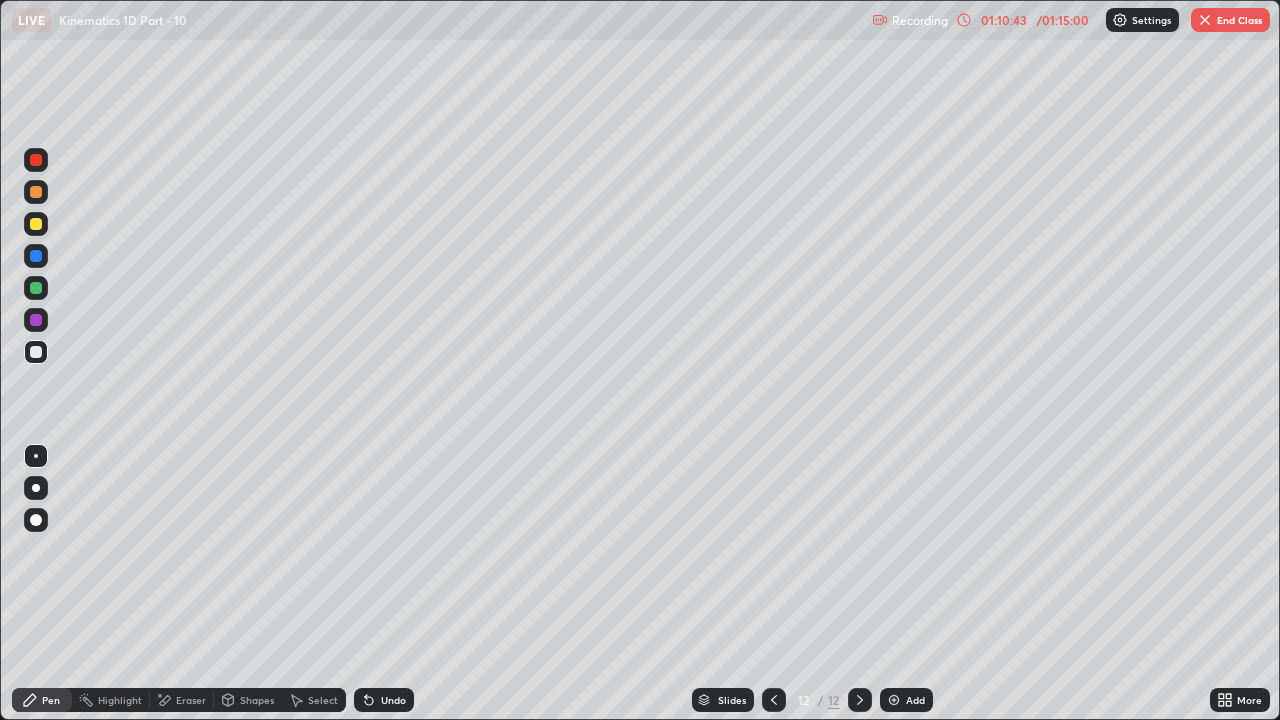 click at bounding box center [36, 320] 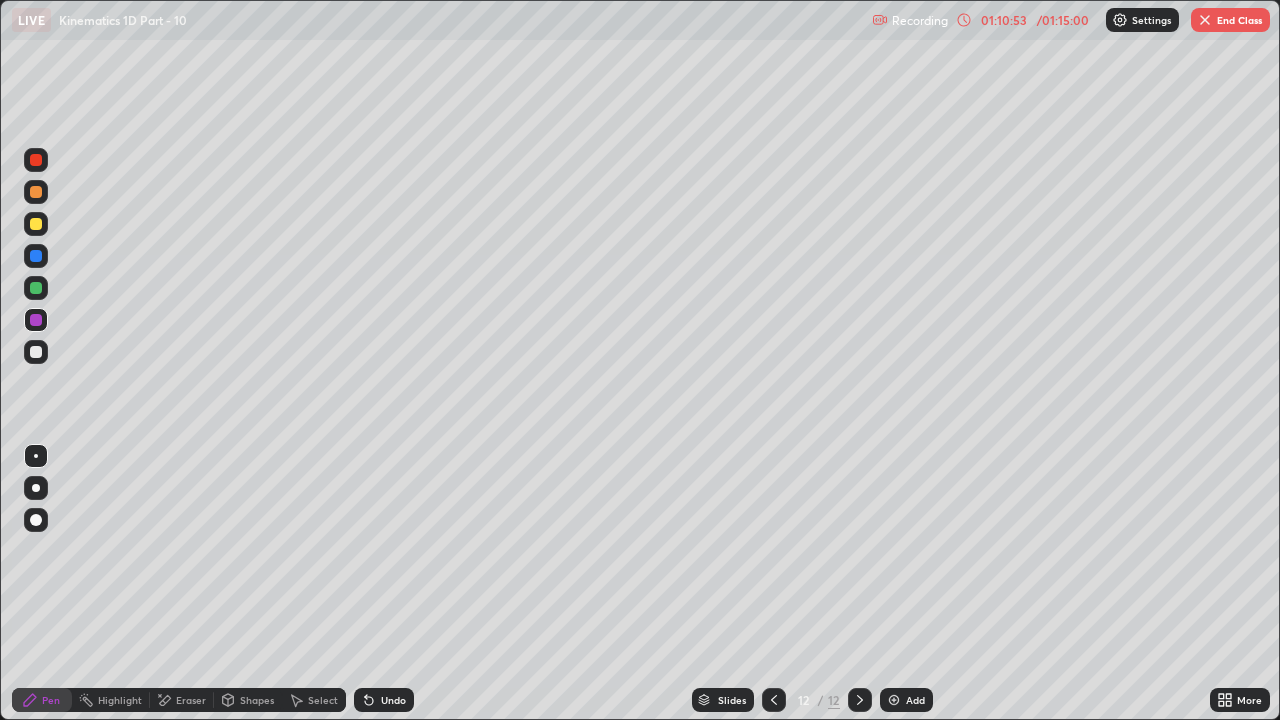 click on "Eraser" at bounding box center (191, 700) 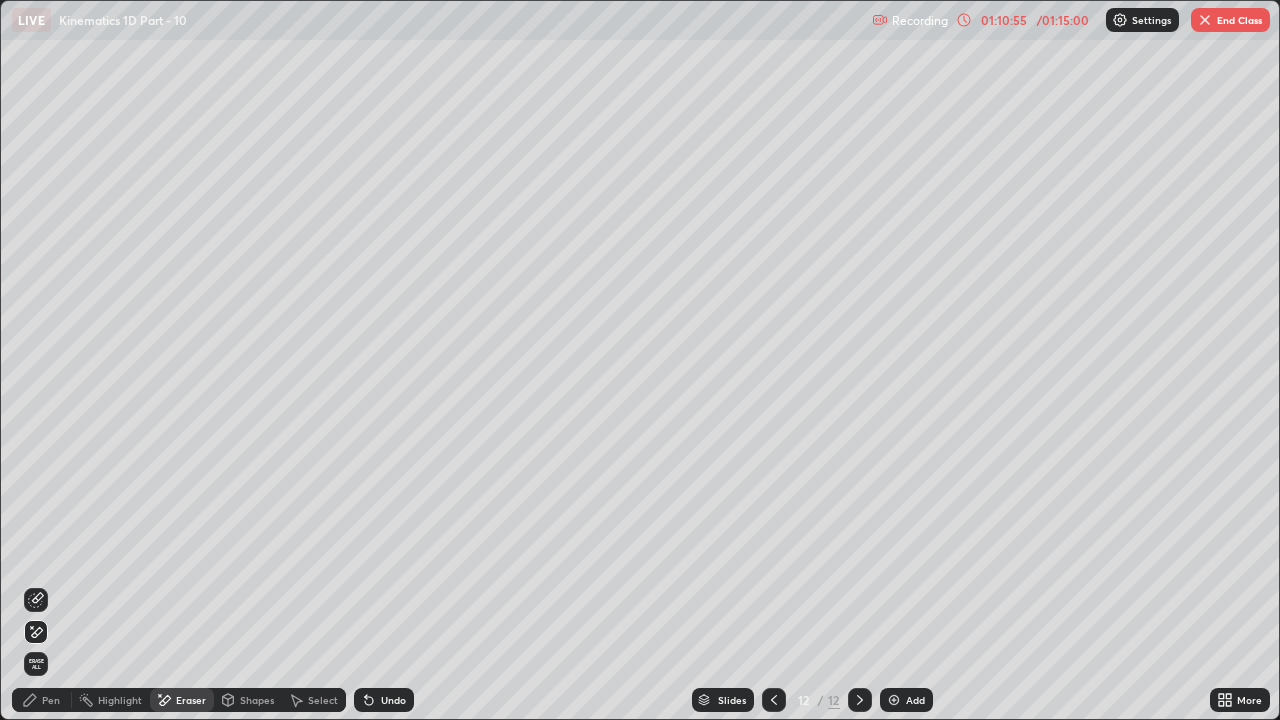 click on "Undo" at bounding box center [384, 700] 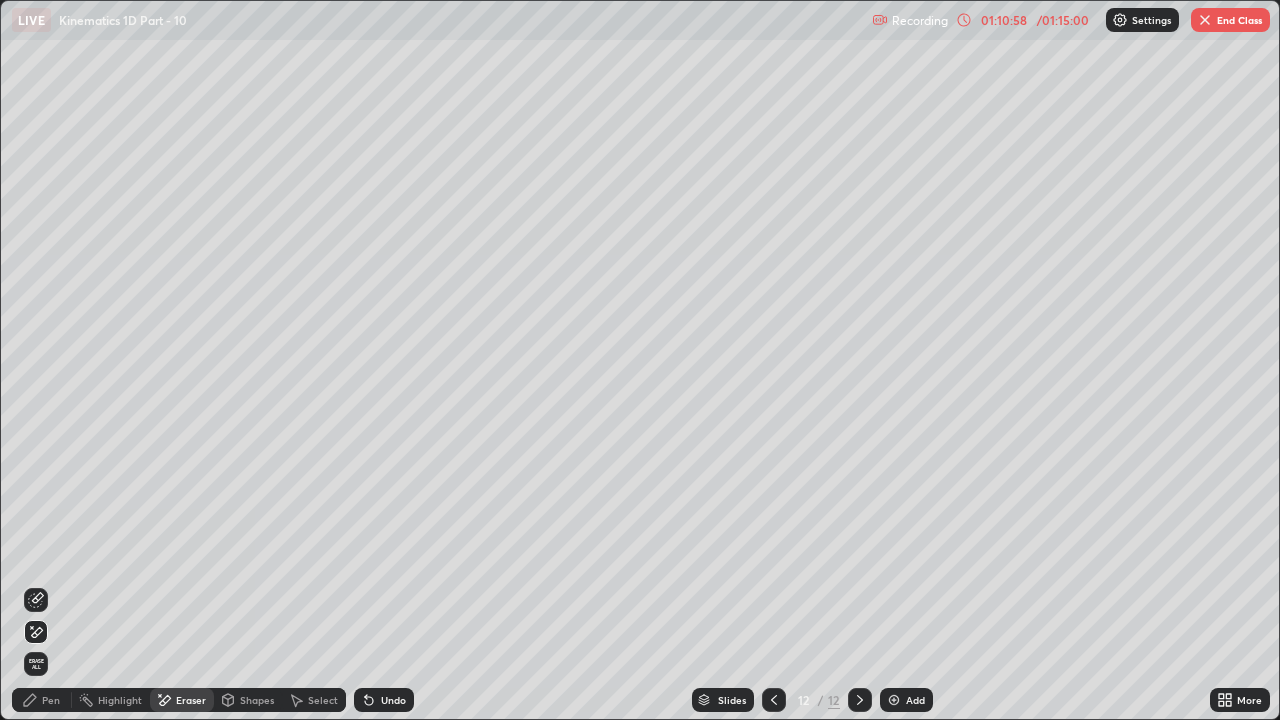 click 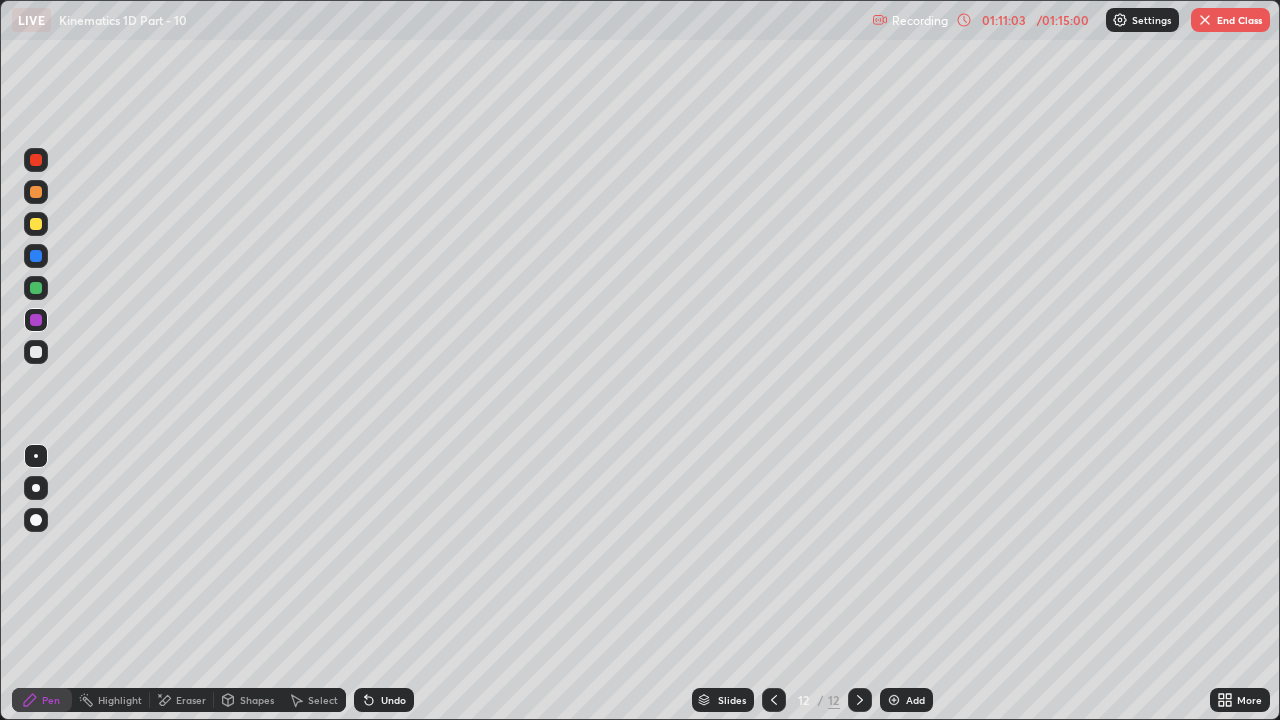 click at bounding box center [36, 352] 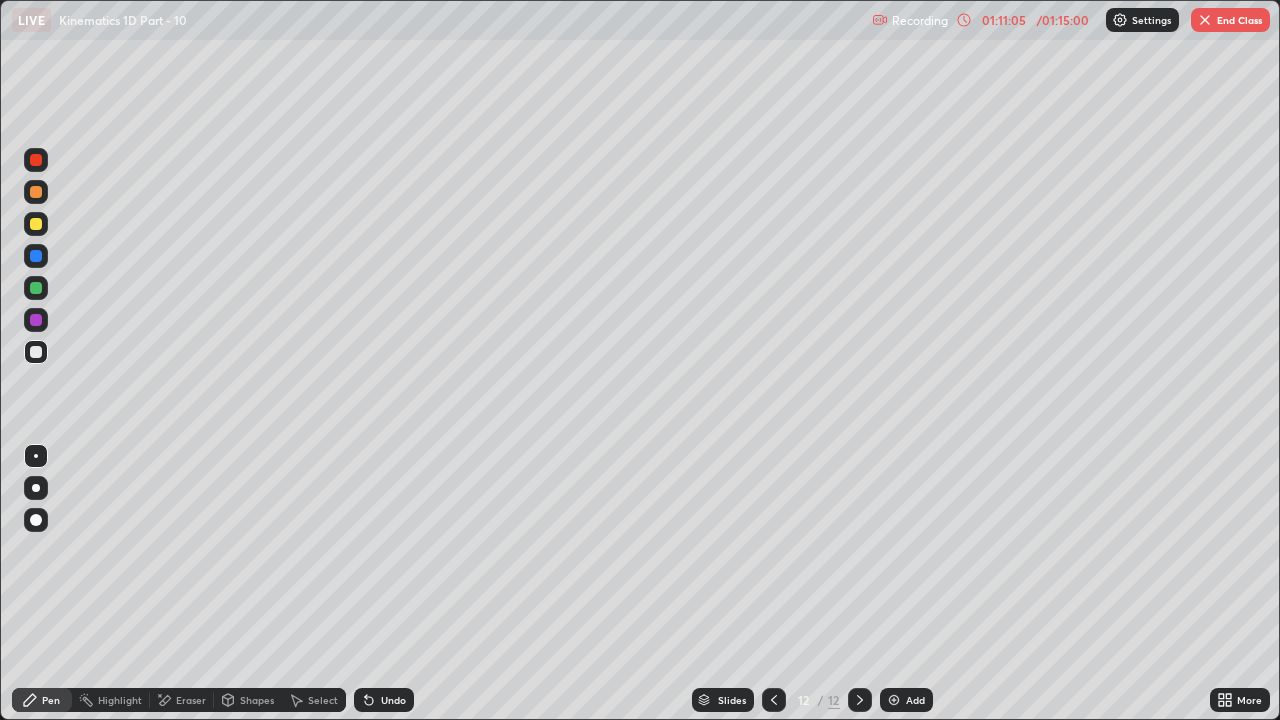 click at bounding box center [36, 256] 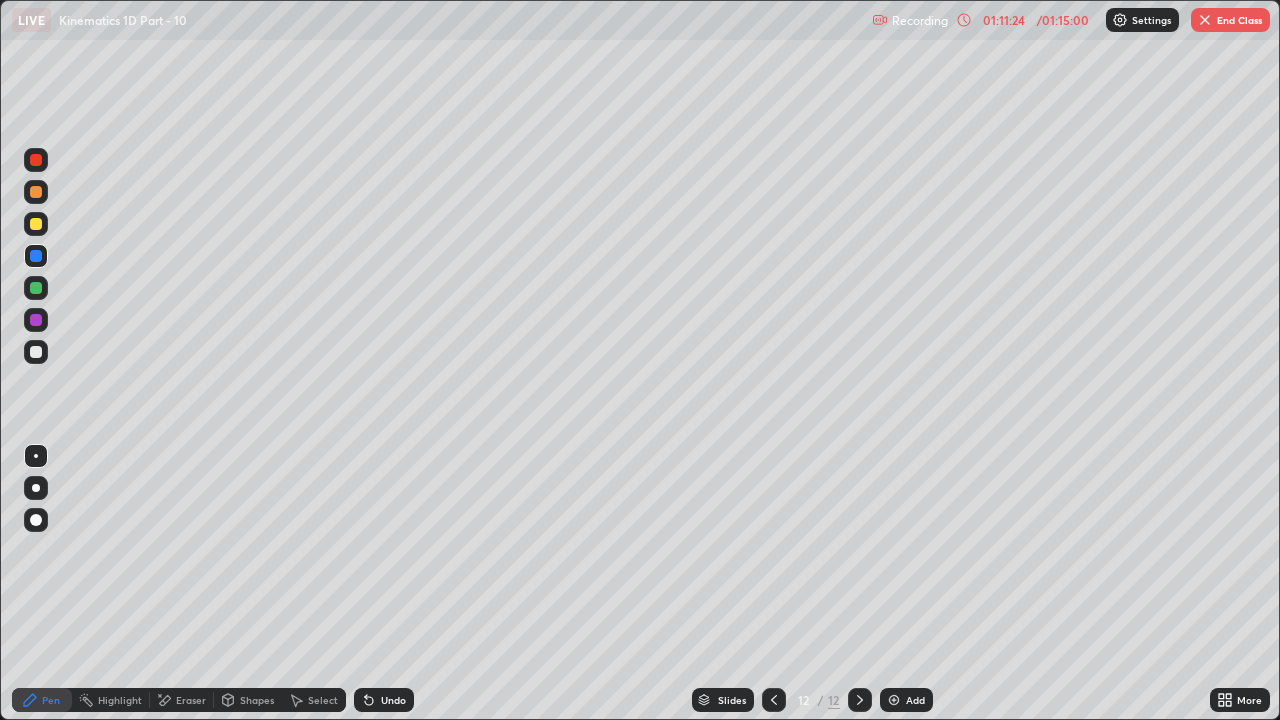 click 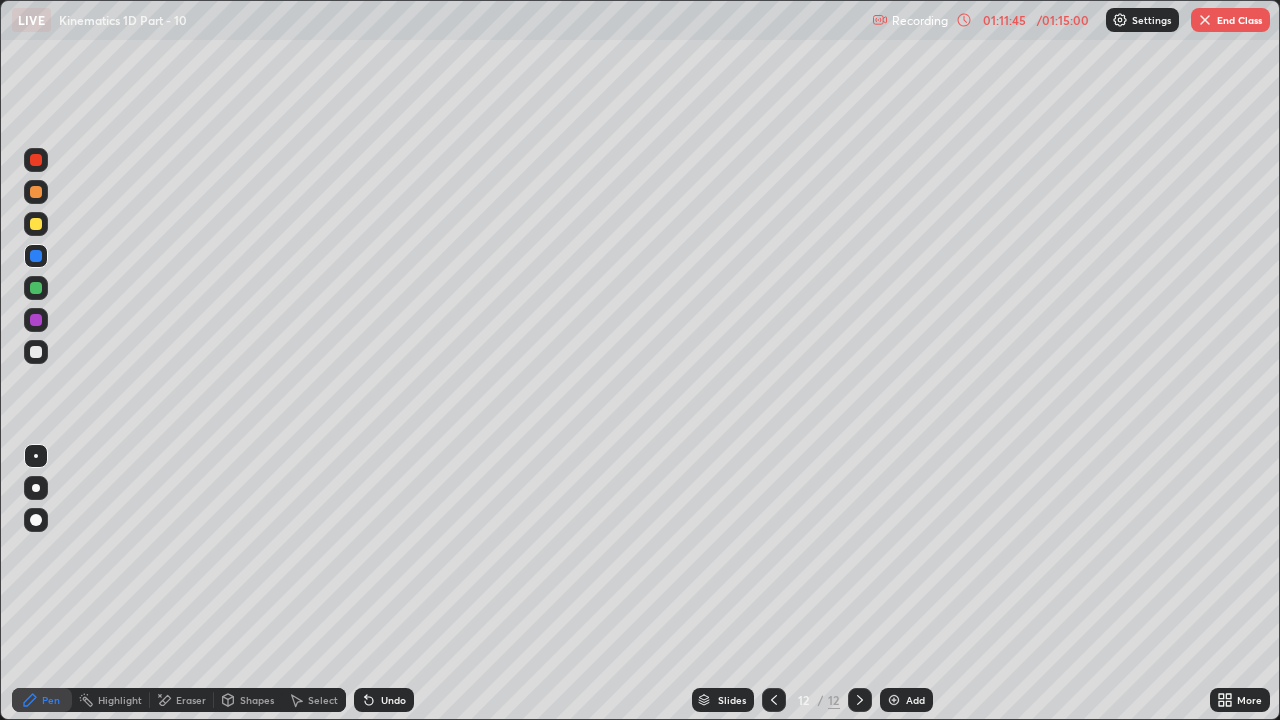click 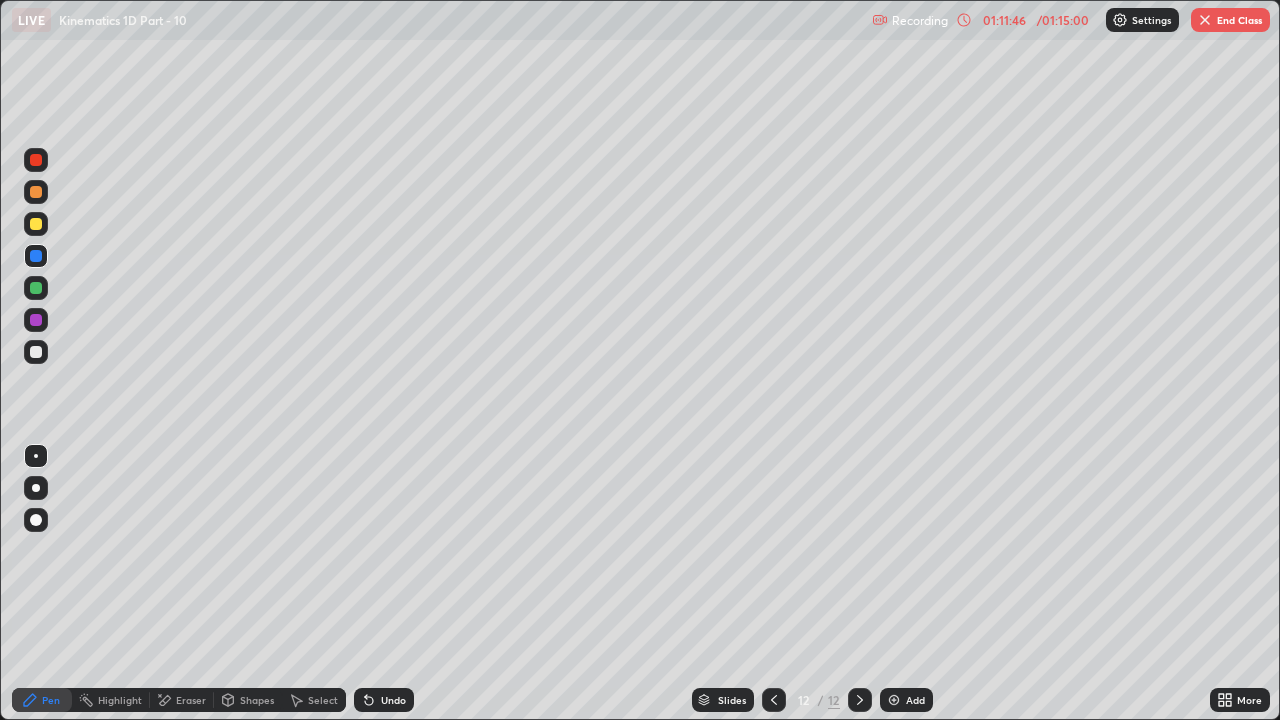click 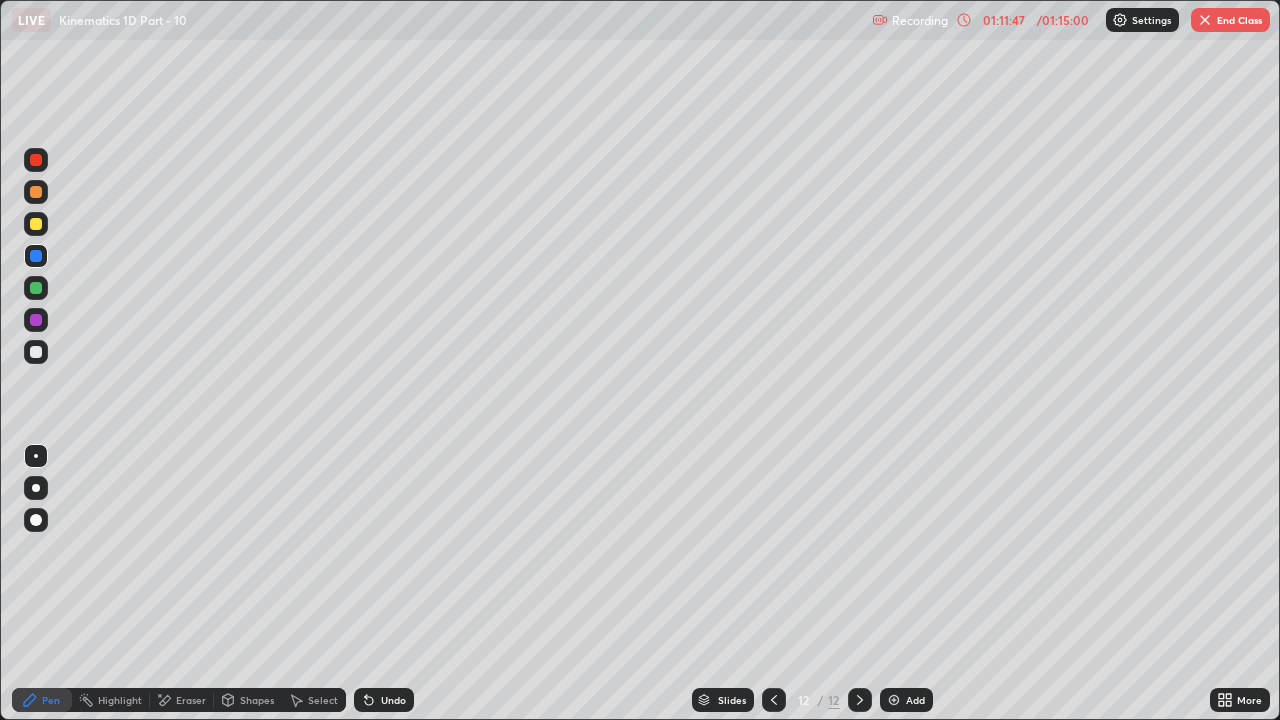 click 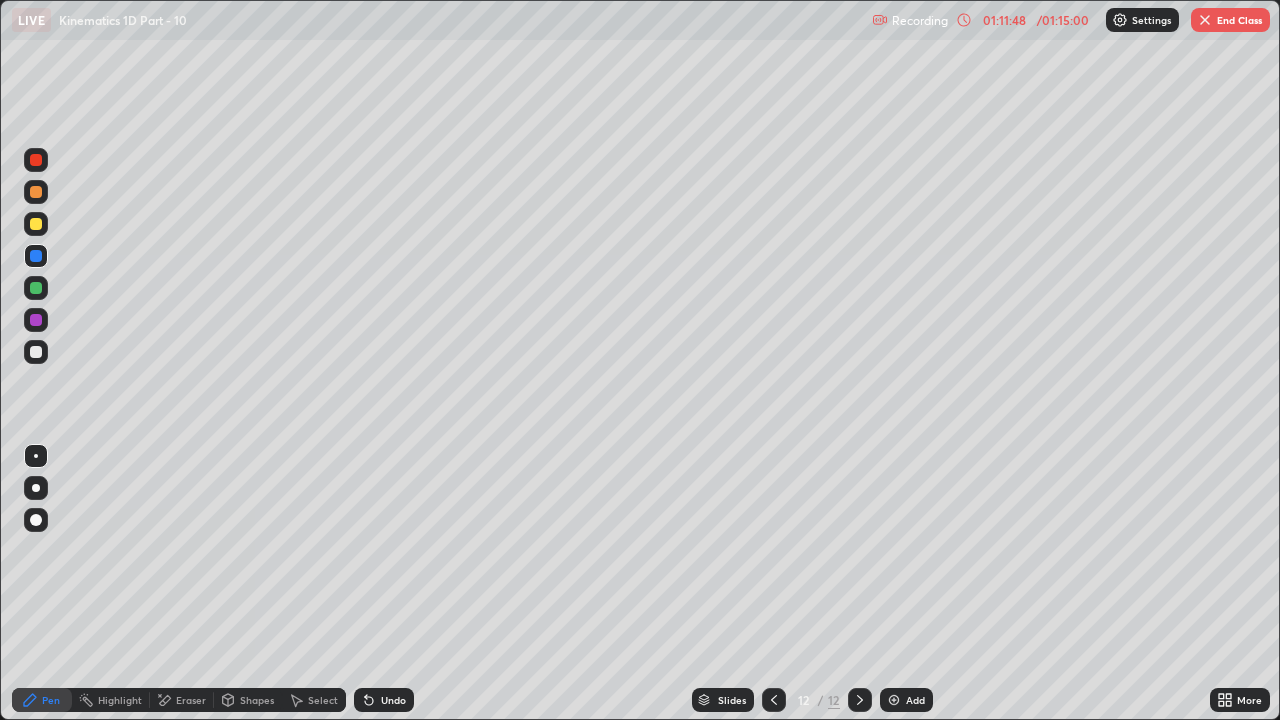 click at bounding box center (36, 352) 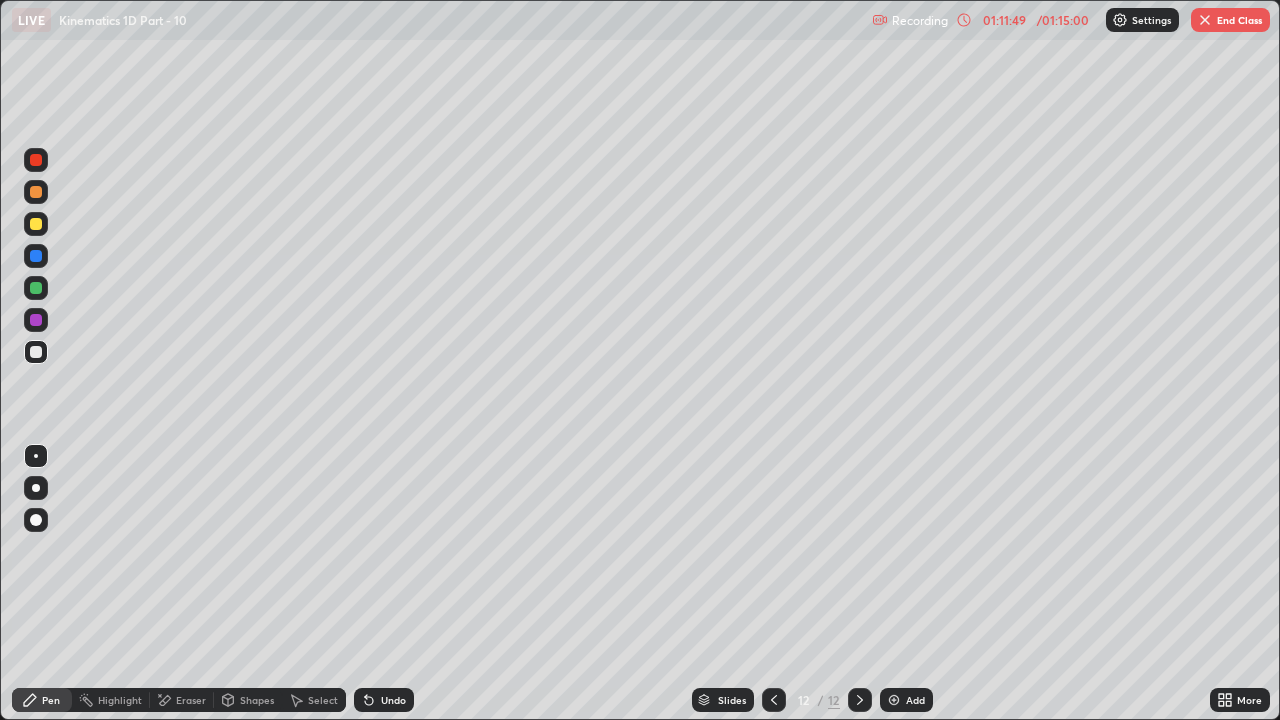 click at bounding box center (36, 320) 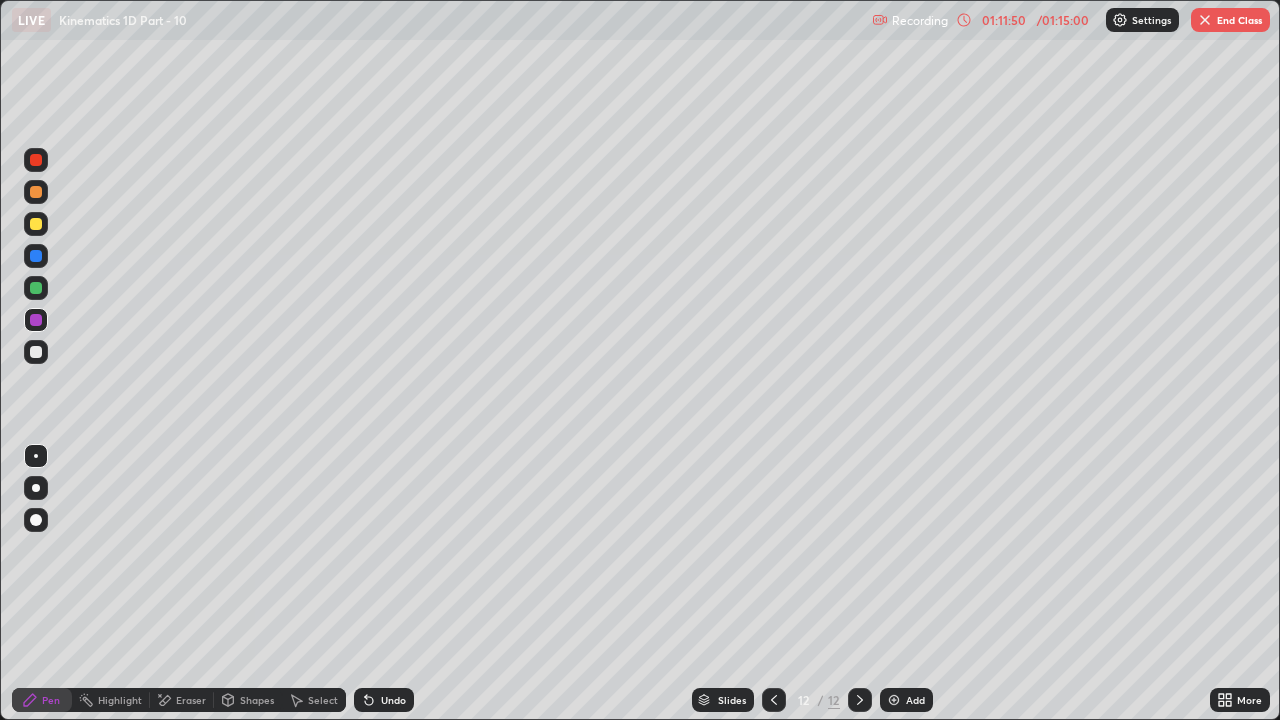 click at bounding box center (36, 288) 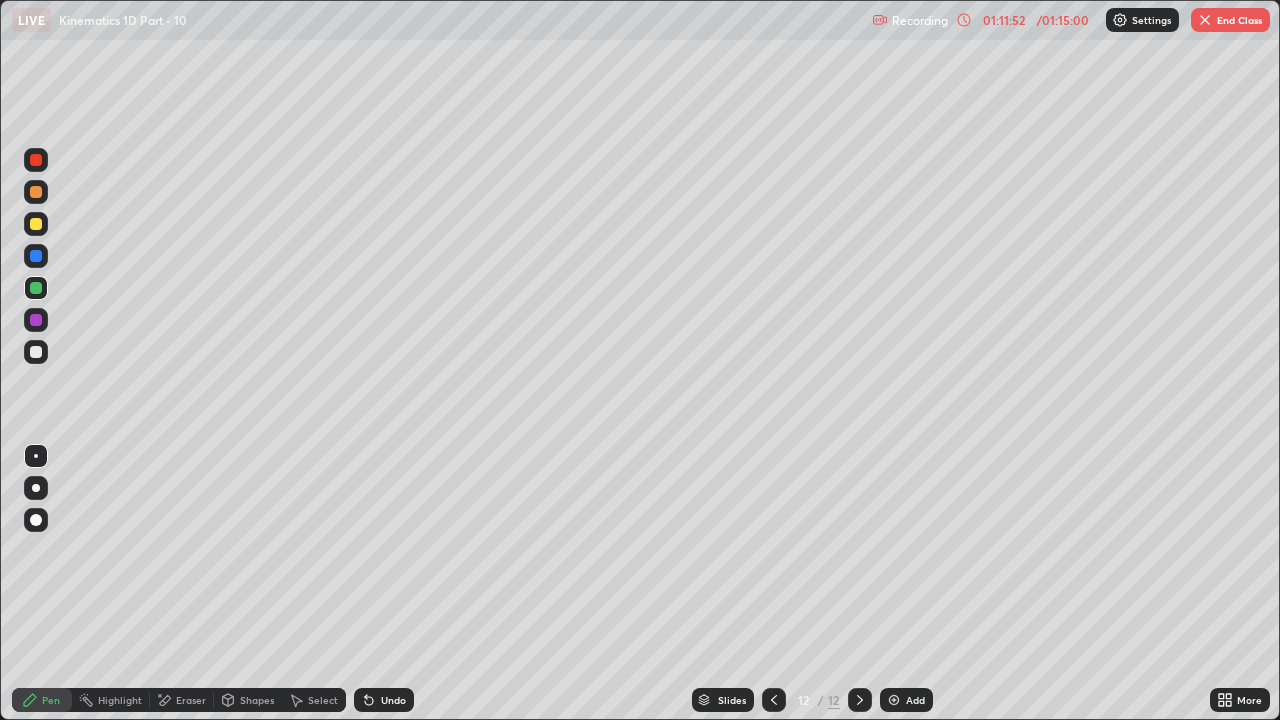click at bounding box center [36, 320] 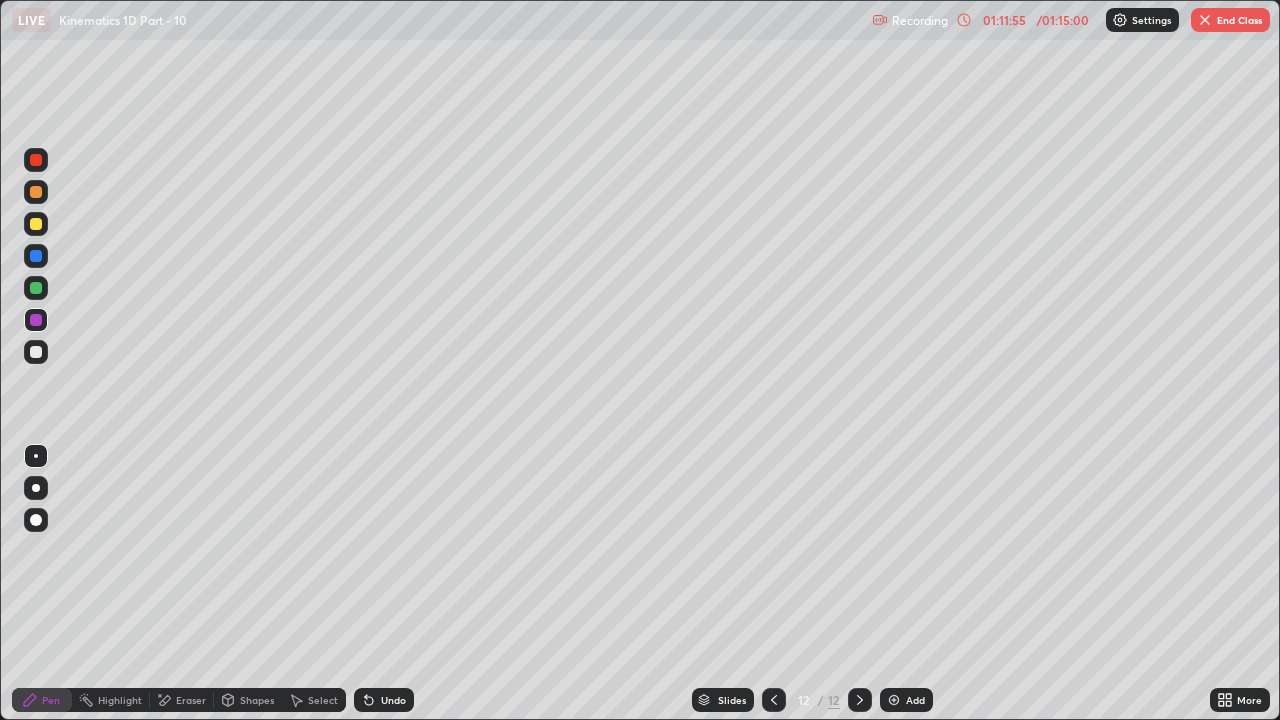 click at bounding box center (36, 288) 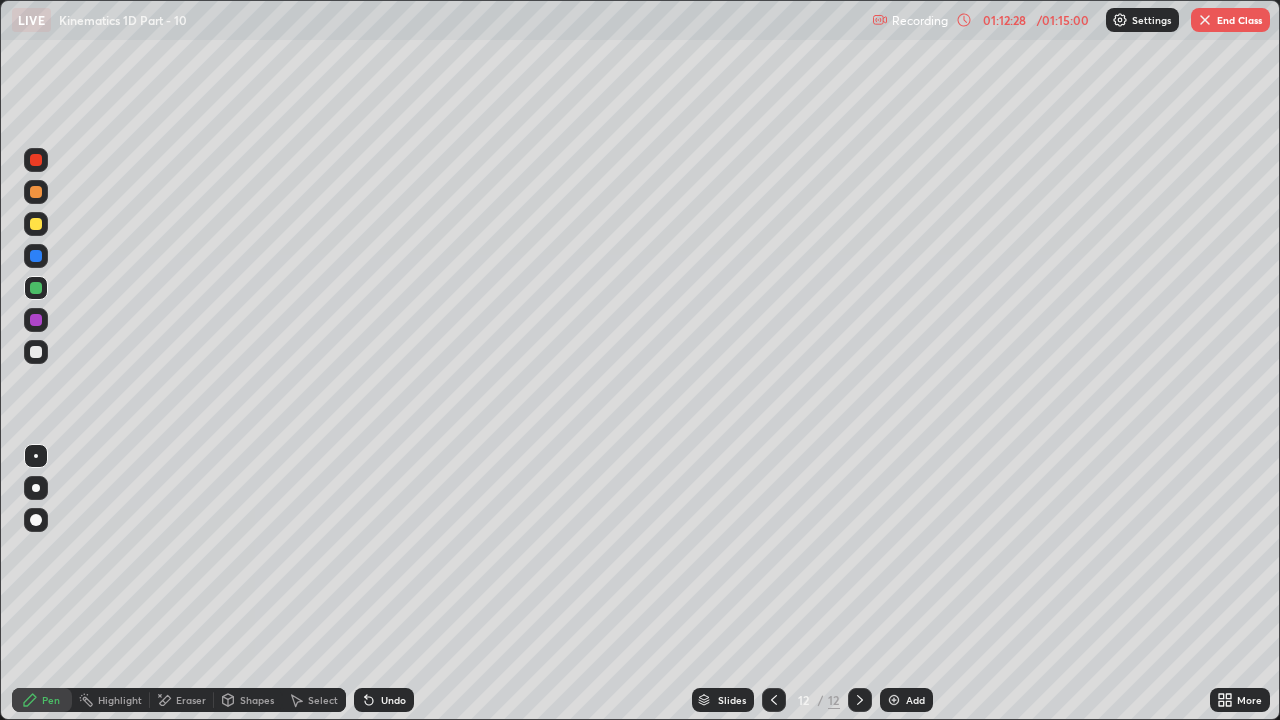 click on "Undo" at bounding box center [384, 700] 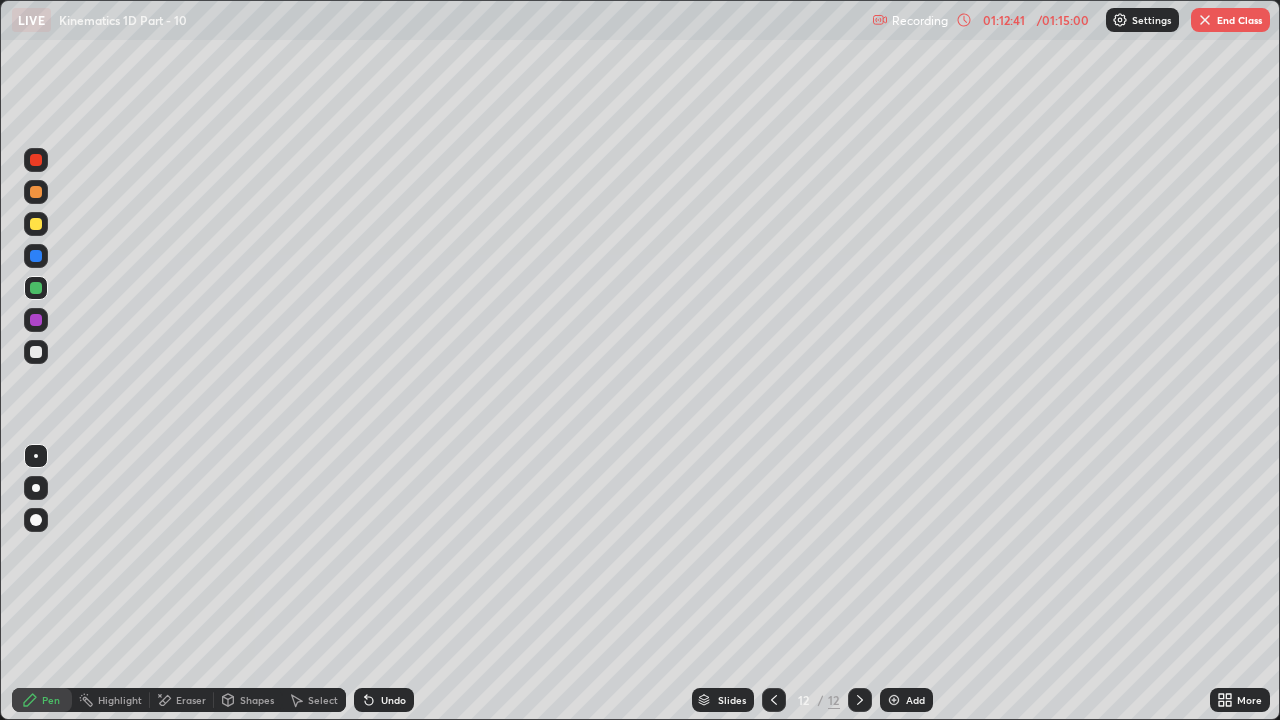 click 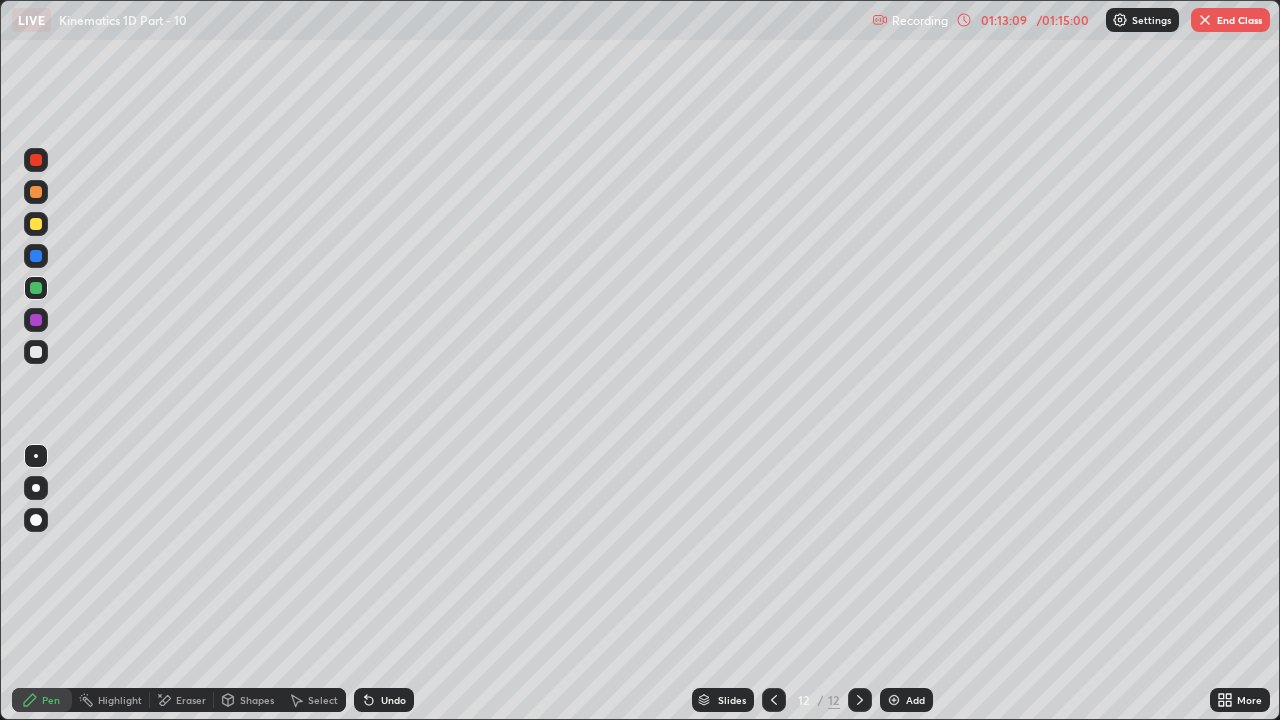 click on "Undo" at bounding box center (384, 700) 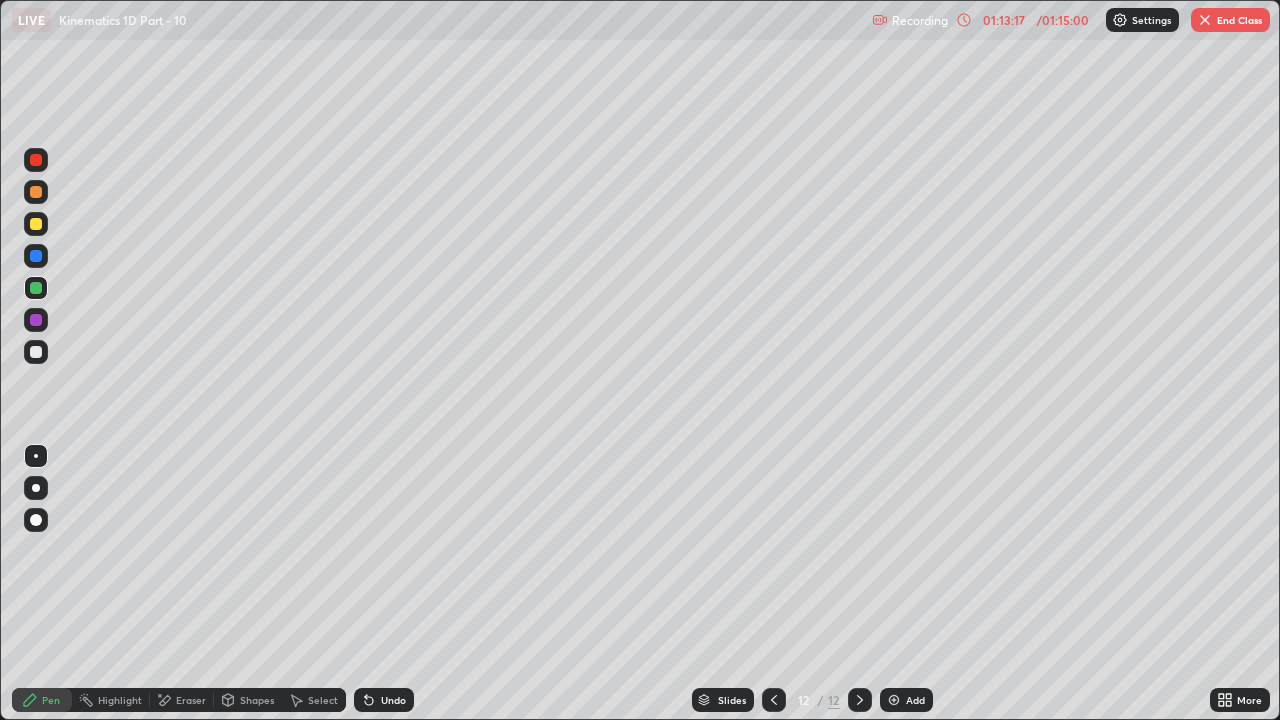 click at bounding box center (36, 352) 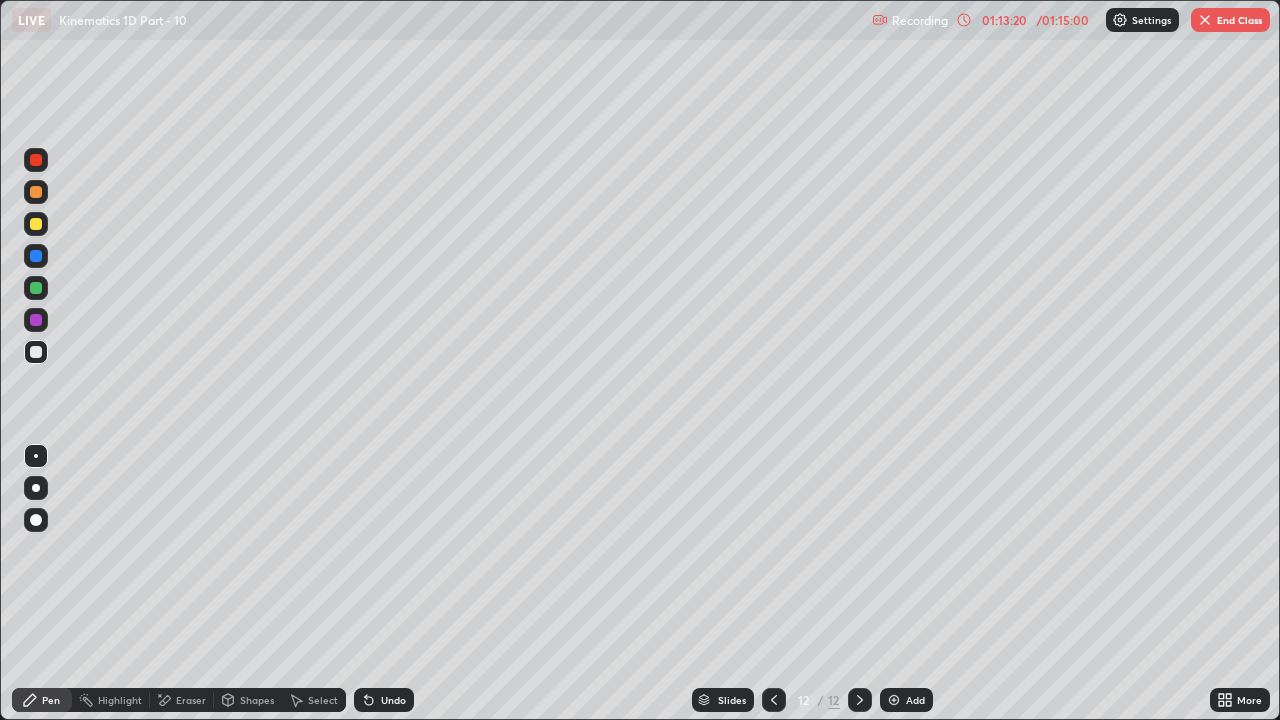 click on "Slides 12 / 12 Add" at bounding box center (812, 700) 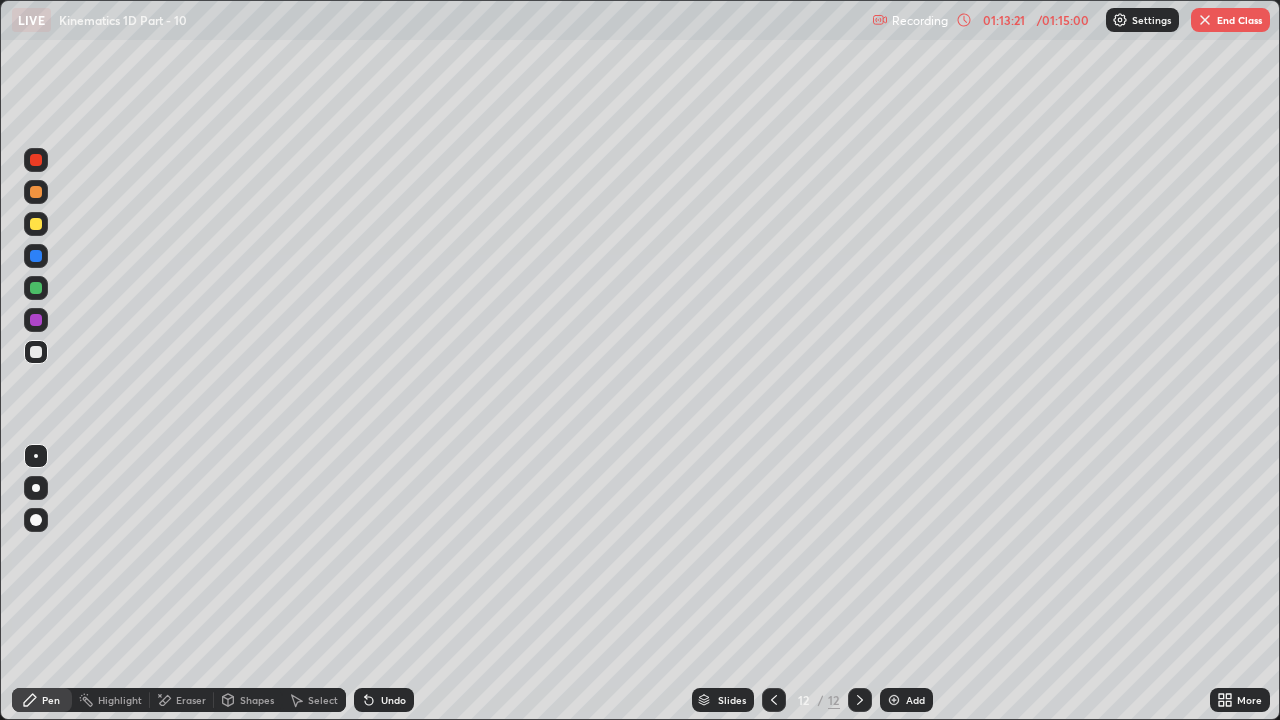 click on "Slides 12 / 12 Add" at bounding box center (812, 700) 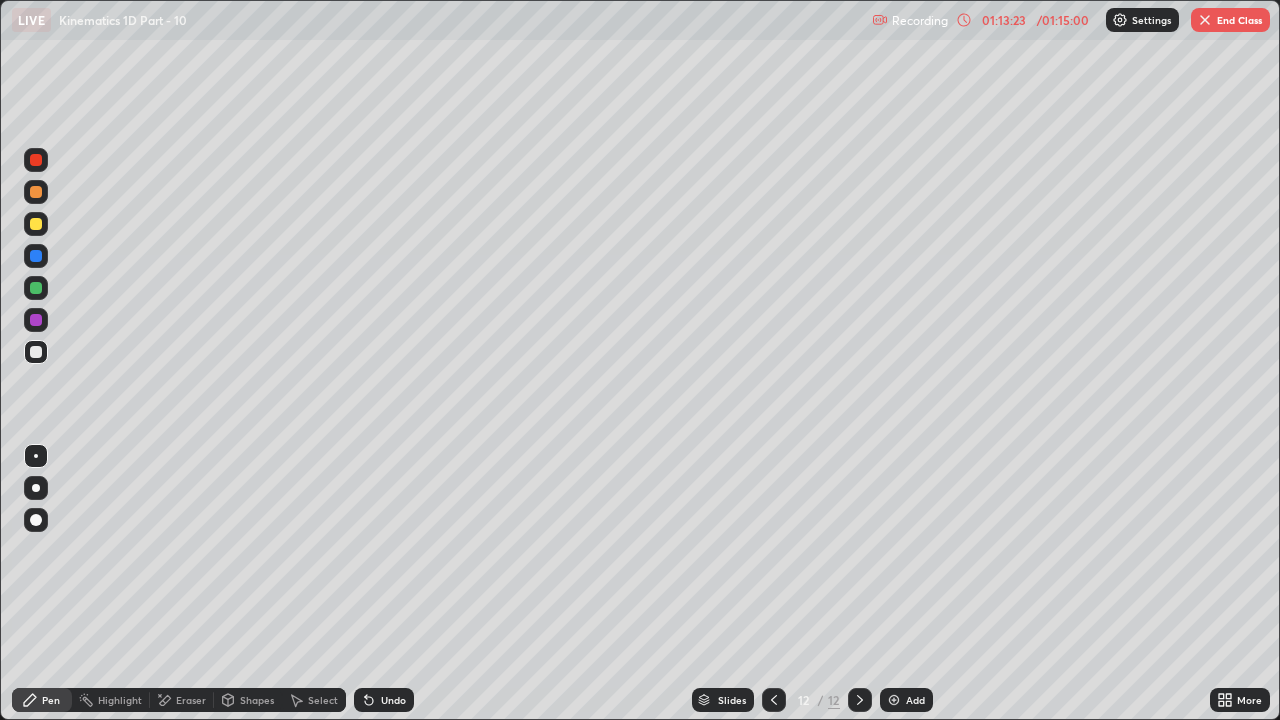click on "Slides 12 / 12 Add" at bounding box center [812, 700] 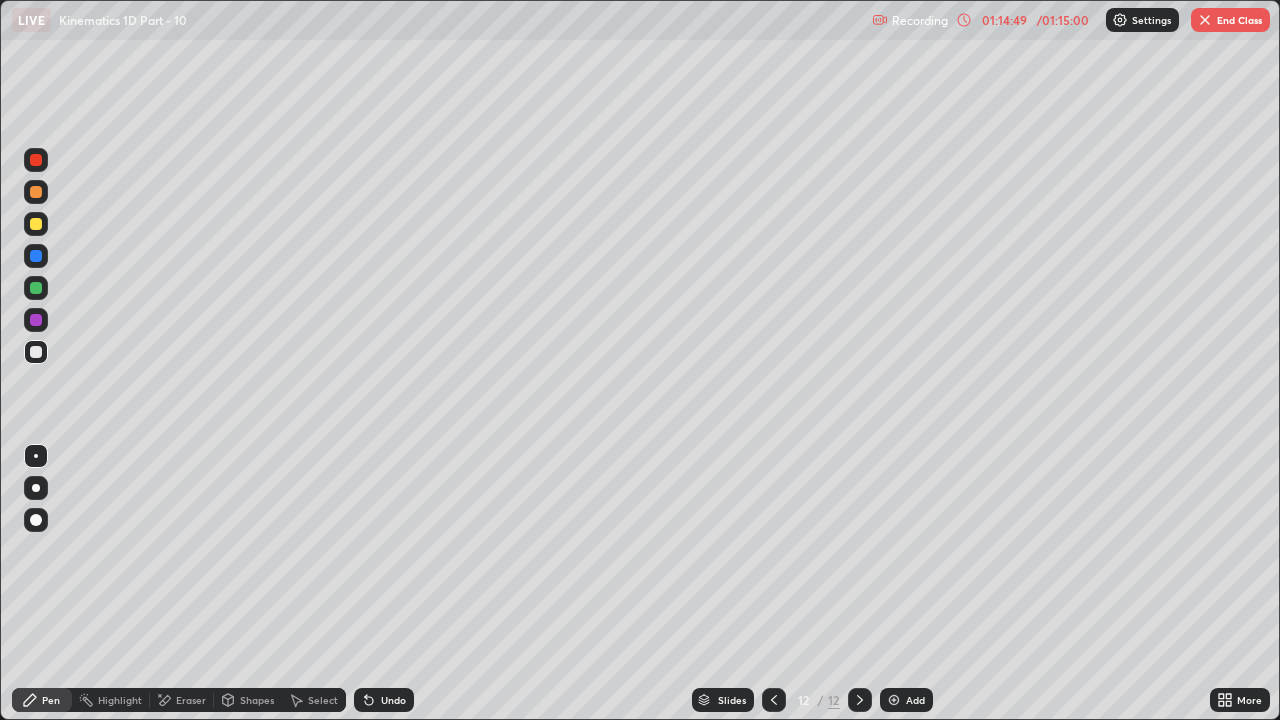 click on "End Class" at bounding box center [1230, 20] 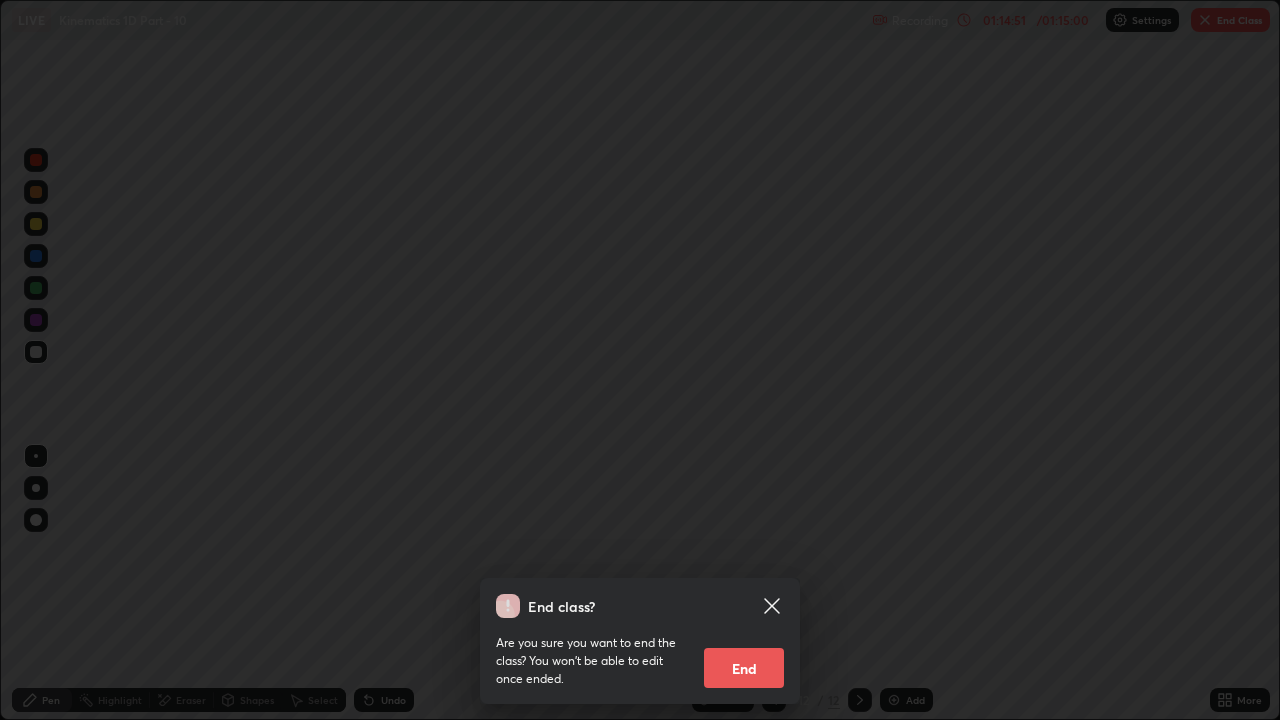 click on "End" at bounding box center (744, 668) 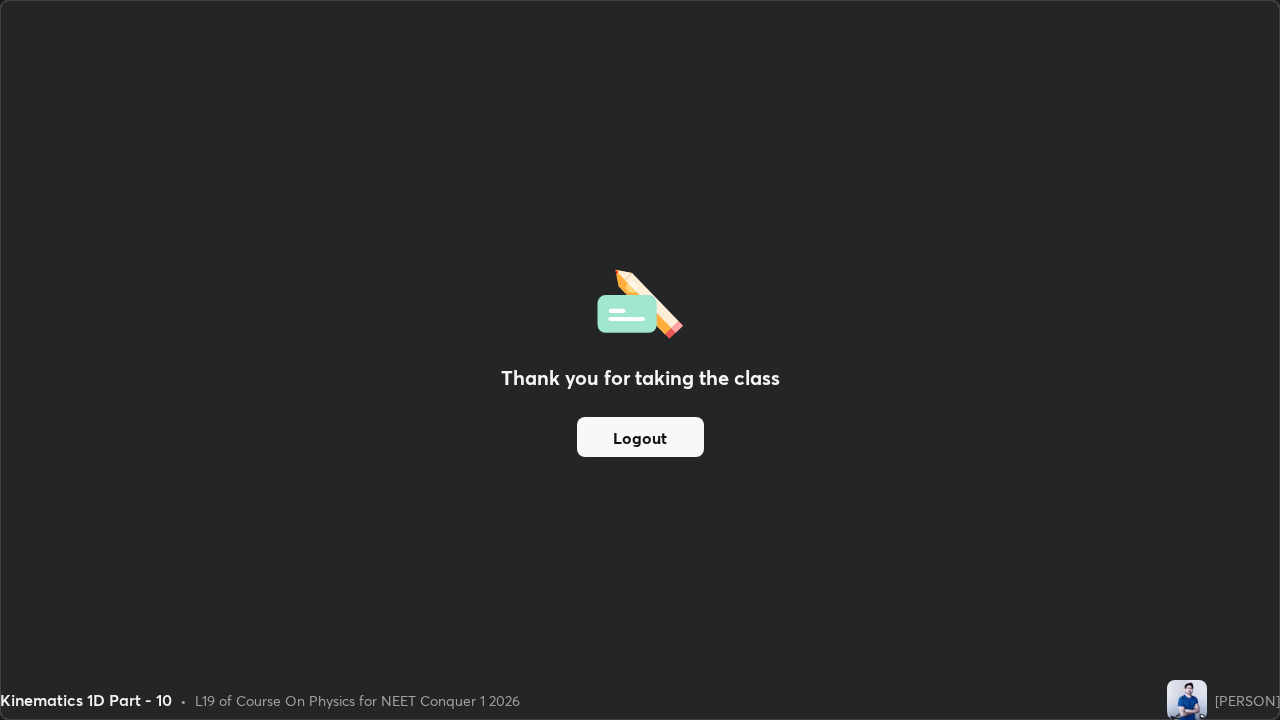 click on "Logout" at bounding box center (640, 437) 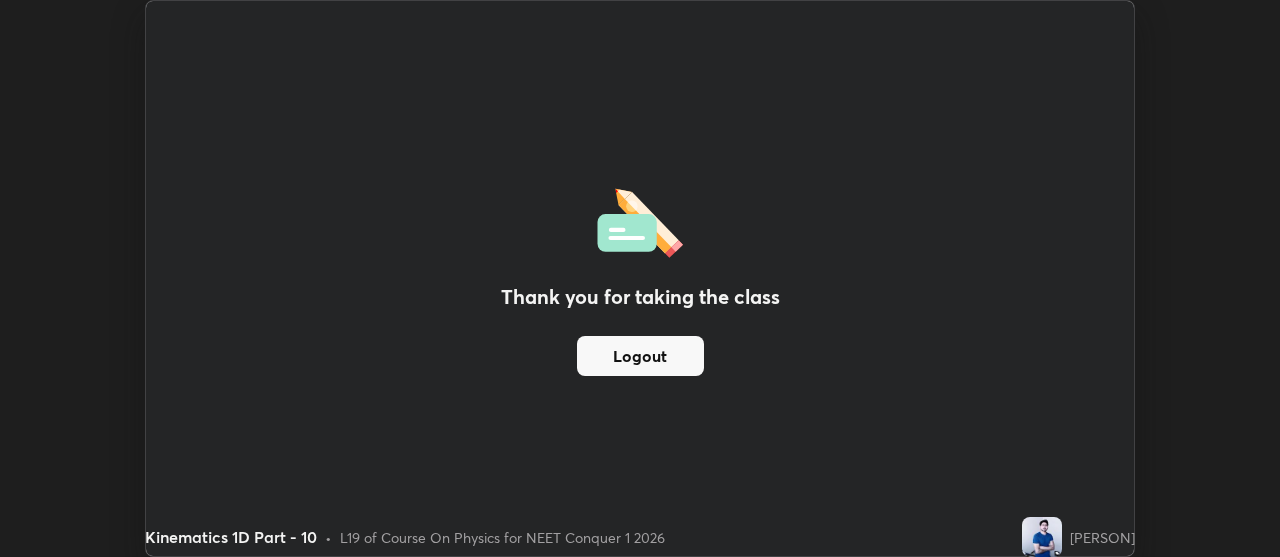 scroll, scrollTop: 557, scrollLeft: 1280, axis: both 